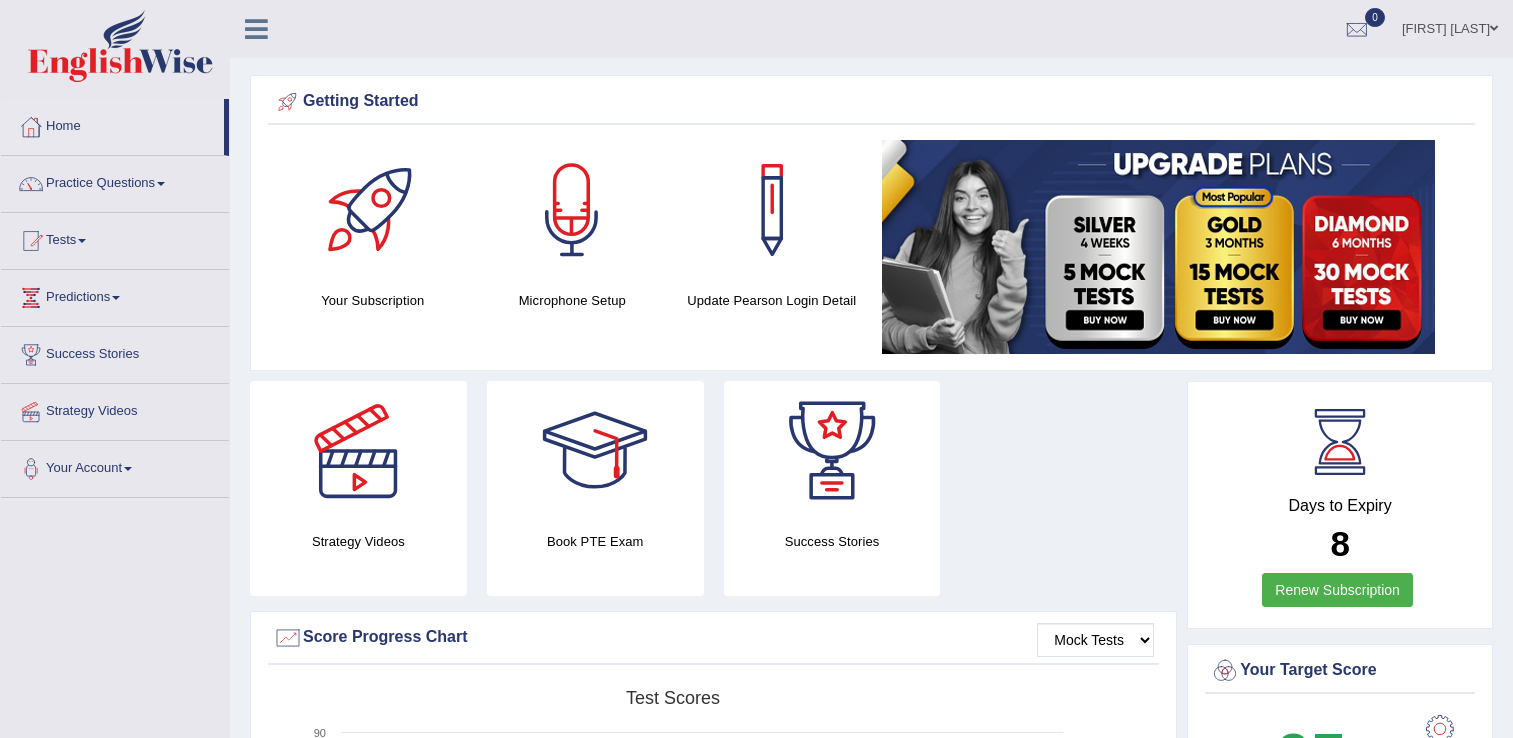 scroll, scrollTop: 0, scrollLeft: 0, axis: both 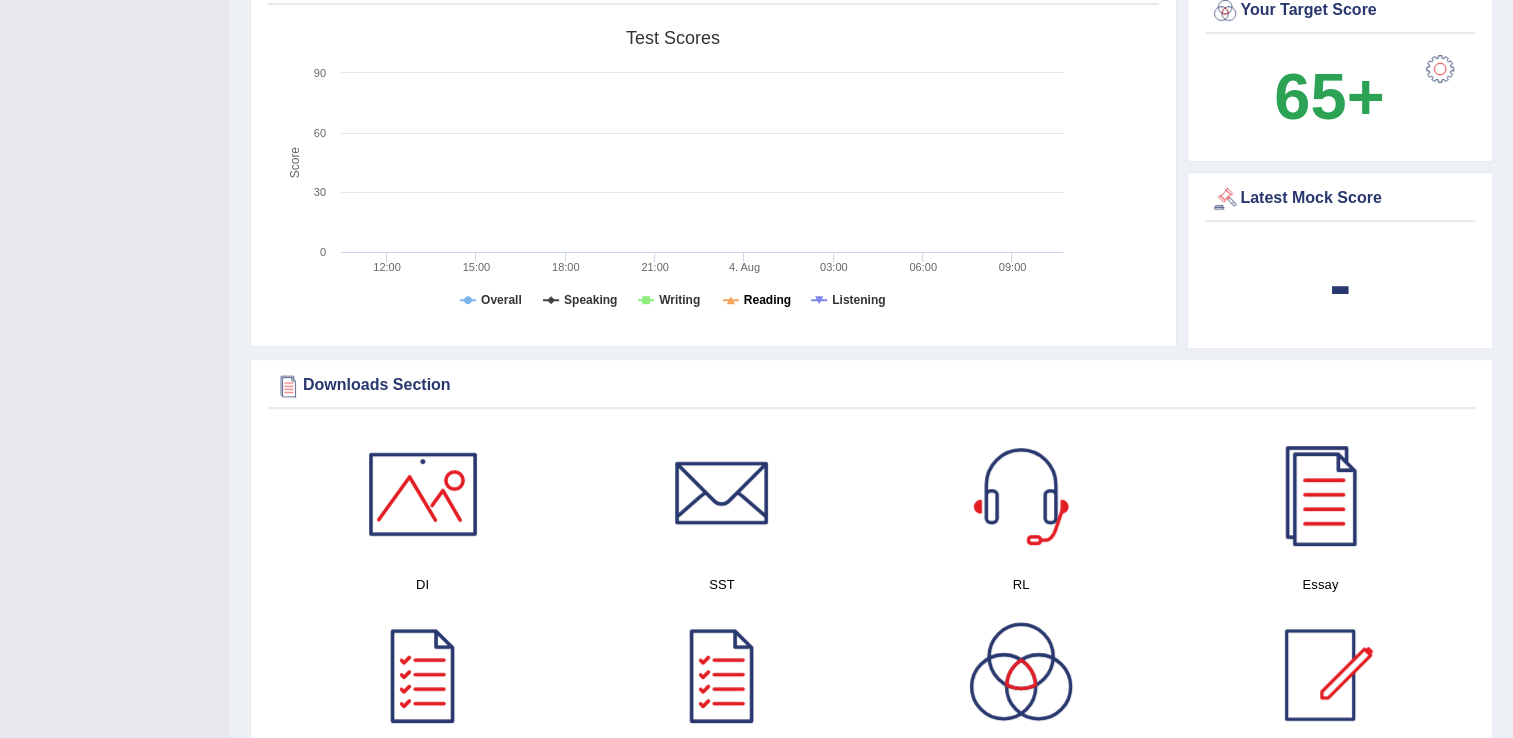 click on "Reading" 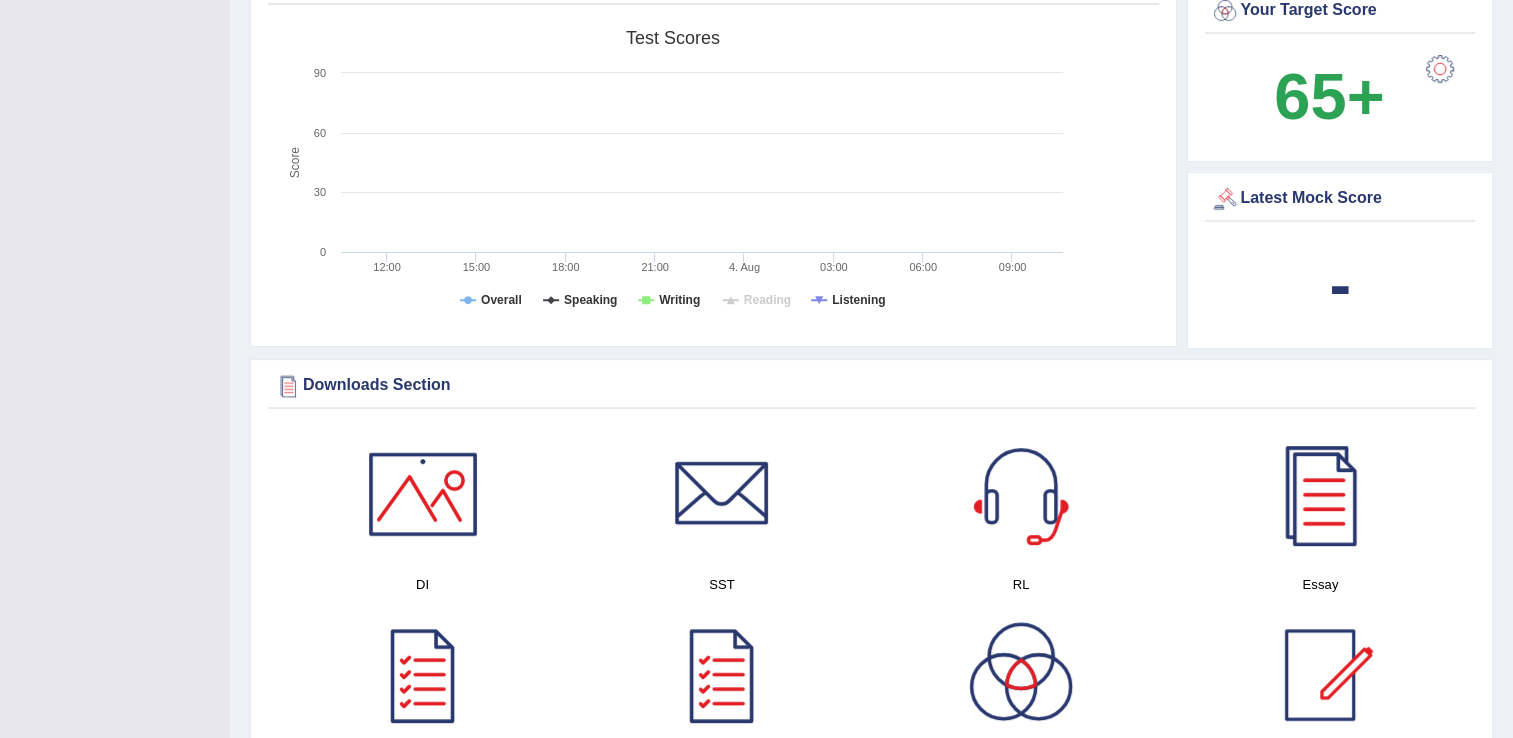 click on "Reading" 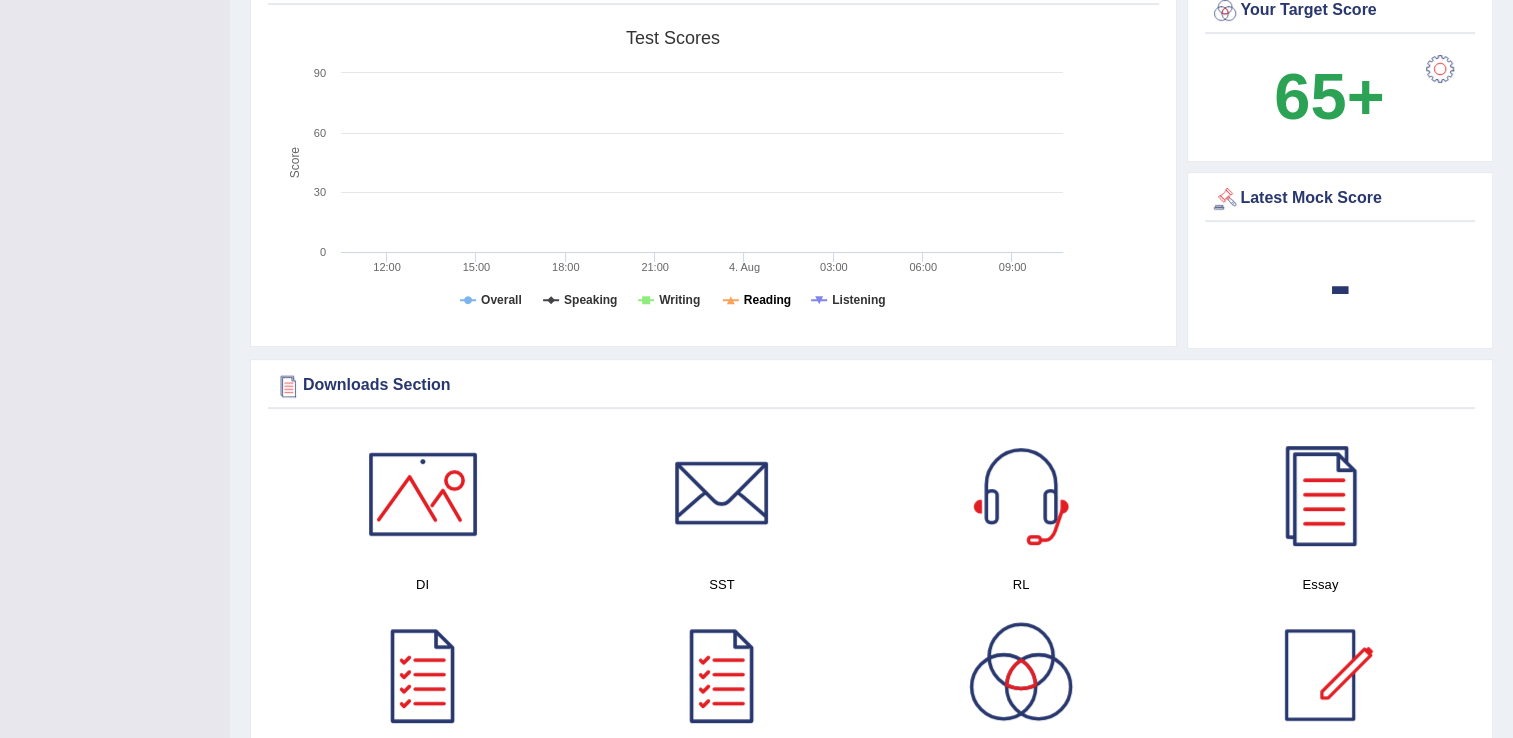 click on "Reading" 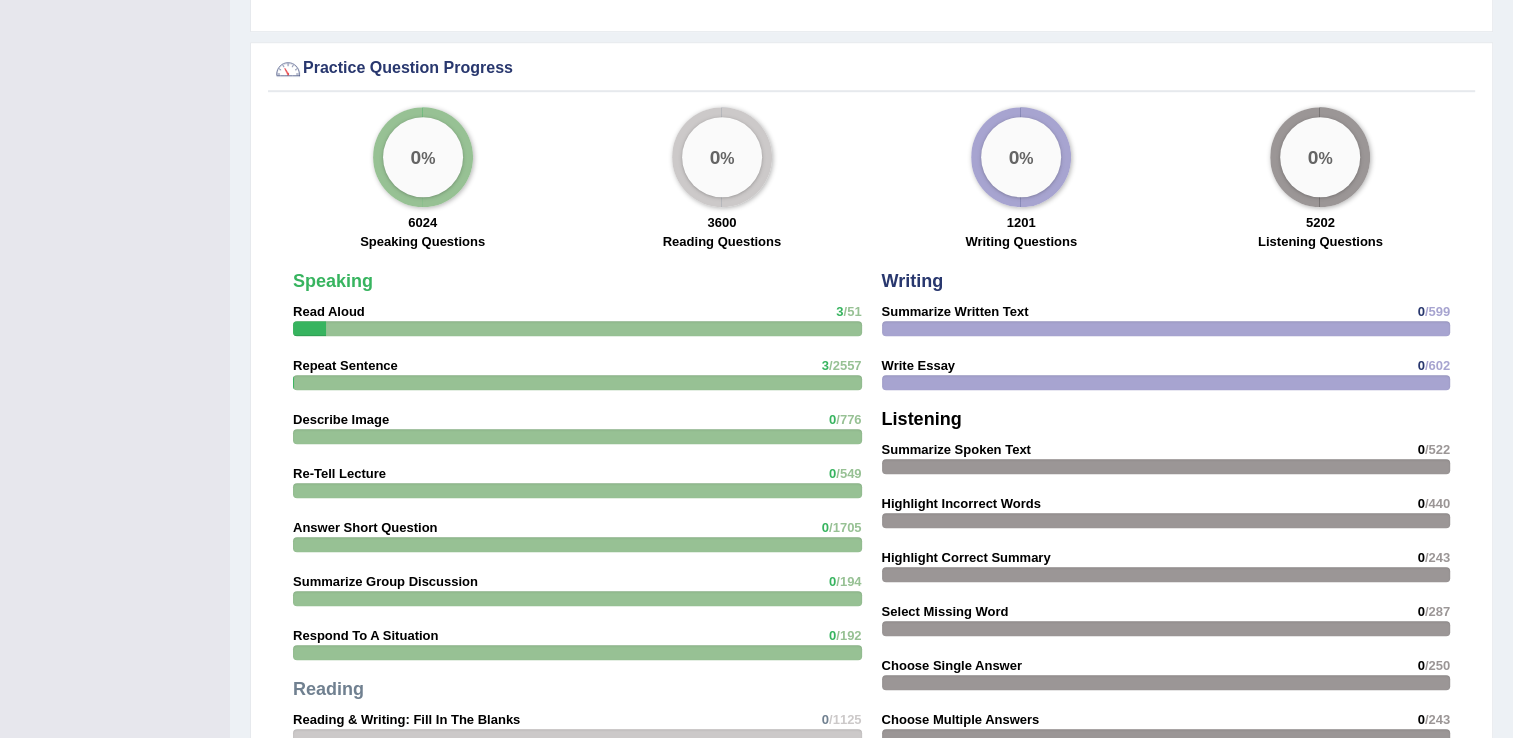 scroll, scrollTop: 1435, scrollLeft: 0, axis: vertical 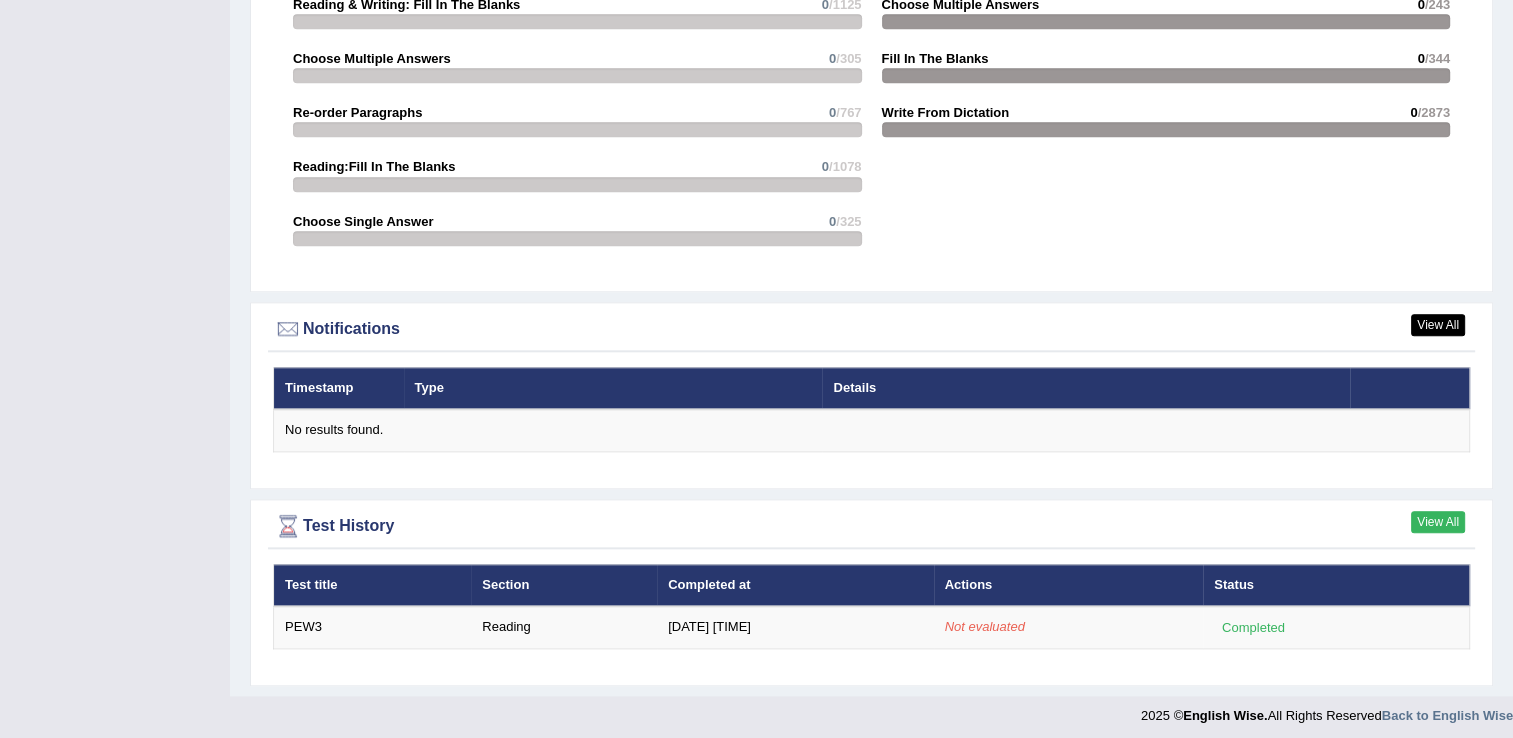 click on "View All" at bounding box center [1438, 522] 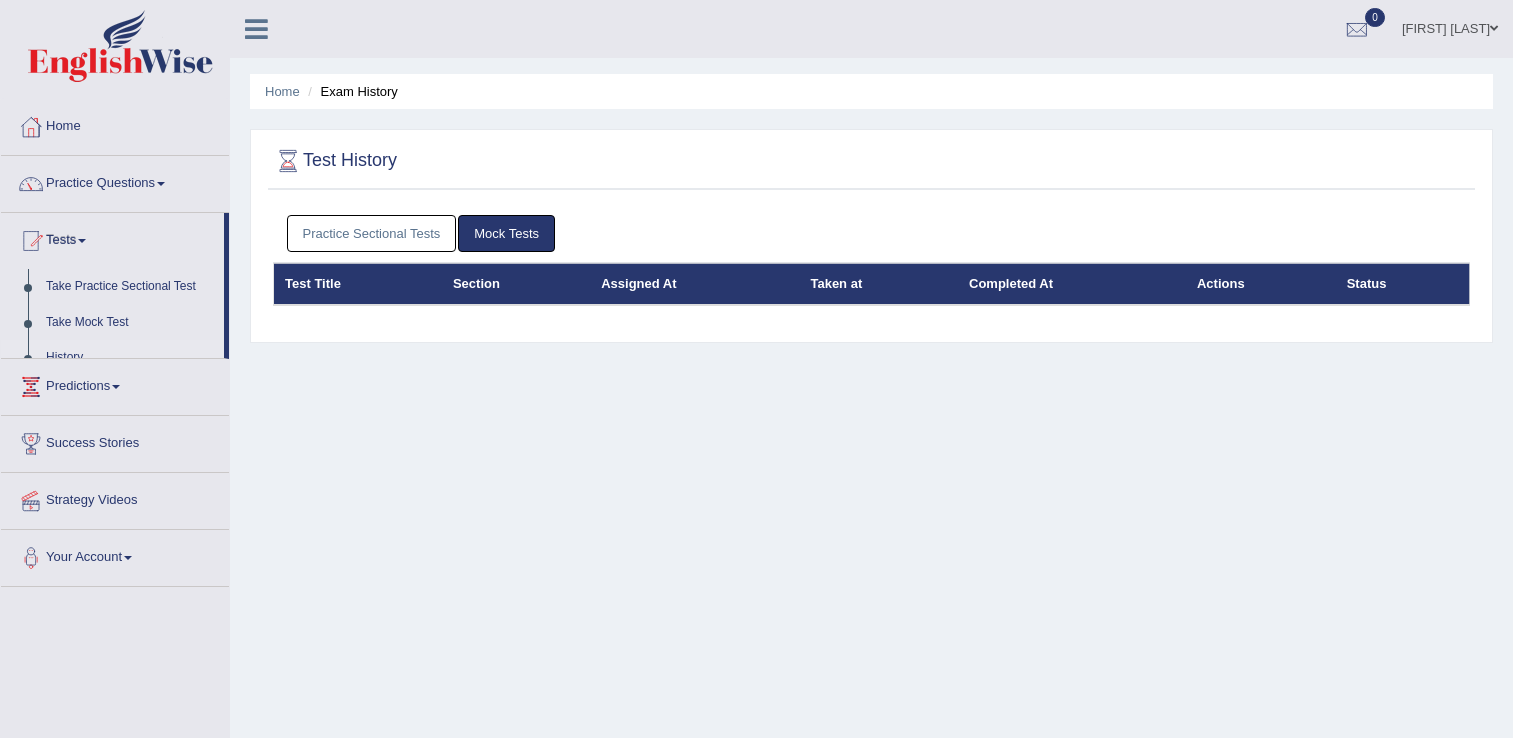 scroll, scrollTop: 0, scrollLeft: 0, axis: both 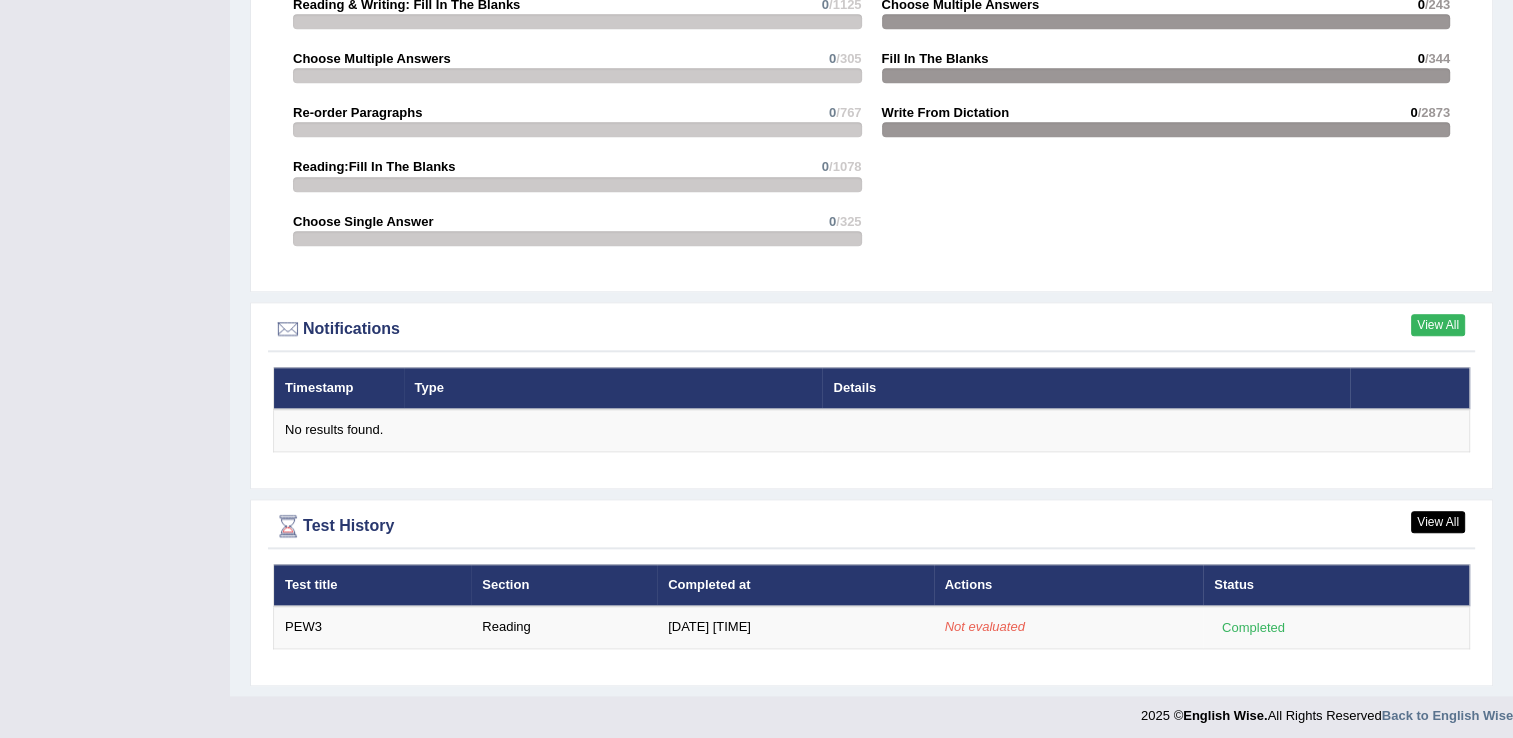 click on "View All" at bounding box center (1438, 325) 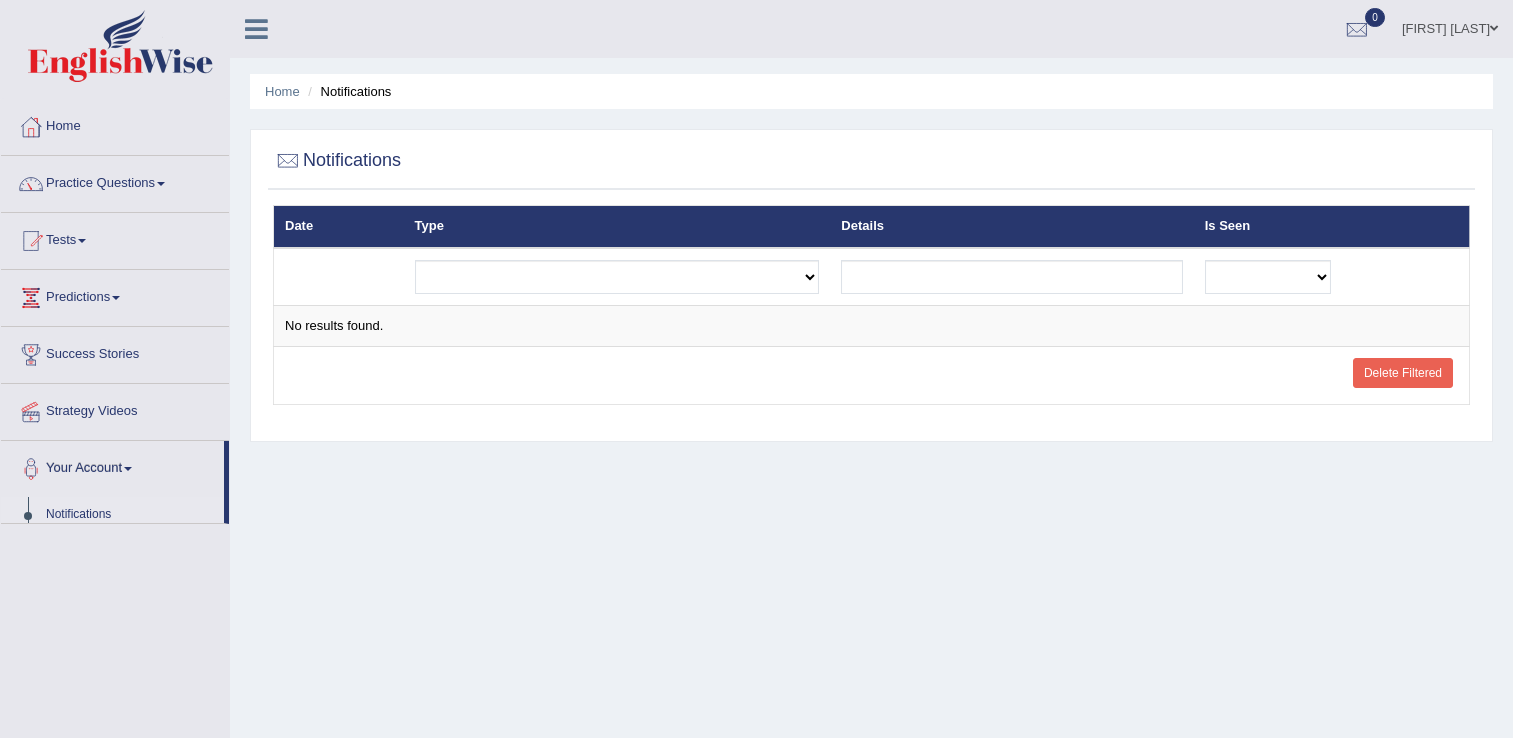 scroll, scrollTop: 0, scrollLeft: 0, axis: both 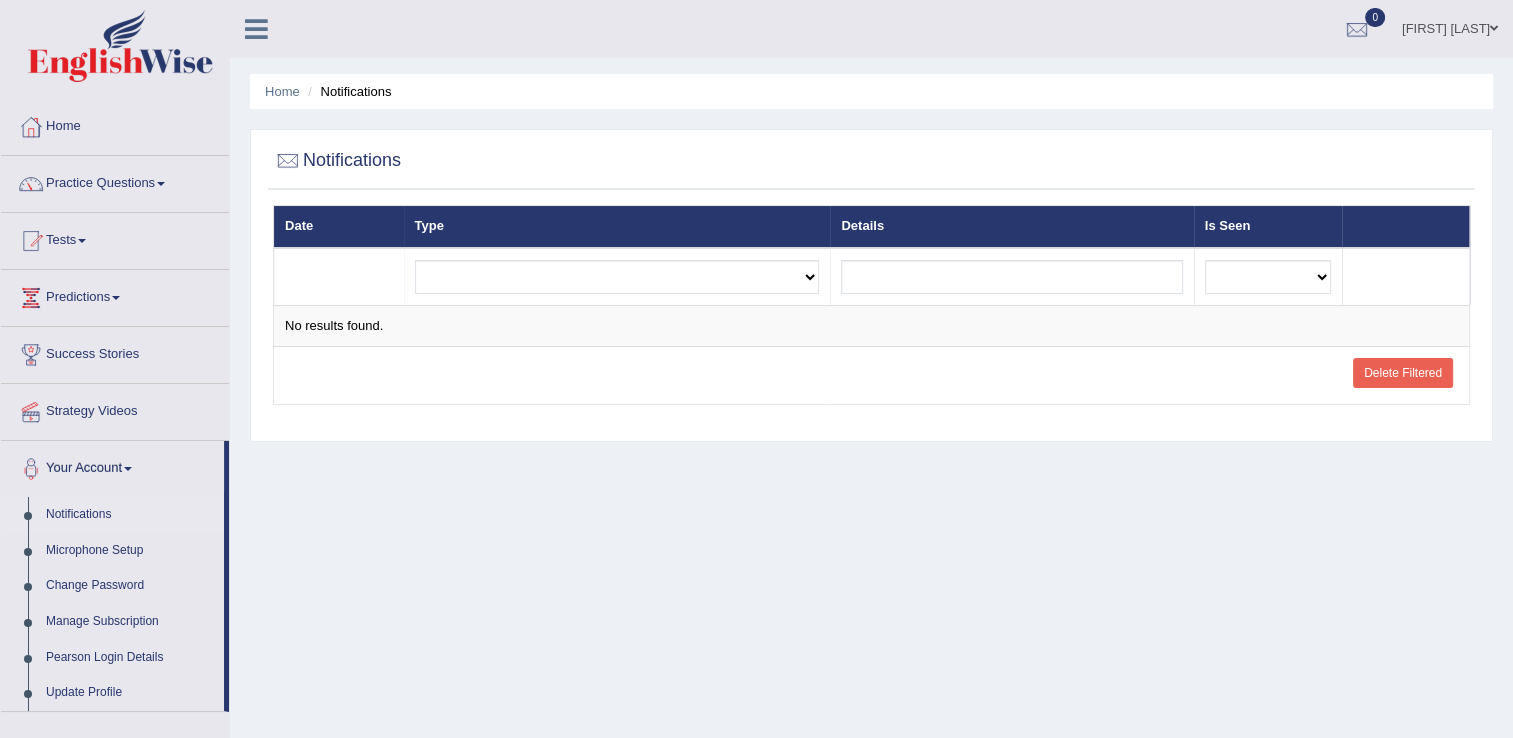 click on "Delete Filtered" at bounding box center (1403, 373) 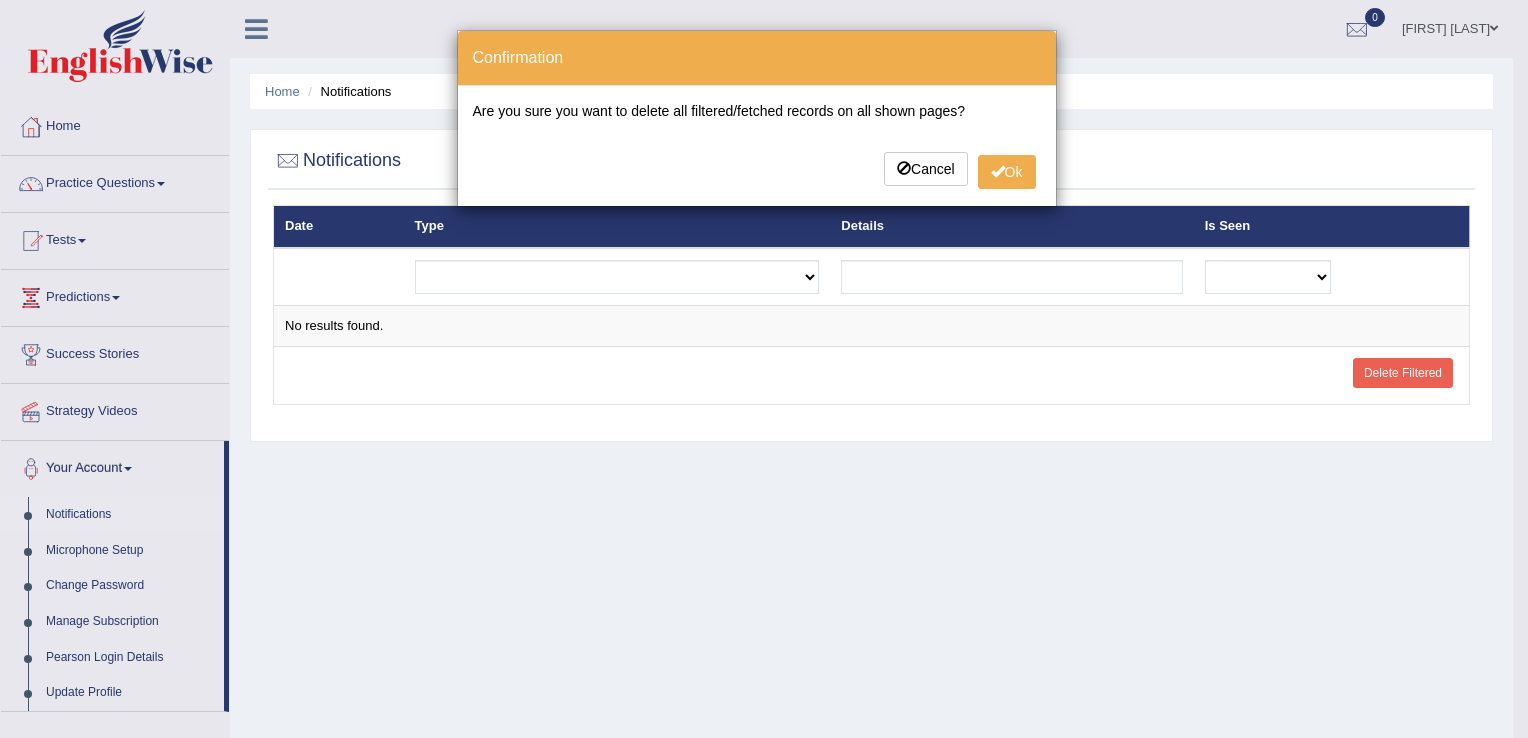 click on "× Confirmation Are you sure you want to delete all filtered/fetched records on all shown pages?   Cancel  Ok" at bounding box center [764, 369] 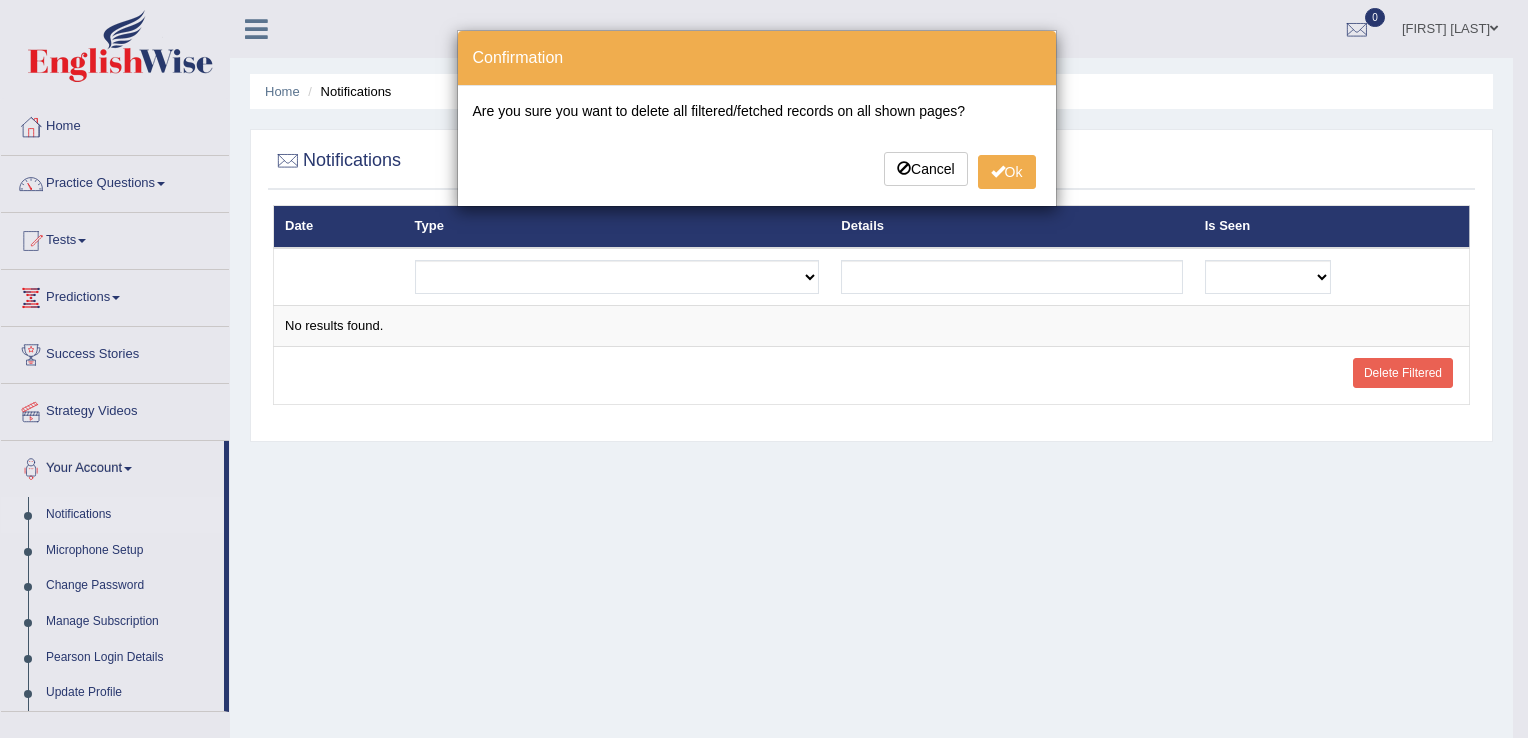 click on "× Confirmation Are you sure you want to delete all filtered/fetched records on all shown pages?   Cancel  Ok" at bounding box center (764, 369) 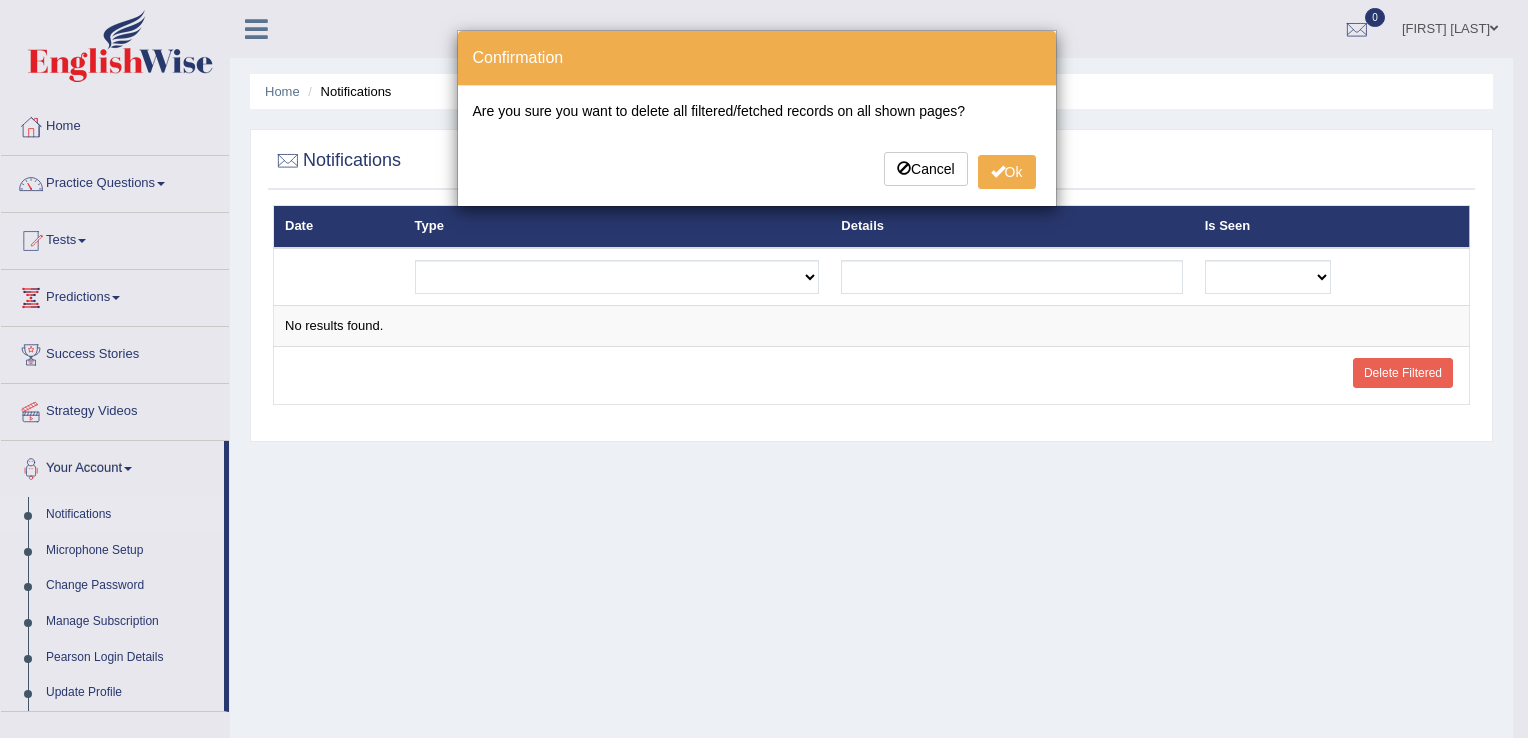 click on "× Confirmation Are you sure you want to delete all filtered/fetched records on all shown pages?   Cancel  Ok" at bounding box center [764, 369] 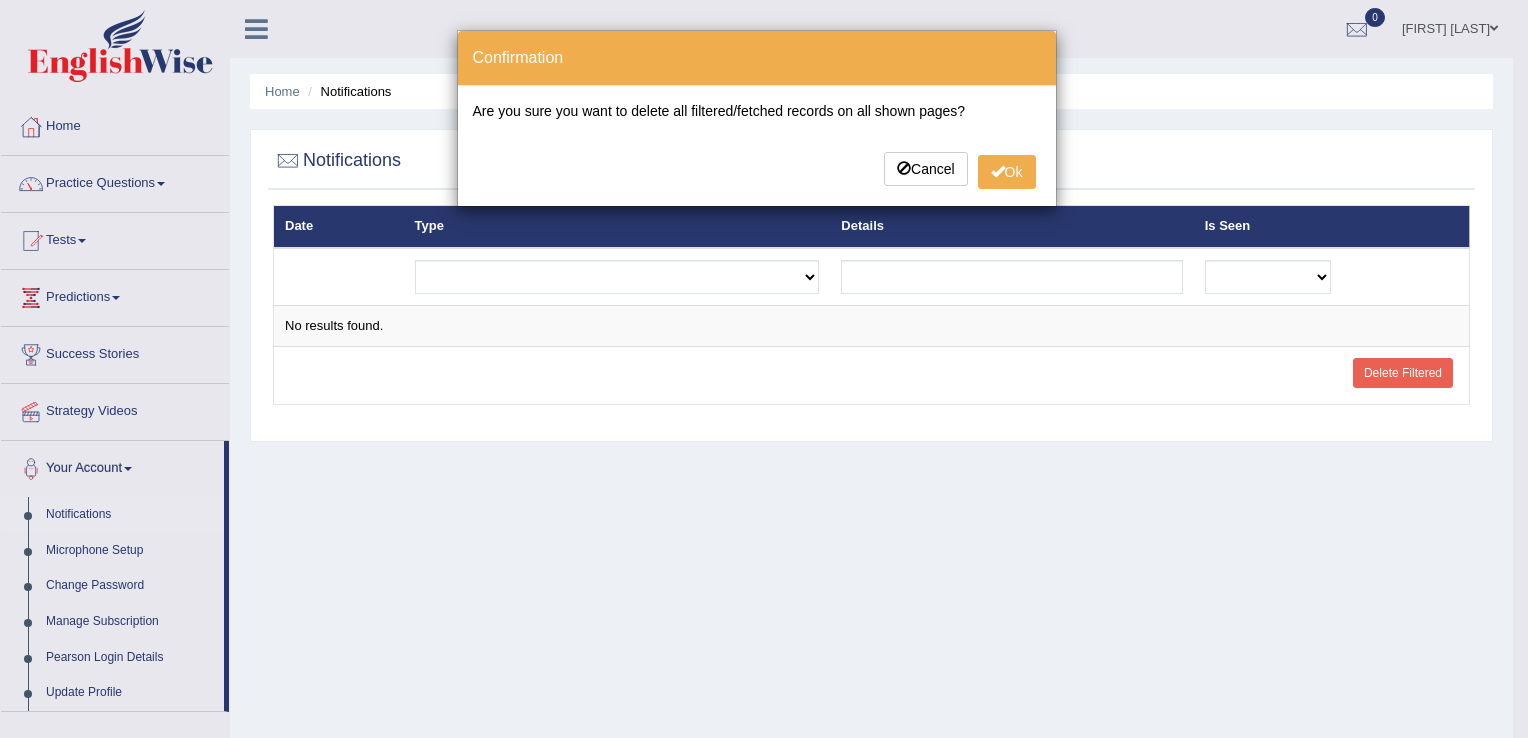 click on "× Confirmation Are you sure you want to delete all filtered/fetched records on all shown pages?   Cancel  Ok" at bounding box center (764, 369) 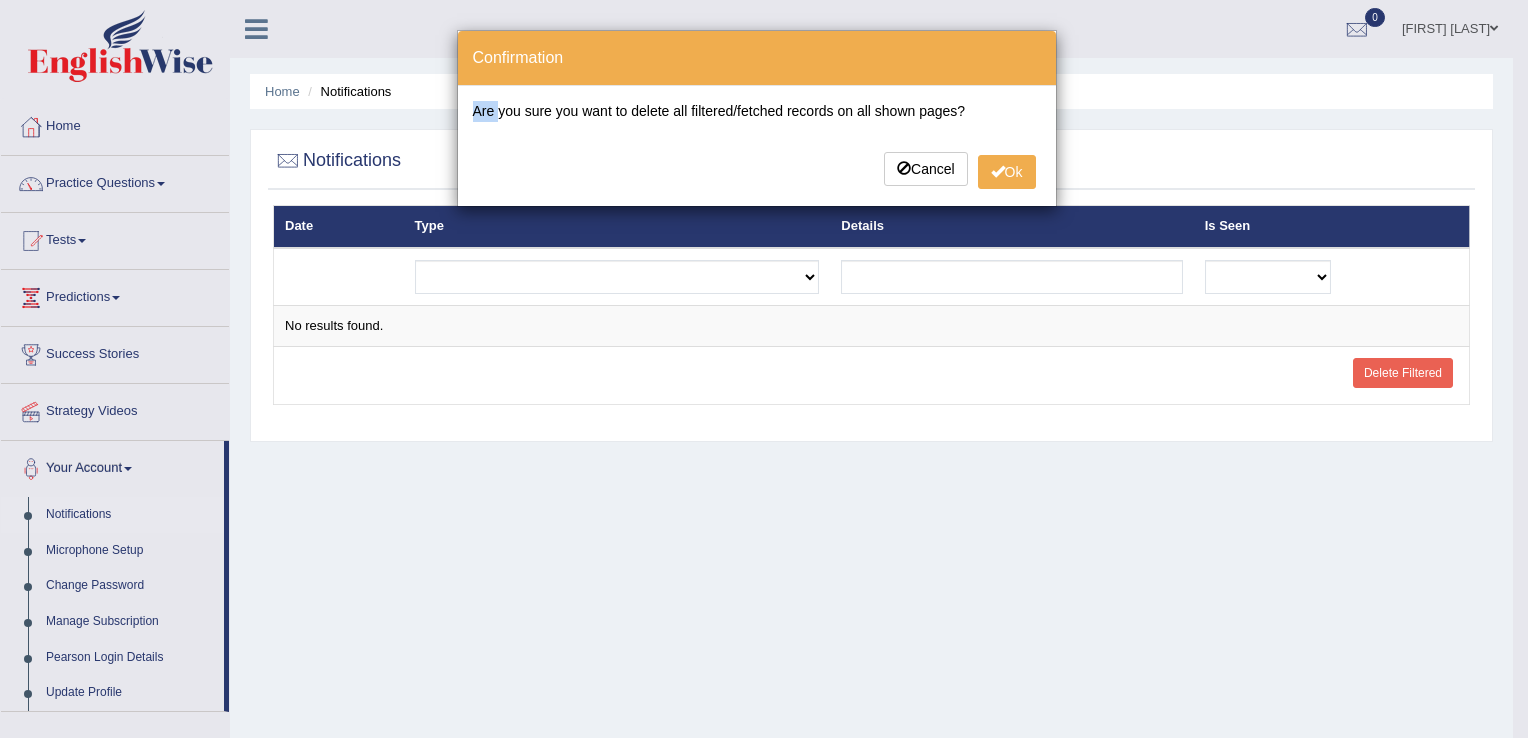 click on "× Confirmation Are you sure you want to delete all filtered/fetched records on all shown pages?   Cancel  Ok" at bounding box center [764, 369] 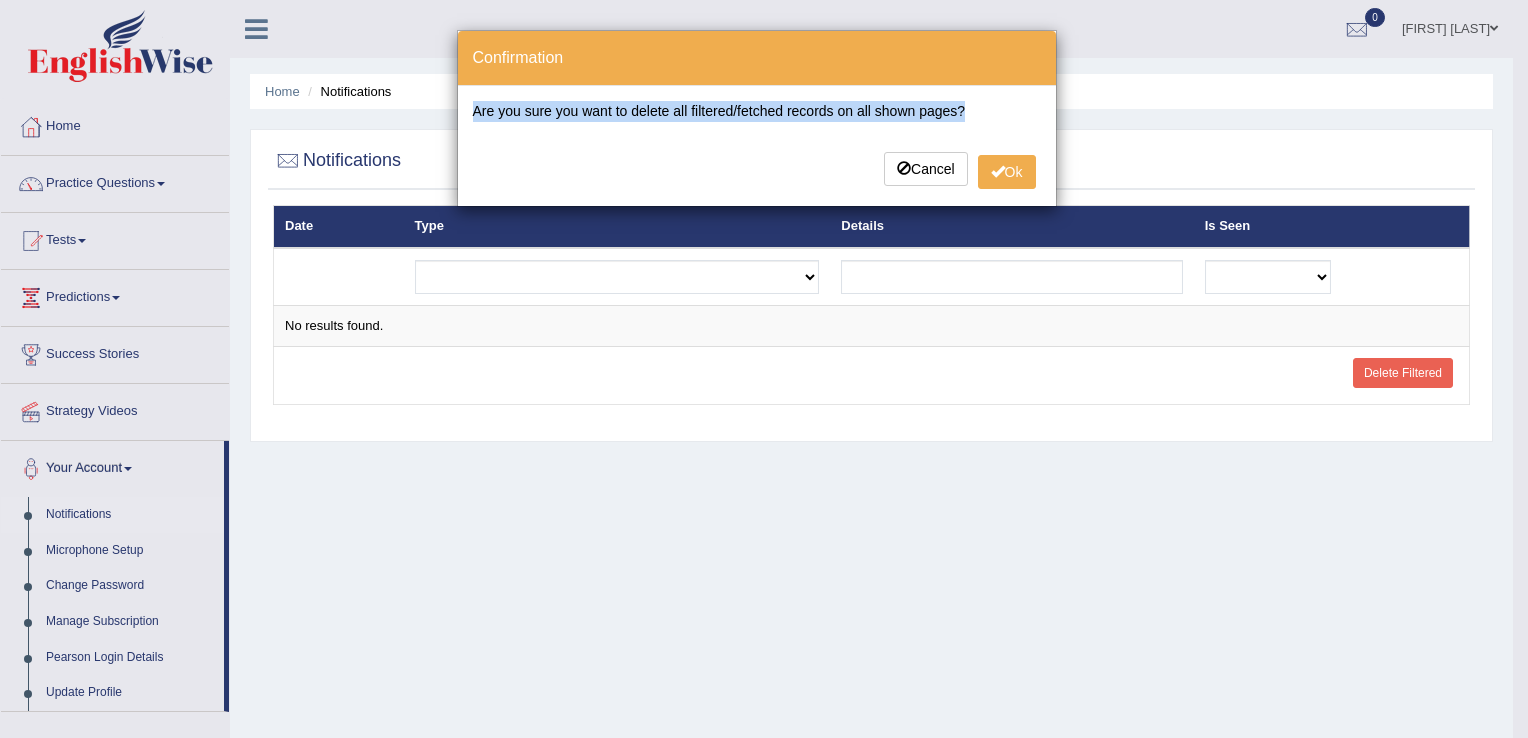 click on "× Confirmation Are you sure you want to delete all filtered/fetched records on all shown pages?   Cancel  Ok" at bounding box center (764, 369) 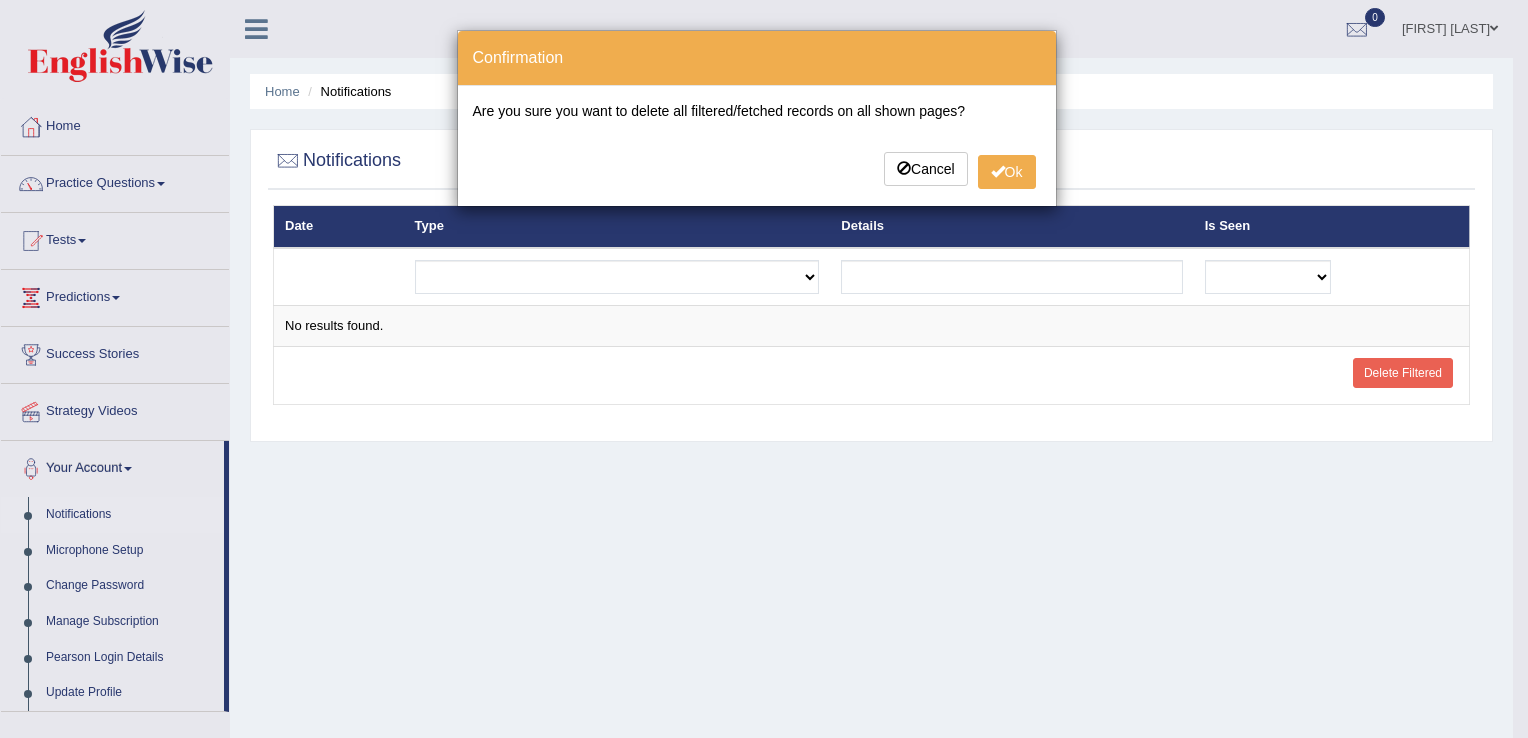 click on "× Confirmation Are you sure you want to delete all filtered/fetched records on all shown pages?   Cancel  Ok" at bounding box center [764, 369] 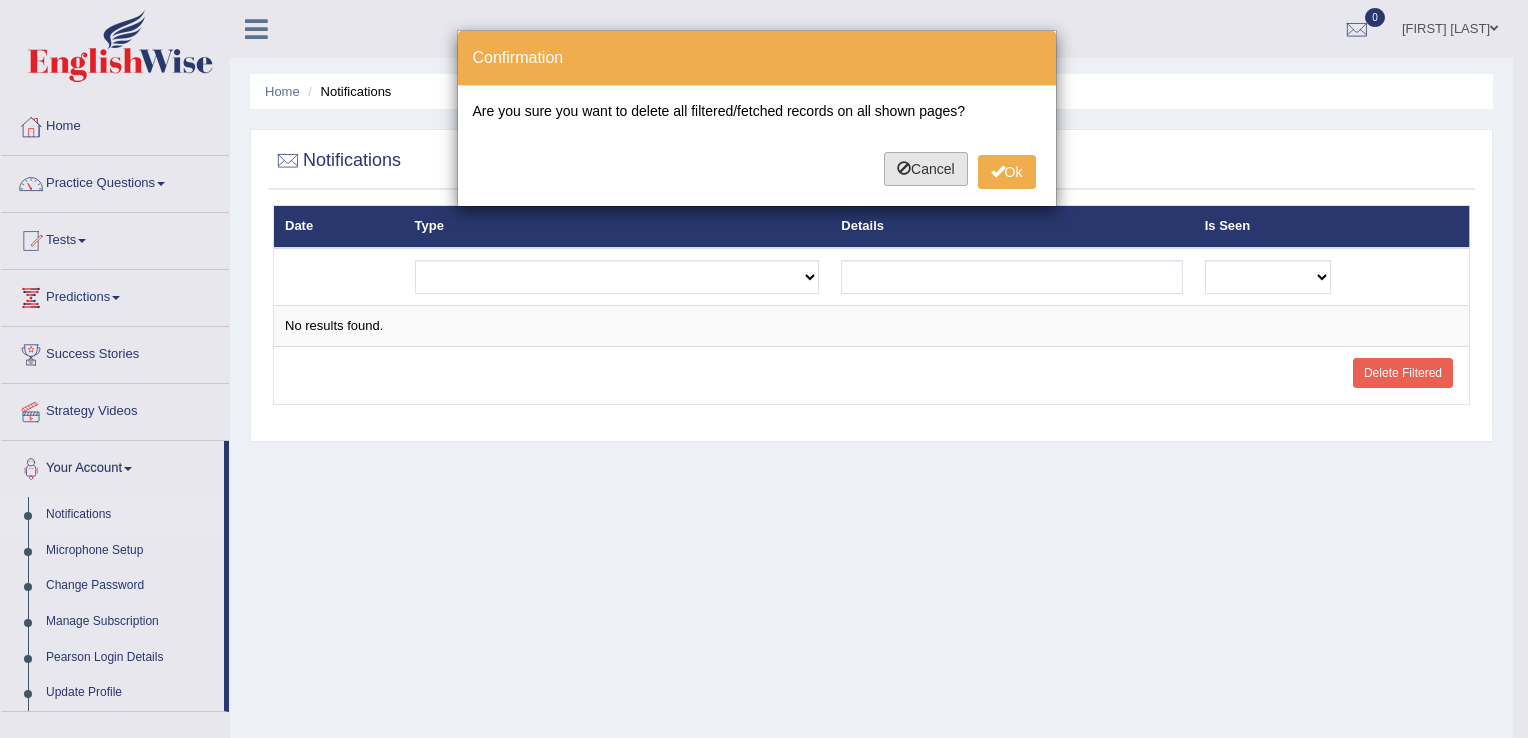 click on "Cancel" at bounding box center [926, 169] 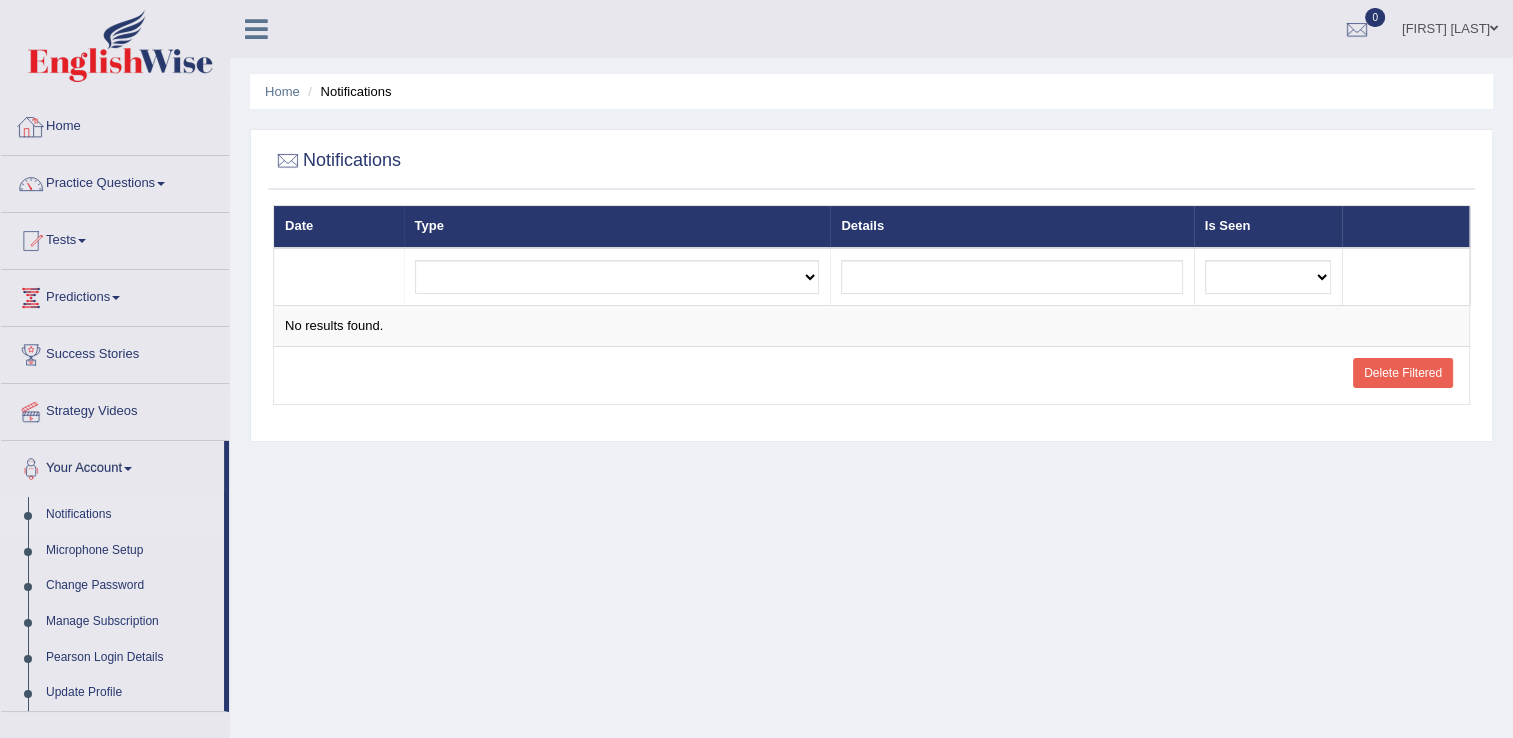 click on "Home" at bounding box center [115, 124] 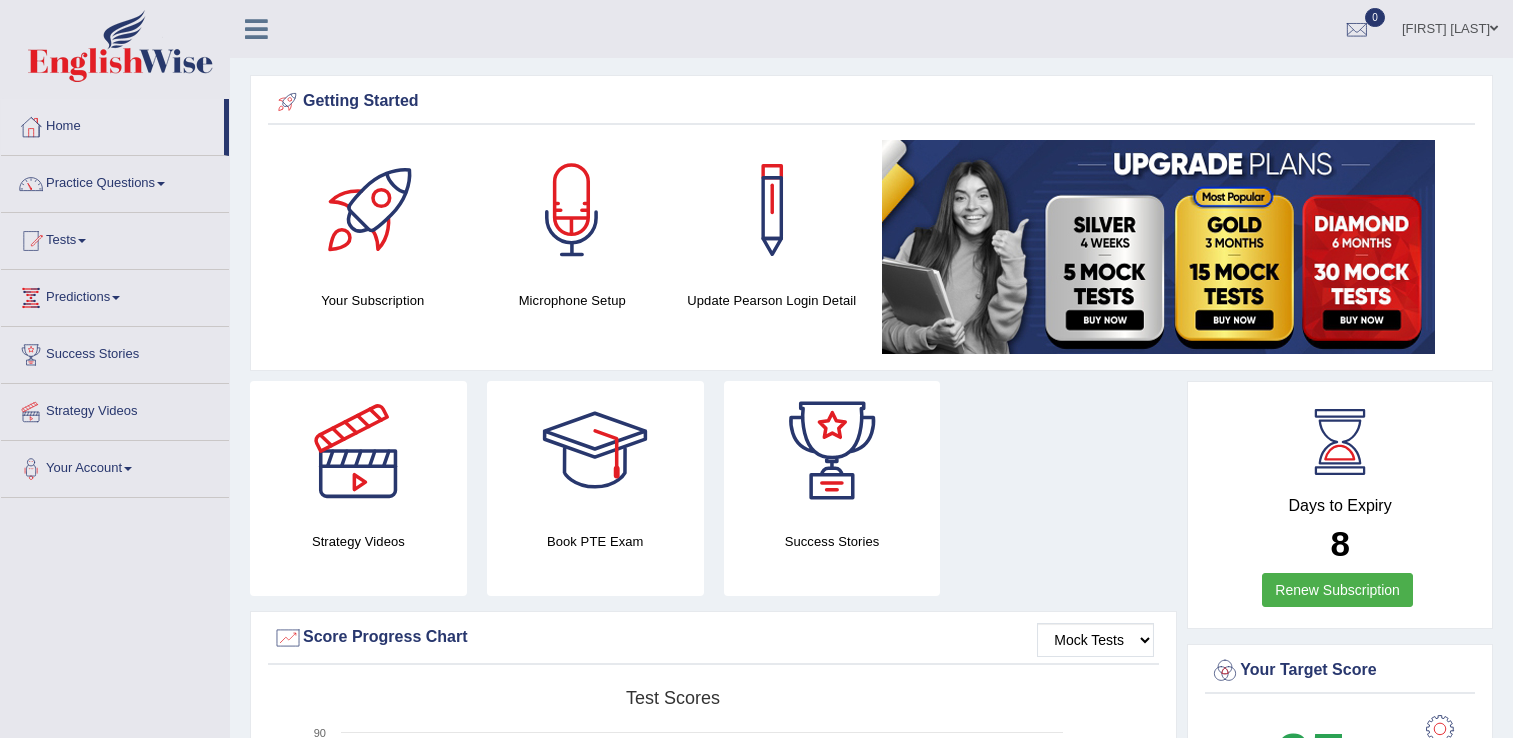scroll, scrollTop: 0, scrollLeft: 0, axis: both 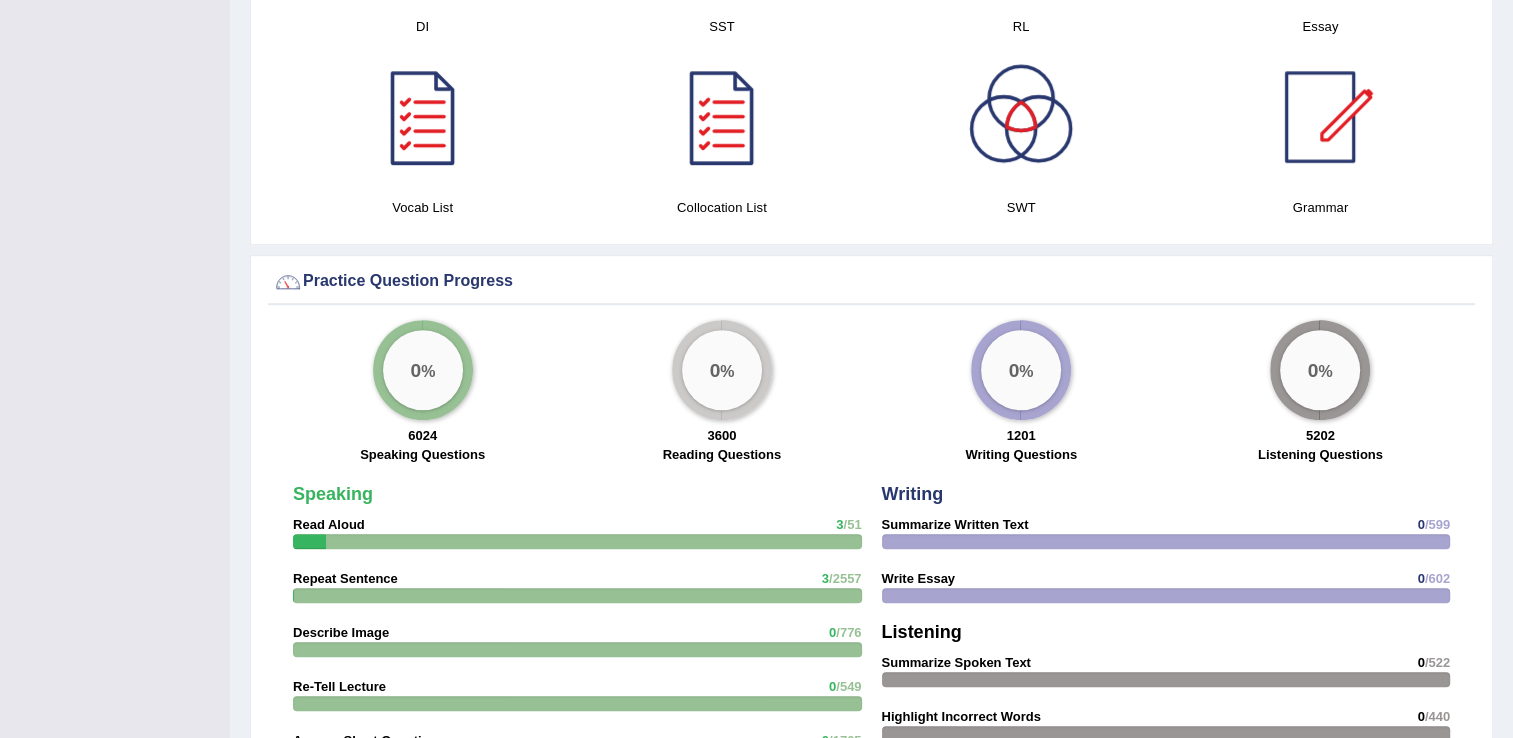click on "3600
Reading Questions" at bounding box center [721, 447] 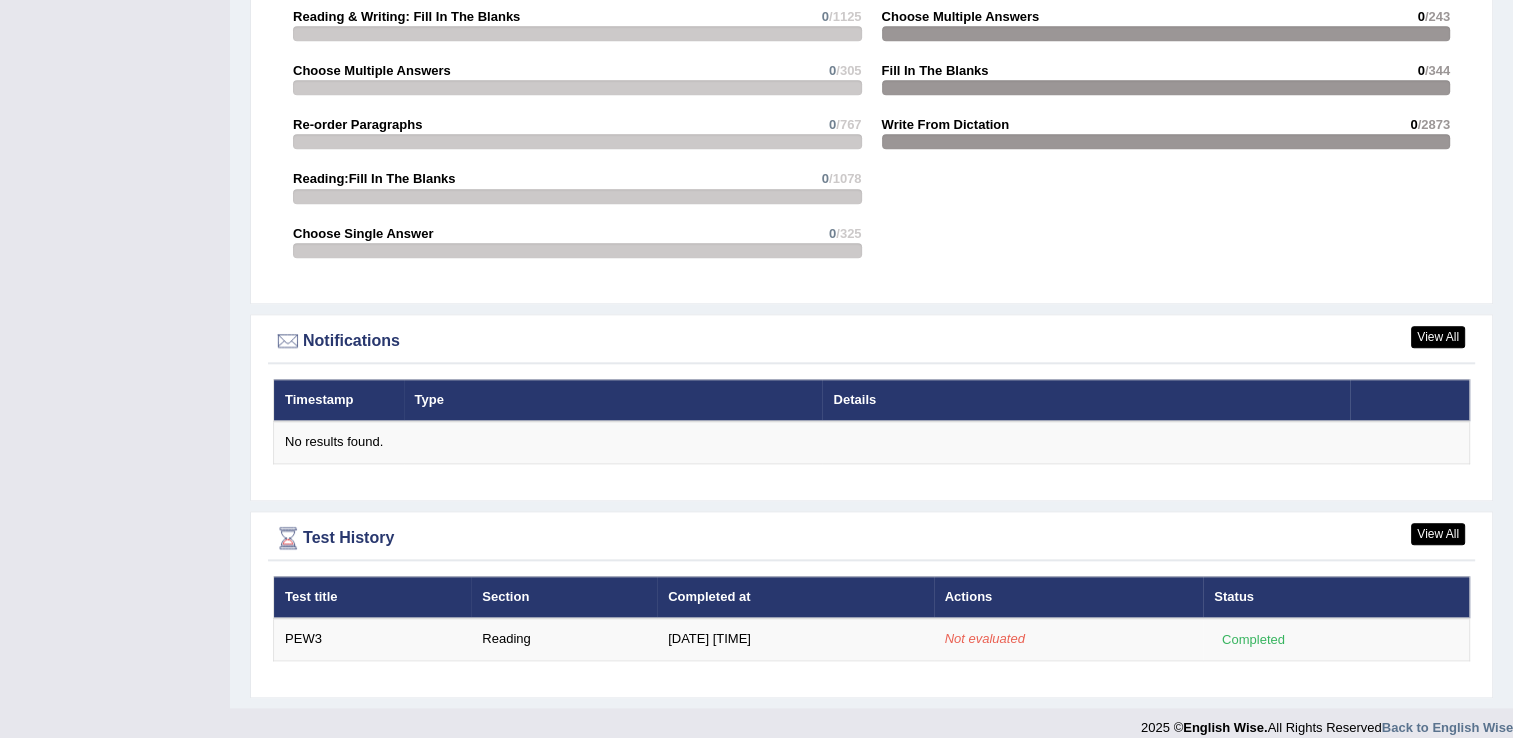 scroll, scrollTop: 2146, scrollLeft: 0, axis: vertical 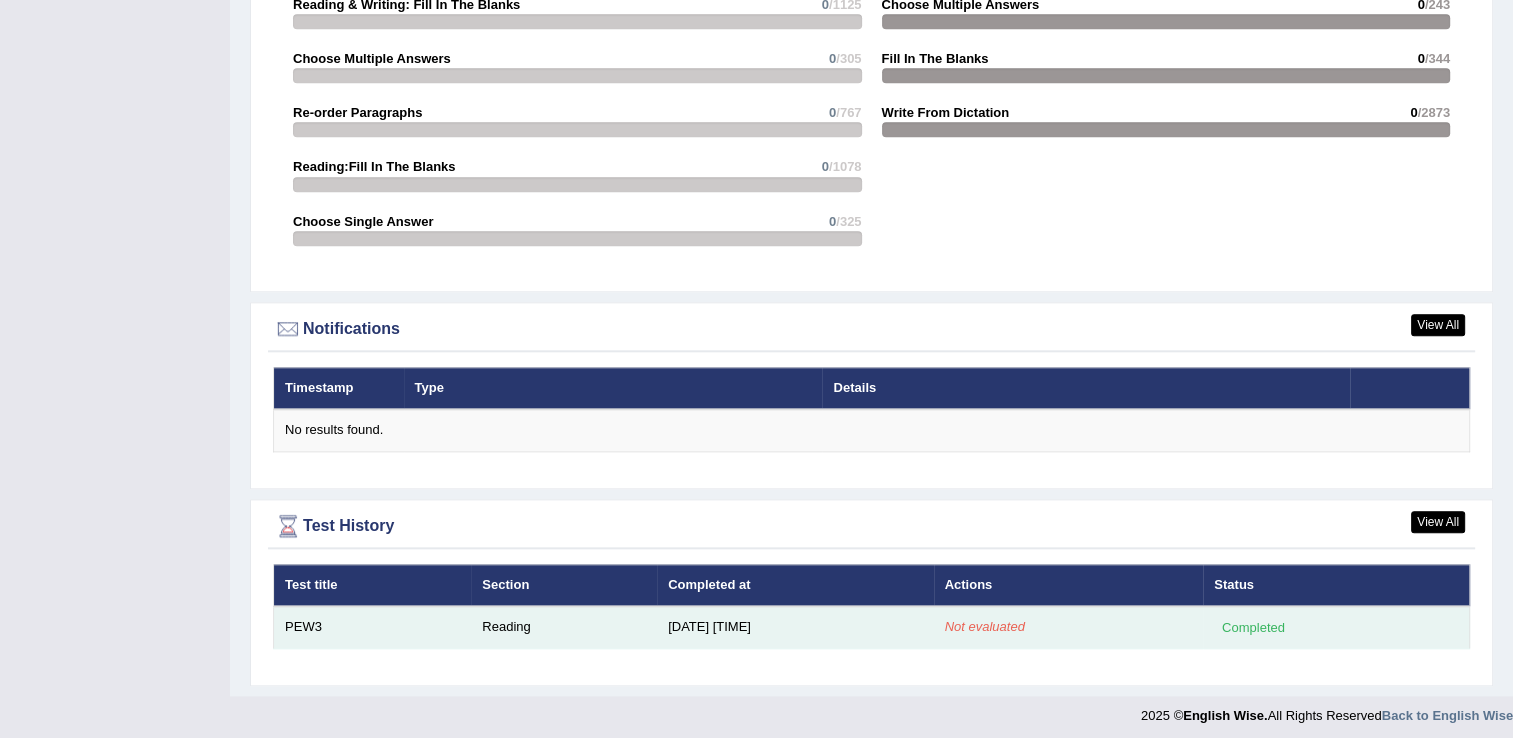 click on "Completed" at bounding box center (1253, 627) 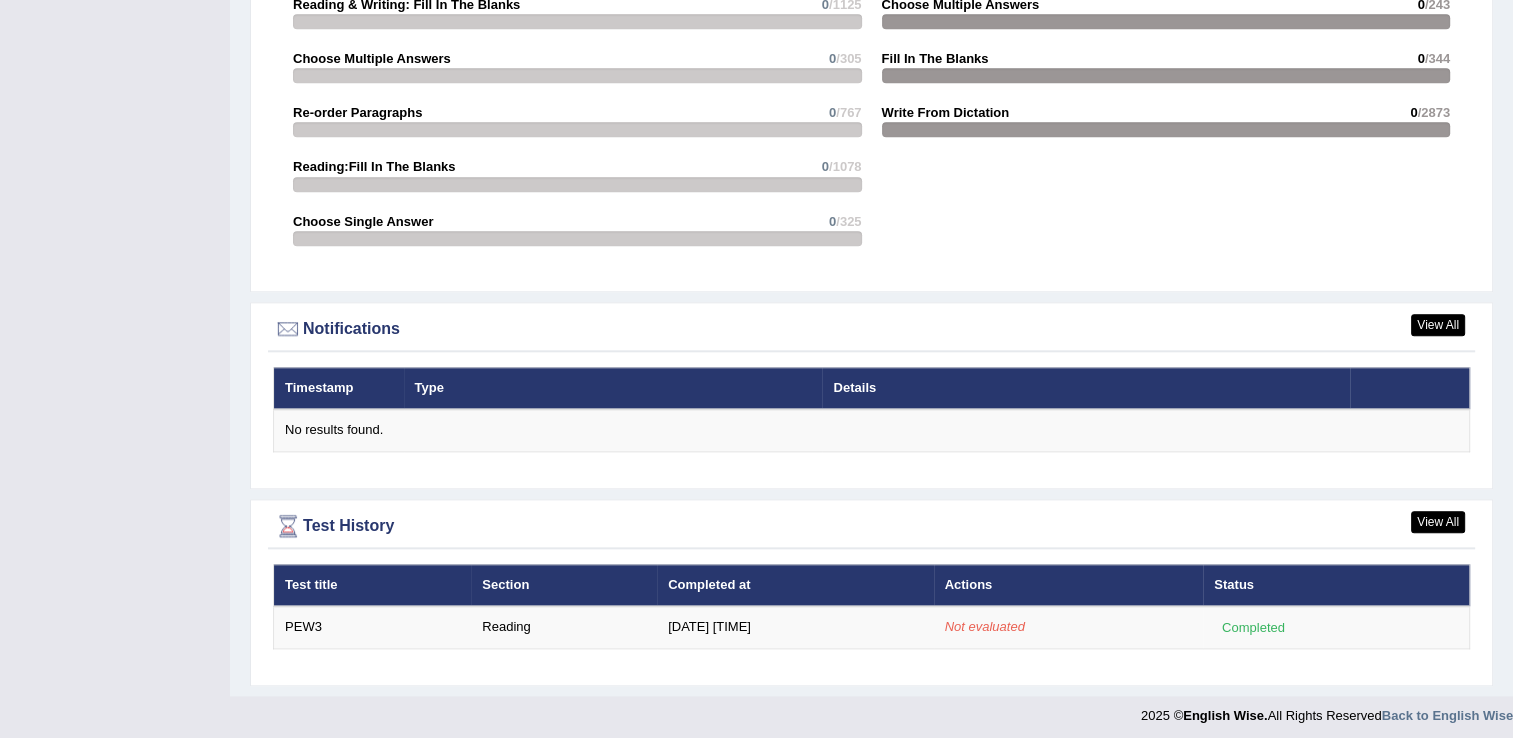 drag, startPoint x: 1246, startPoint y: 624, endPoint x: 1519, endPoint y: 623, distance: 273.00183 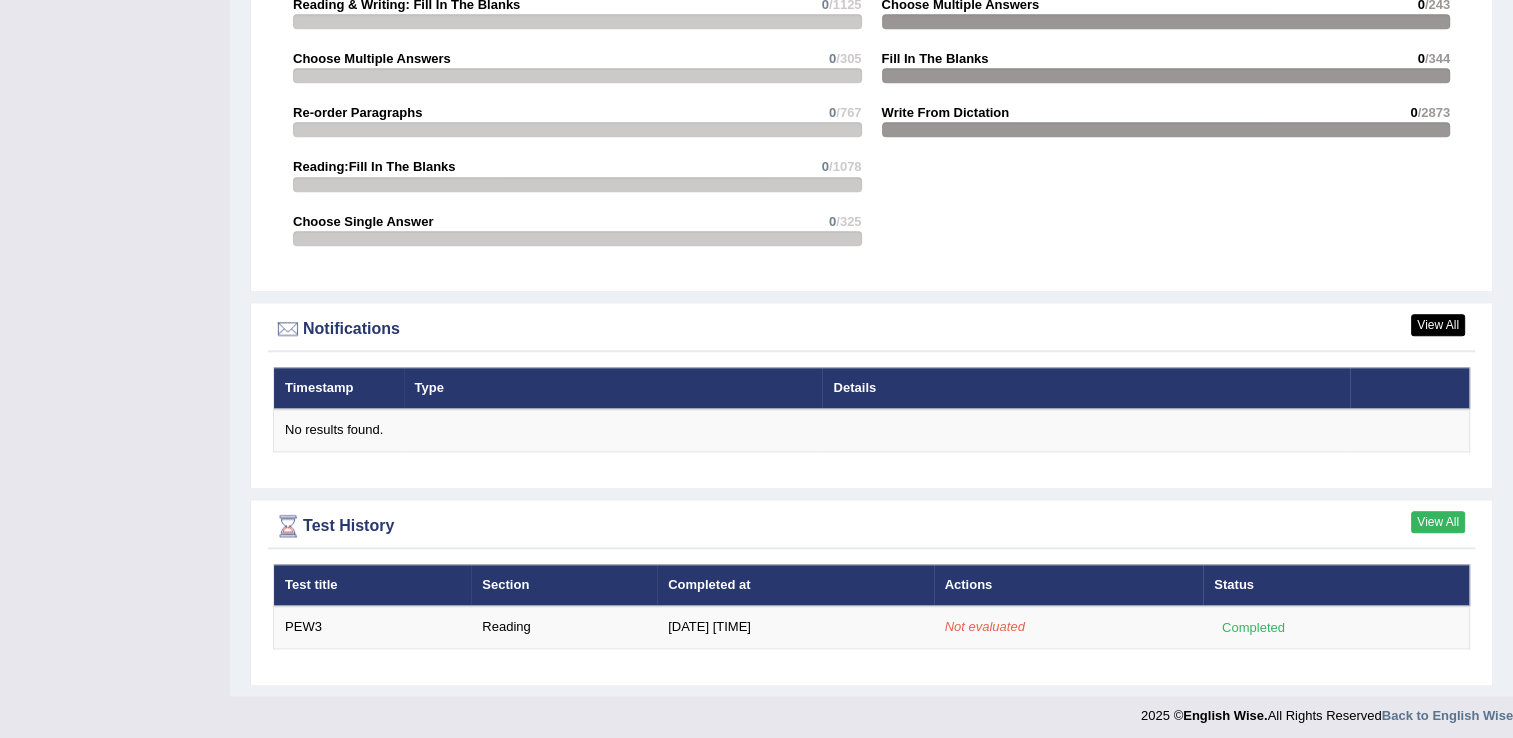 click on "View All" at bounding box center (1438, 522) 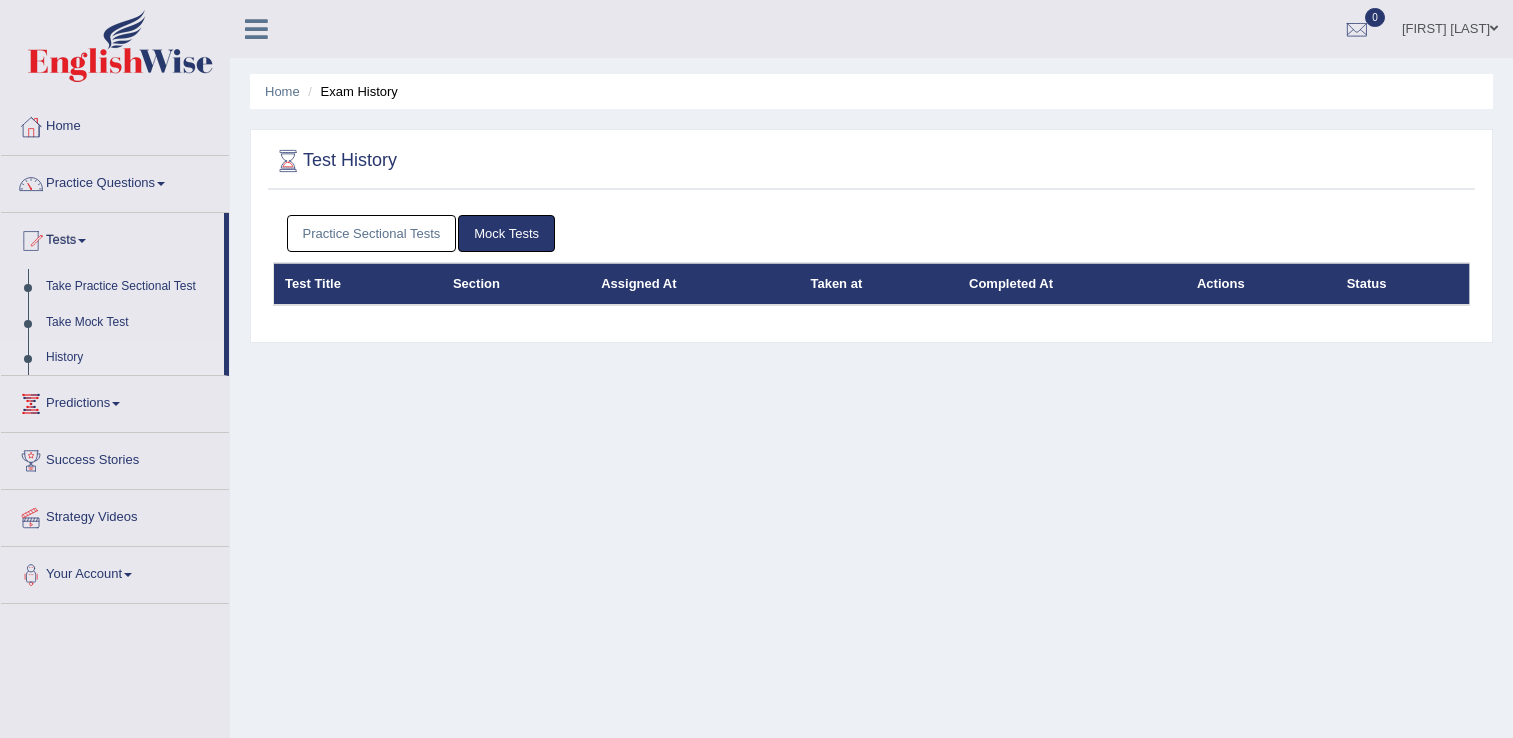 scroll, scrollTop: 0, scrollLeft: 0, axis: both 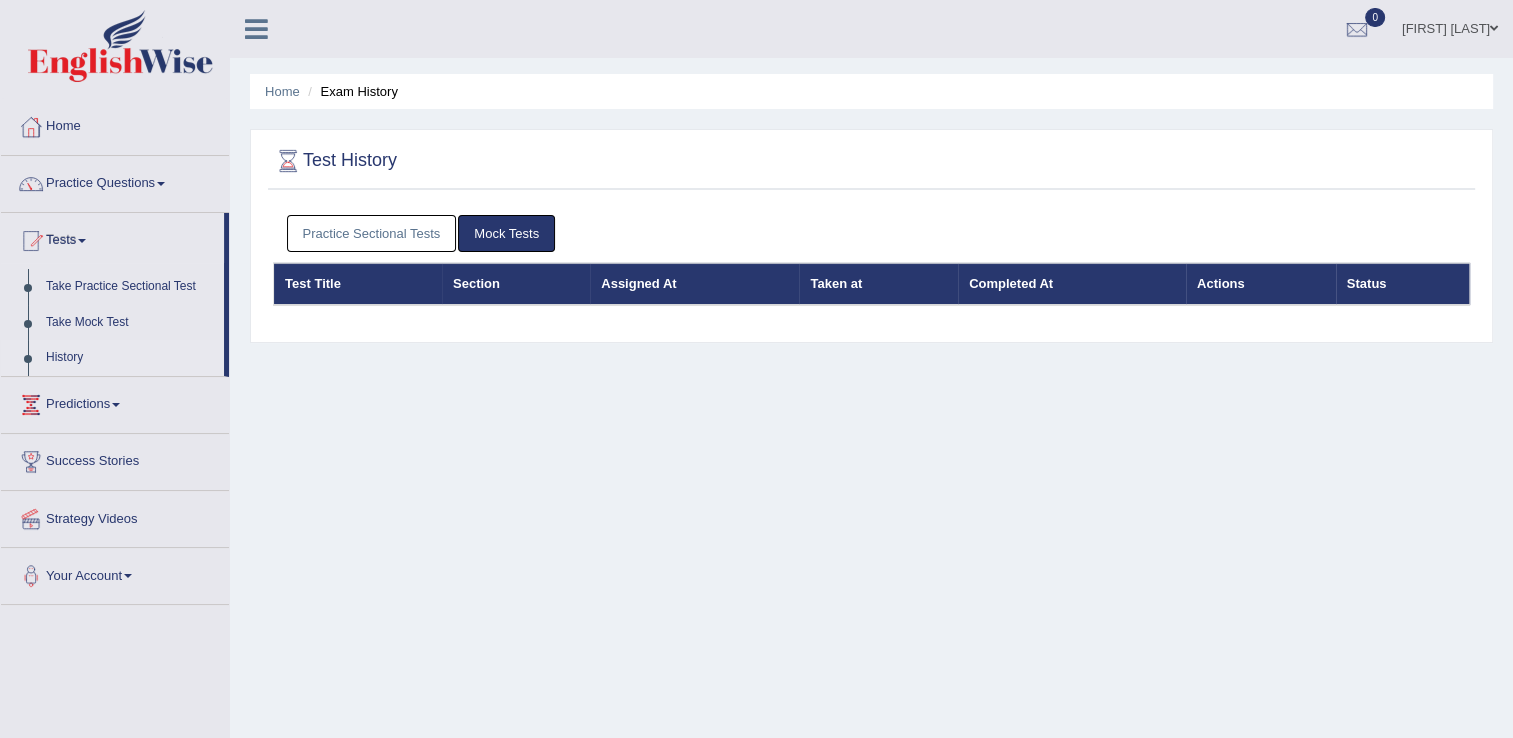 click on "Taken at" at bounding box center [878, 284] 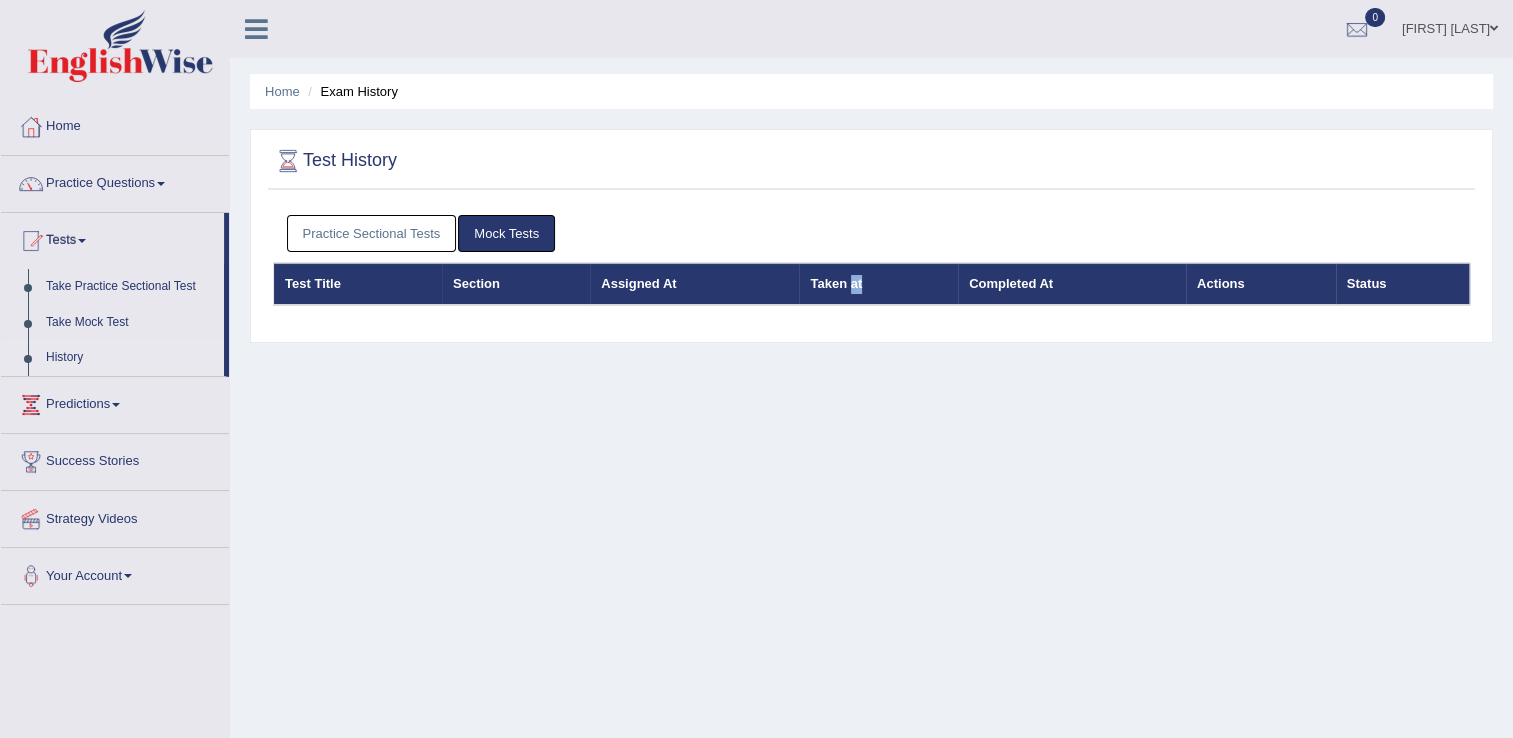 drag, startPoint x: 856, startPoint y: 294, endPoint x: 981, endPoint y: 264, distance: 128.5496 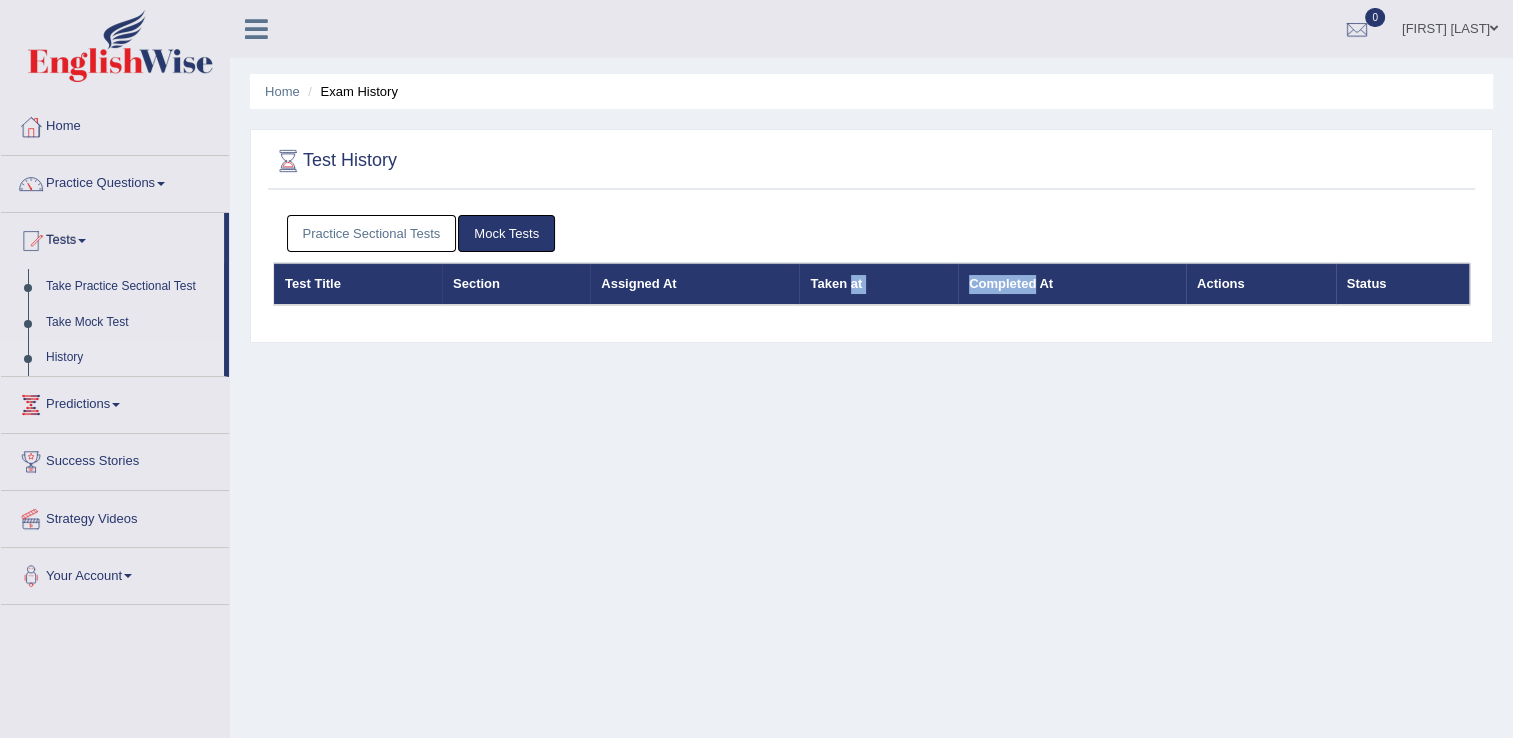 drag, startPoint x: 981, startPoint y: 264, endPoint x: 985, endPoint y: 289, distance: 25.317978 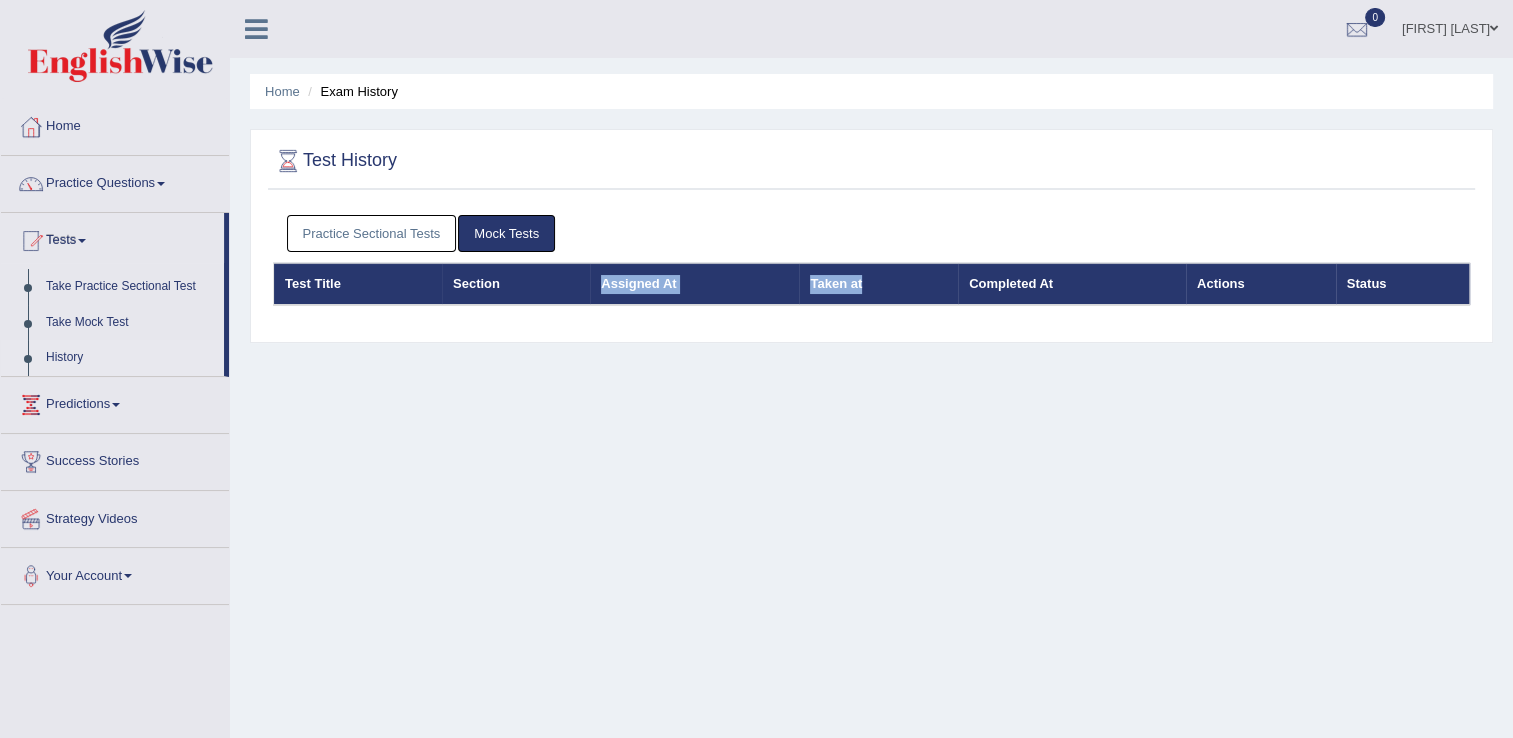 drag, startPoint x: 985, startPoint y: 289, endPoint x: 525, endPoint y: 265, distance: 460.62567 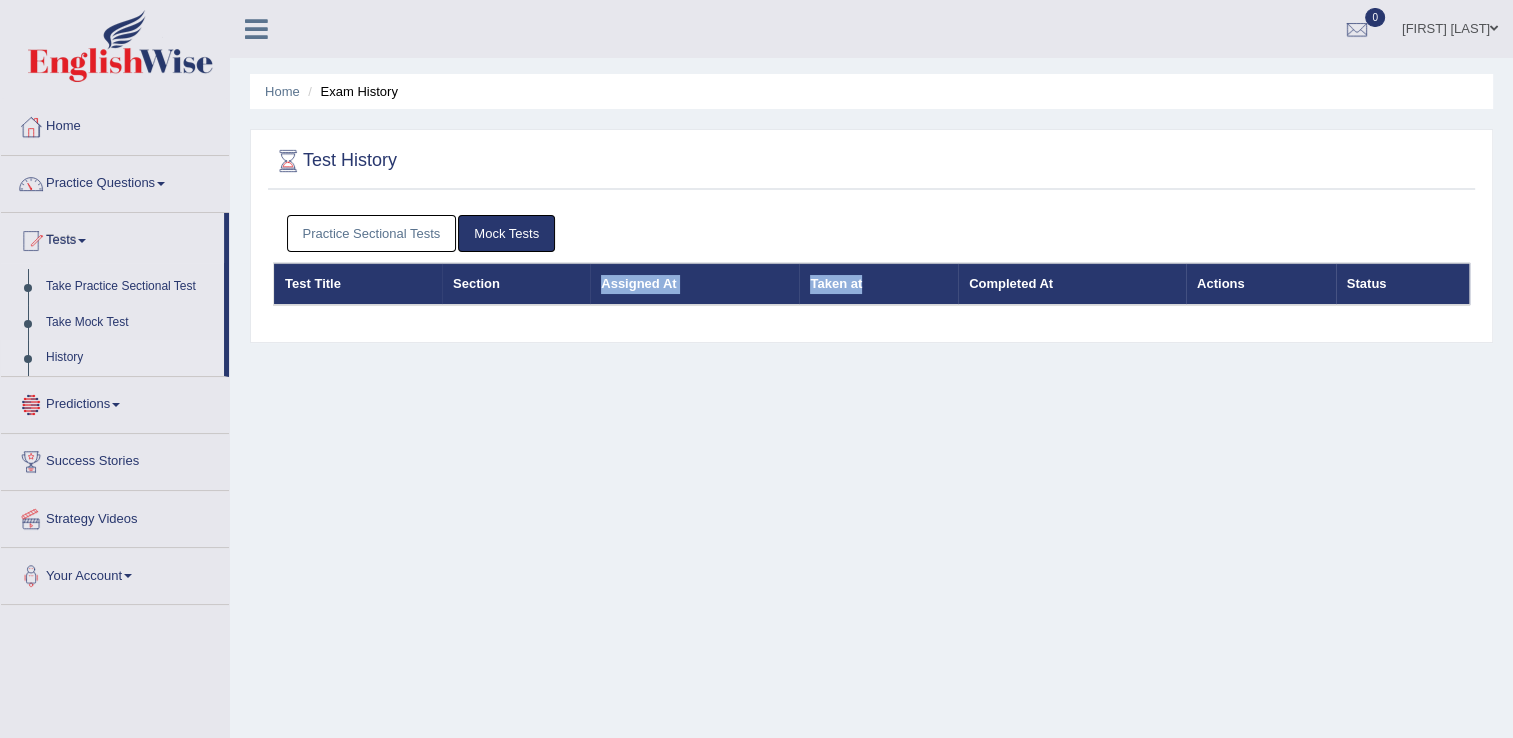 click on "Predictions" at bounding box center (115, 402) 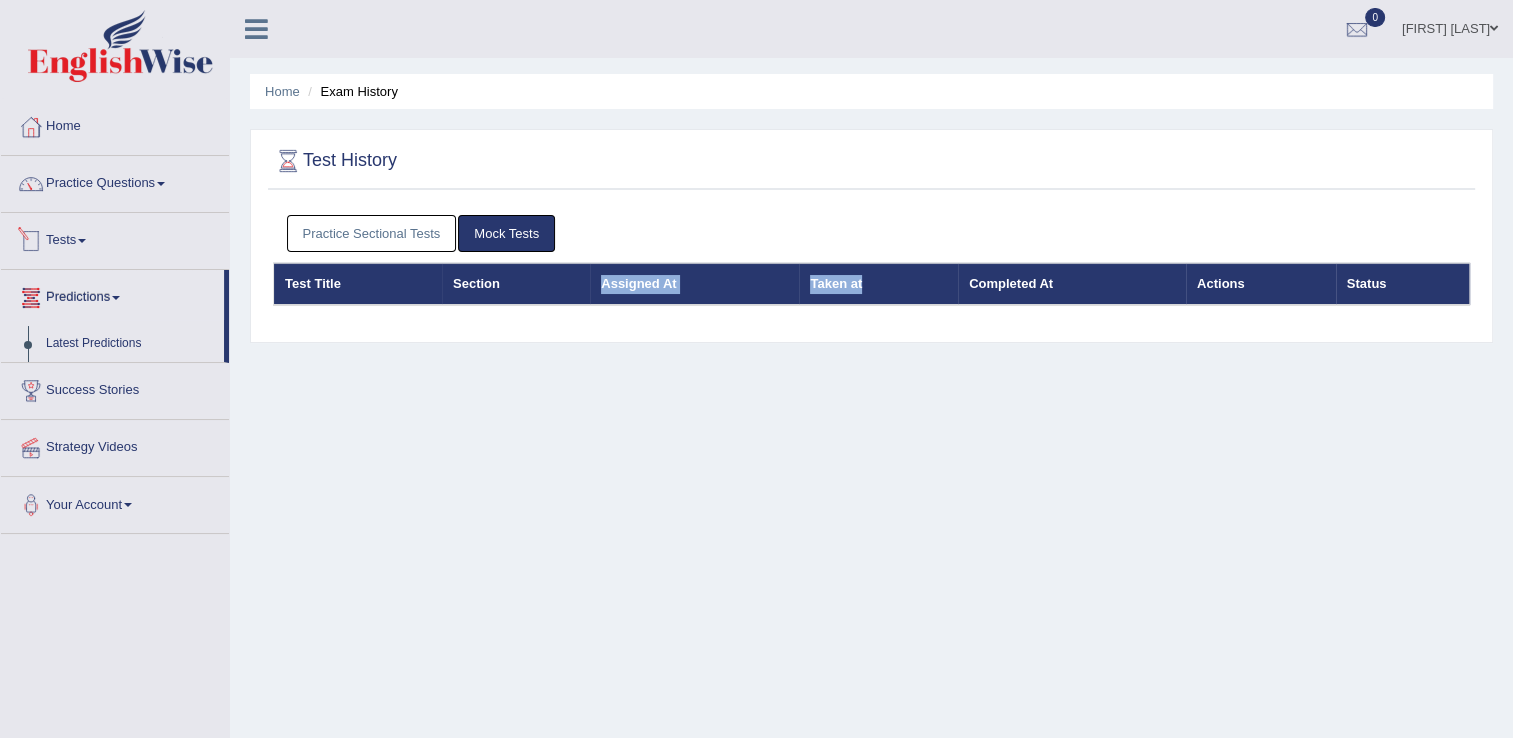 click on "Tests" at bounding box center [115, 238] 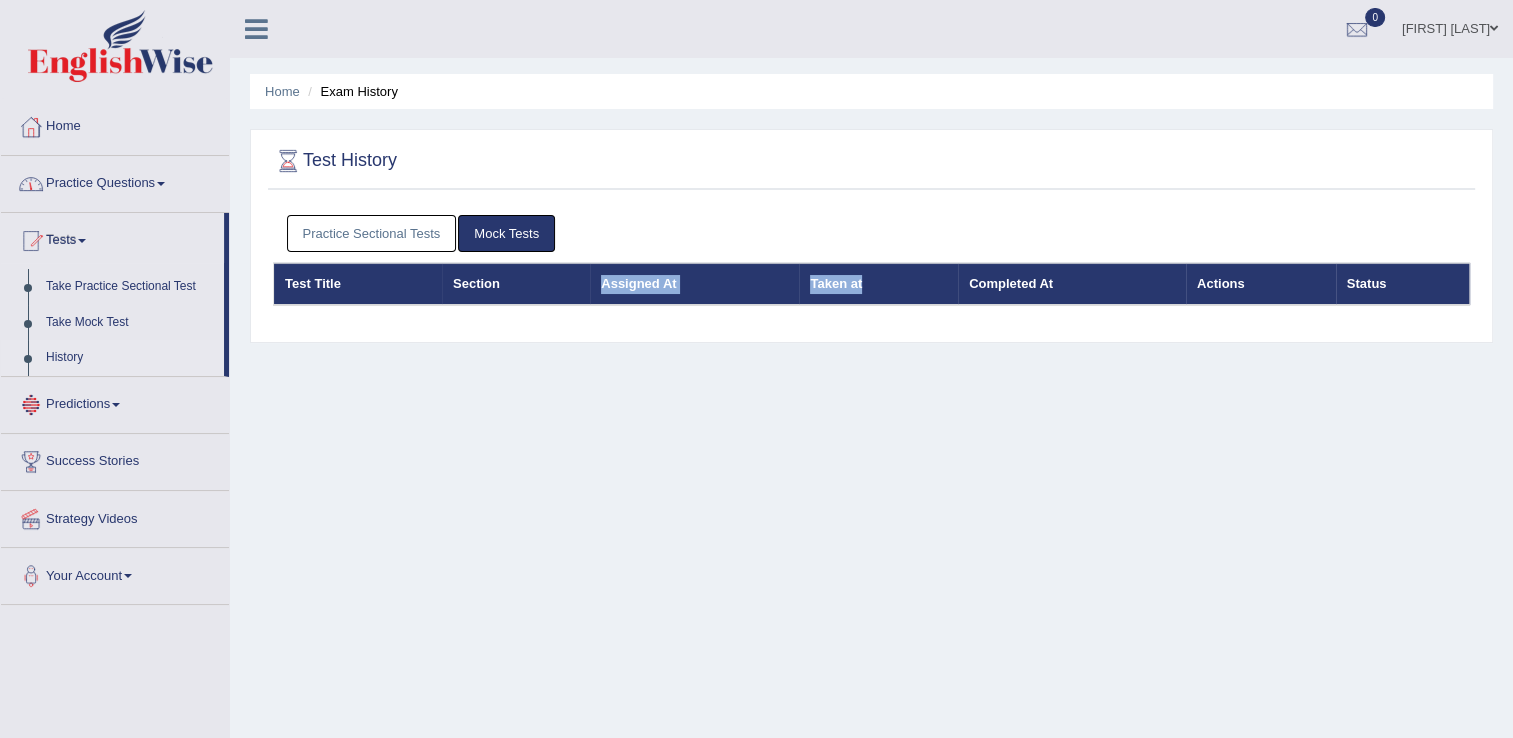 click on "History" at bounding box center (130, 358) 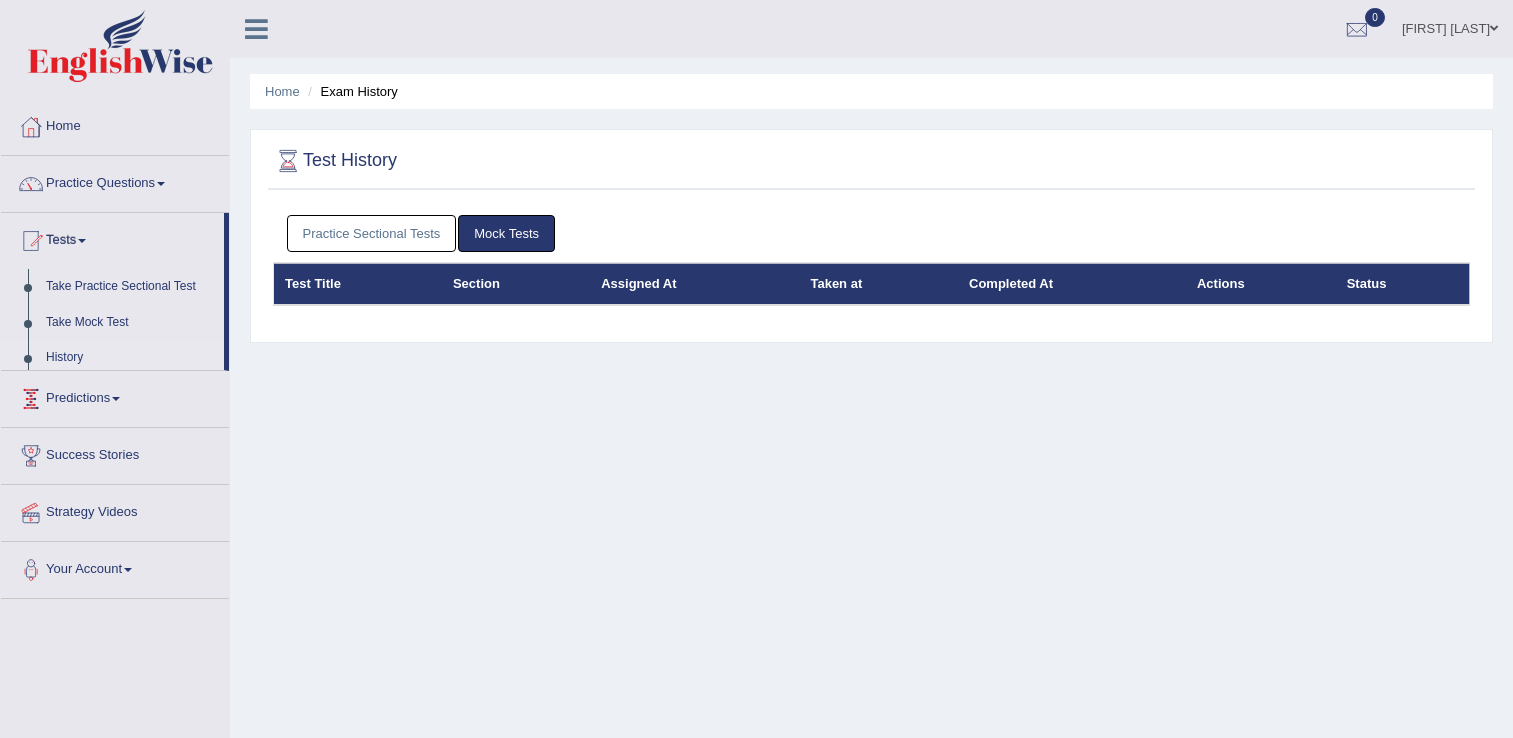 scroll, scrollTop: 0, scrollLeft: 0, axis: both 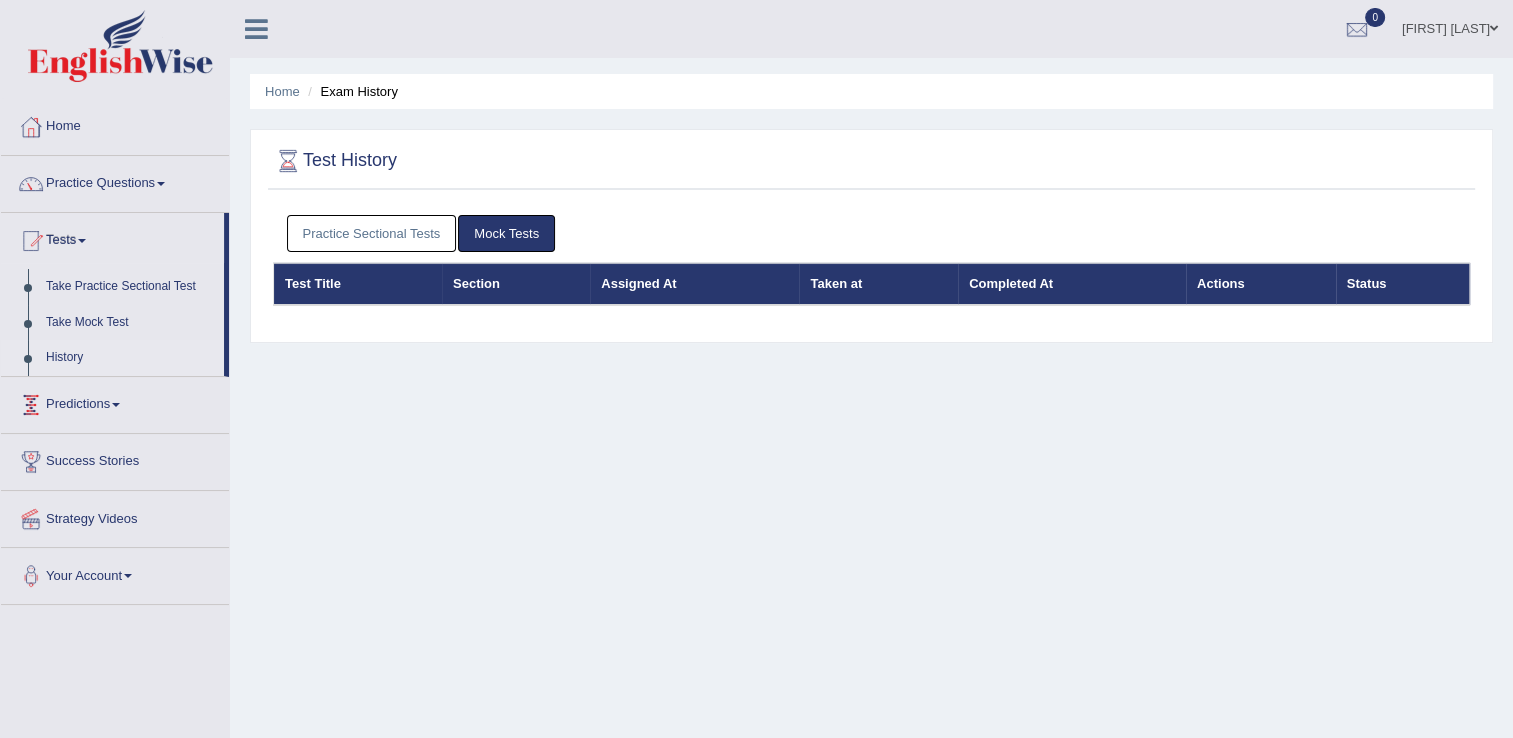 click on "History" at bounding box center (130, 358) 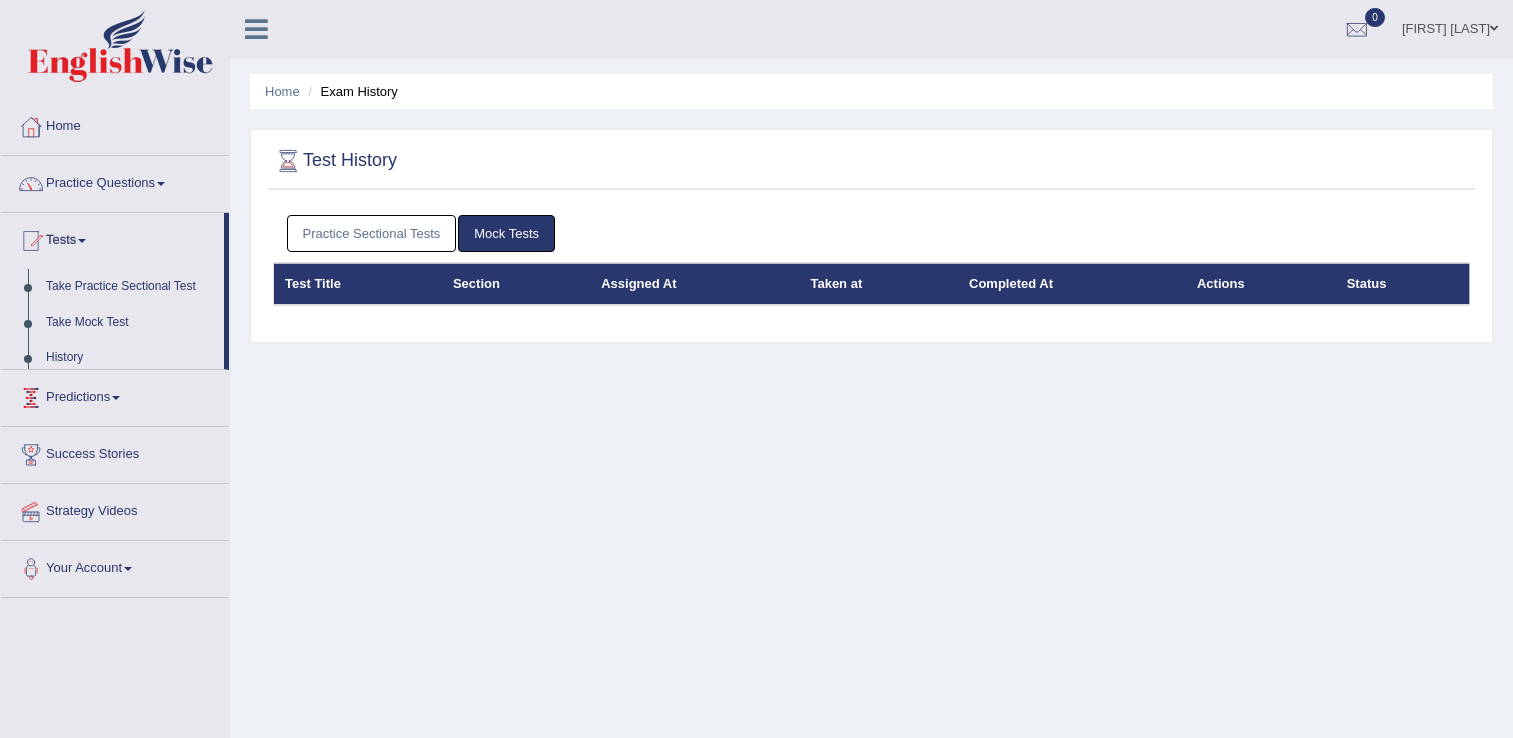 scroll, scrollTop: 0, scrollLeft: 0, axis: both 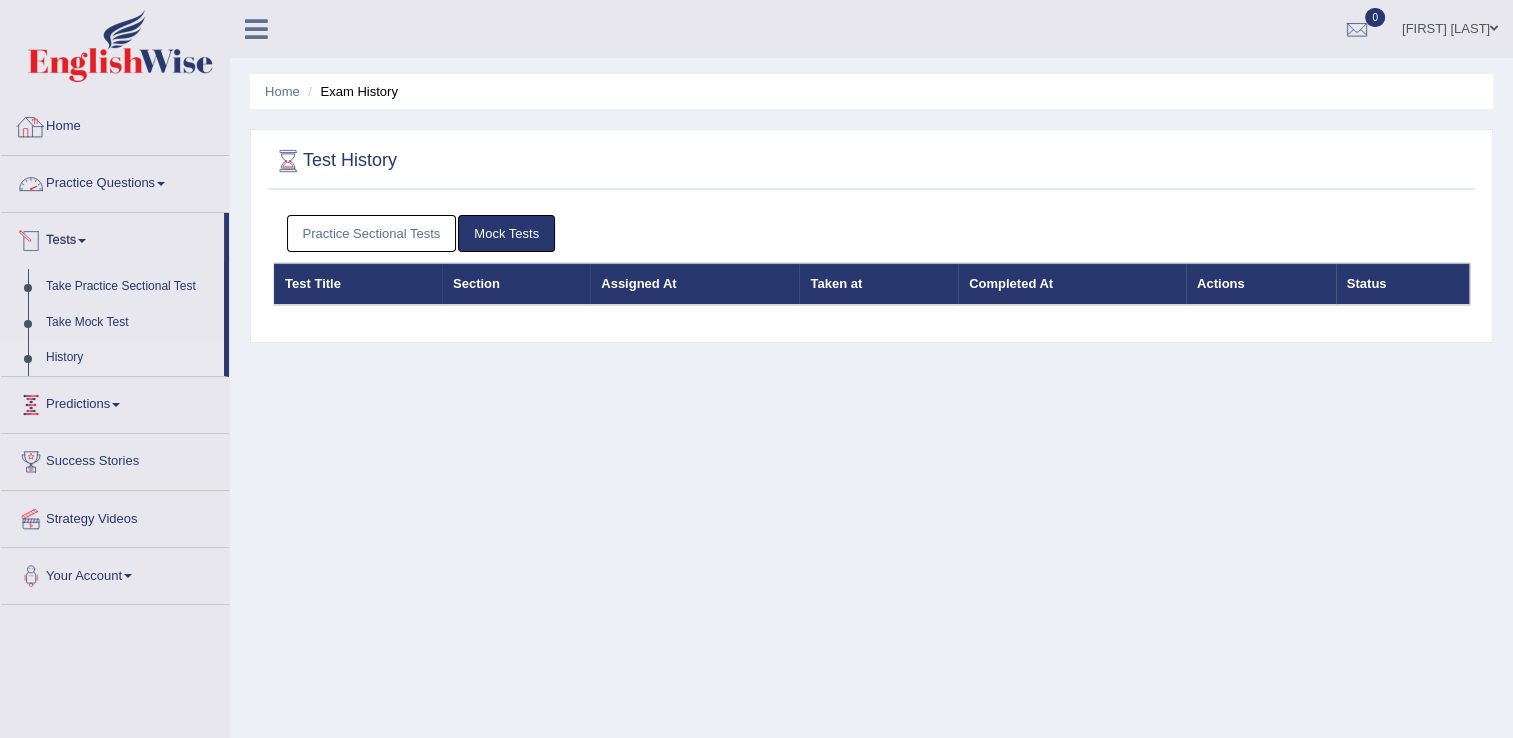 click on "Home" at bounding box center [115, 124] 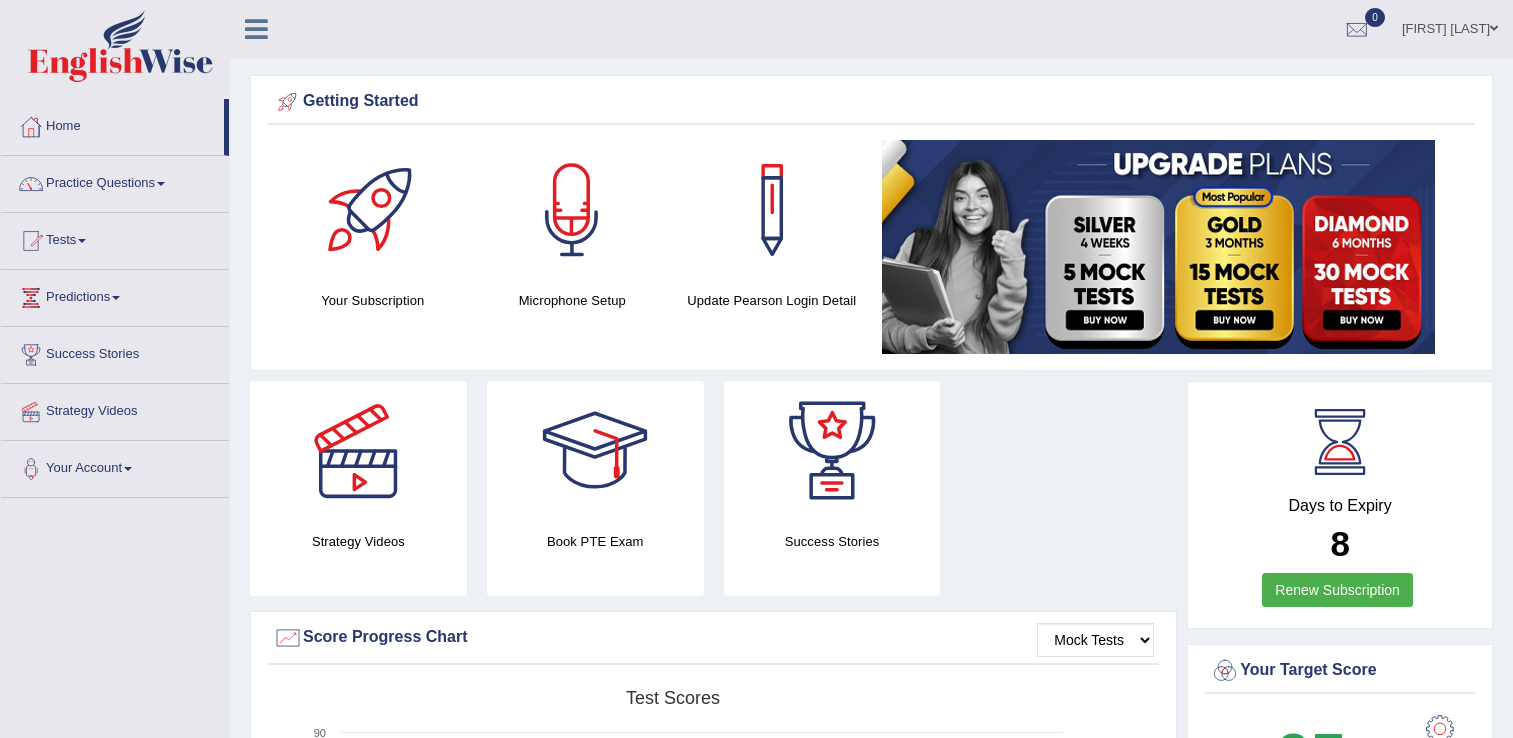 scroll, scrollTop: 0, scrollLeft: 0, axis: both 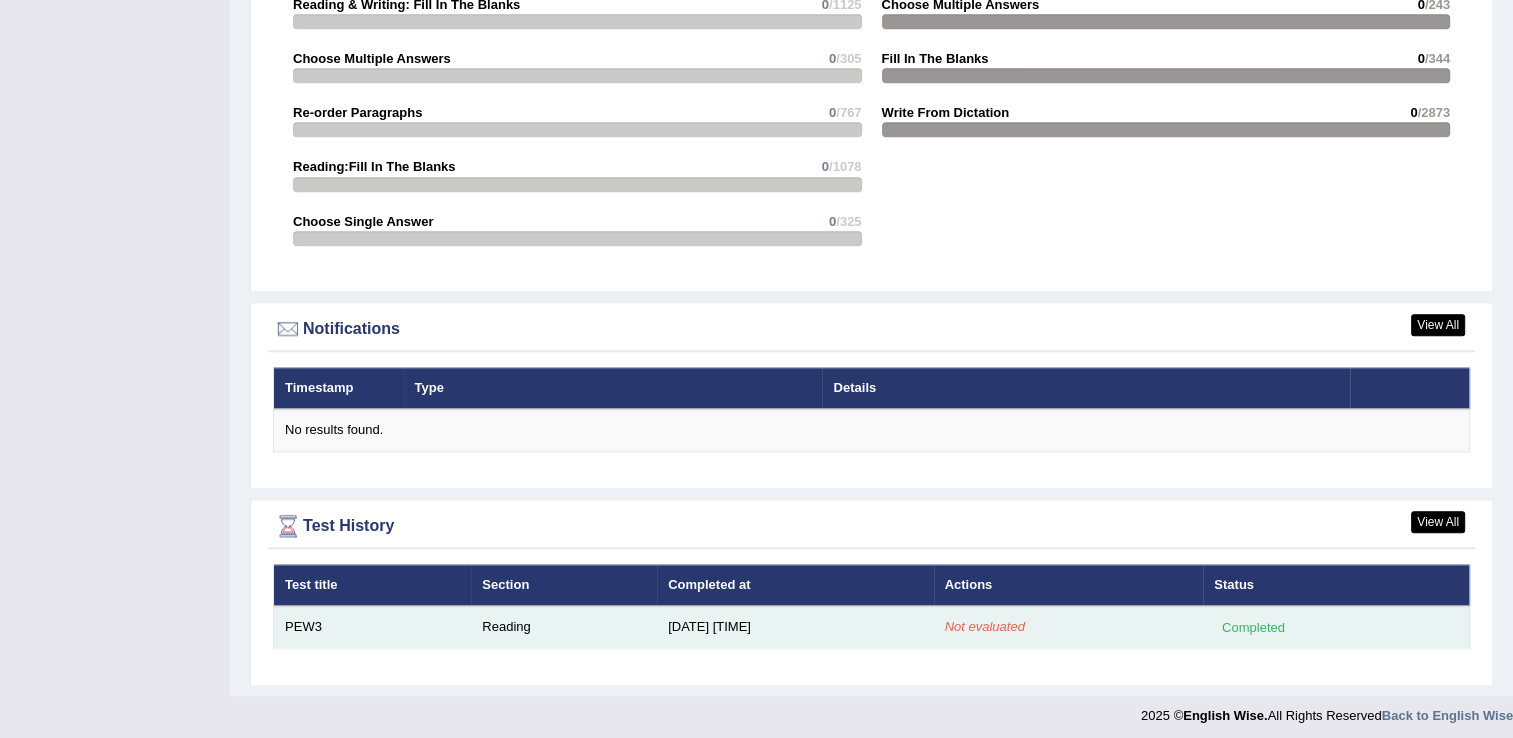 click on "PEW3" at bounding box center [373, 627] 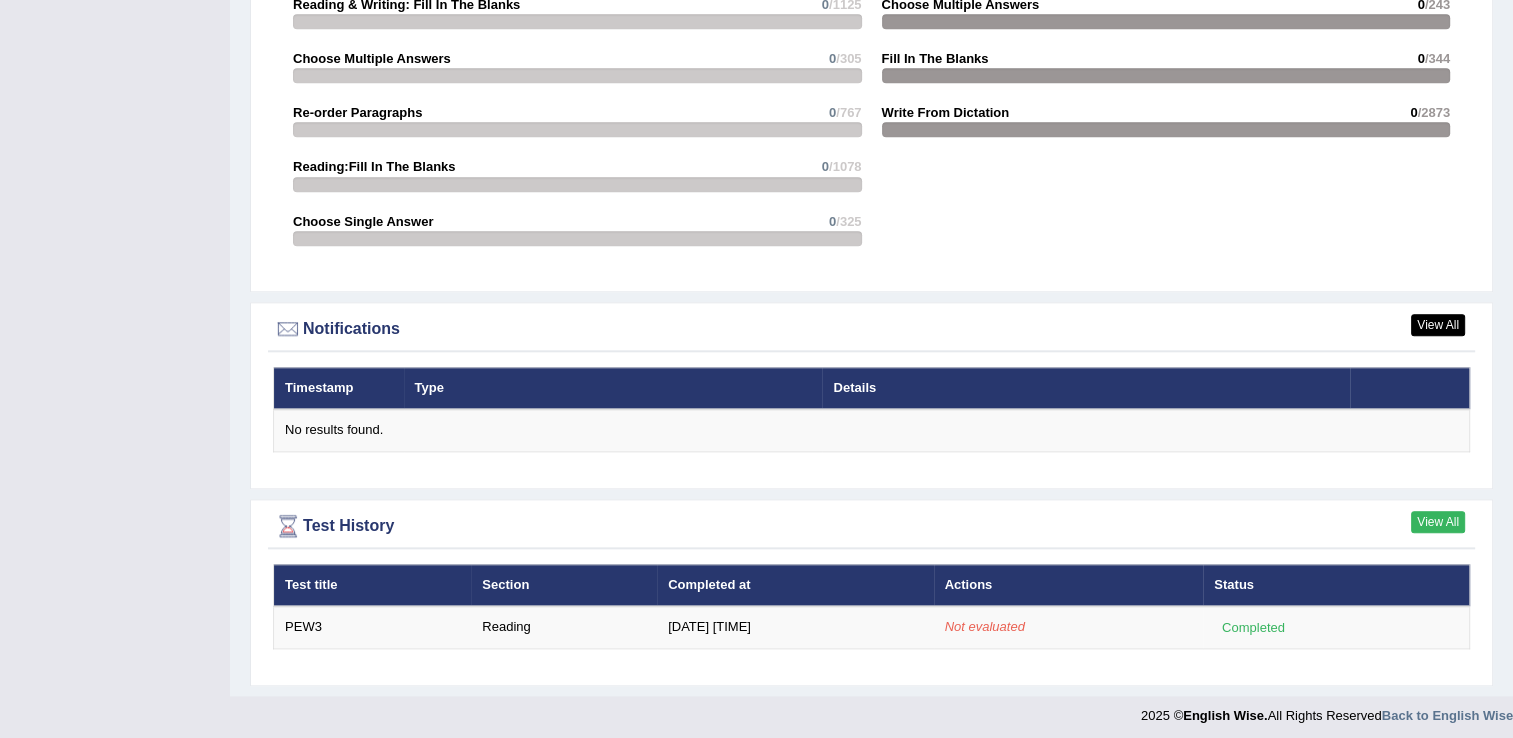 click on "View All" at bounding box center [1438, 522] 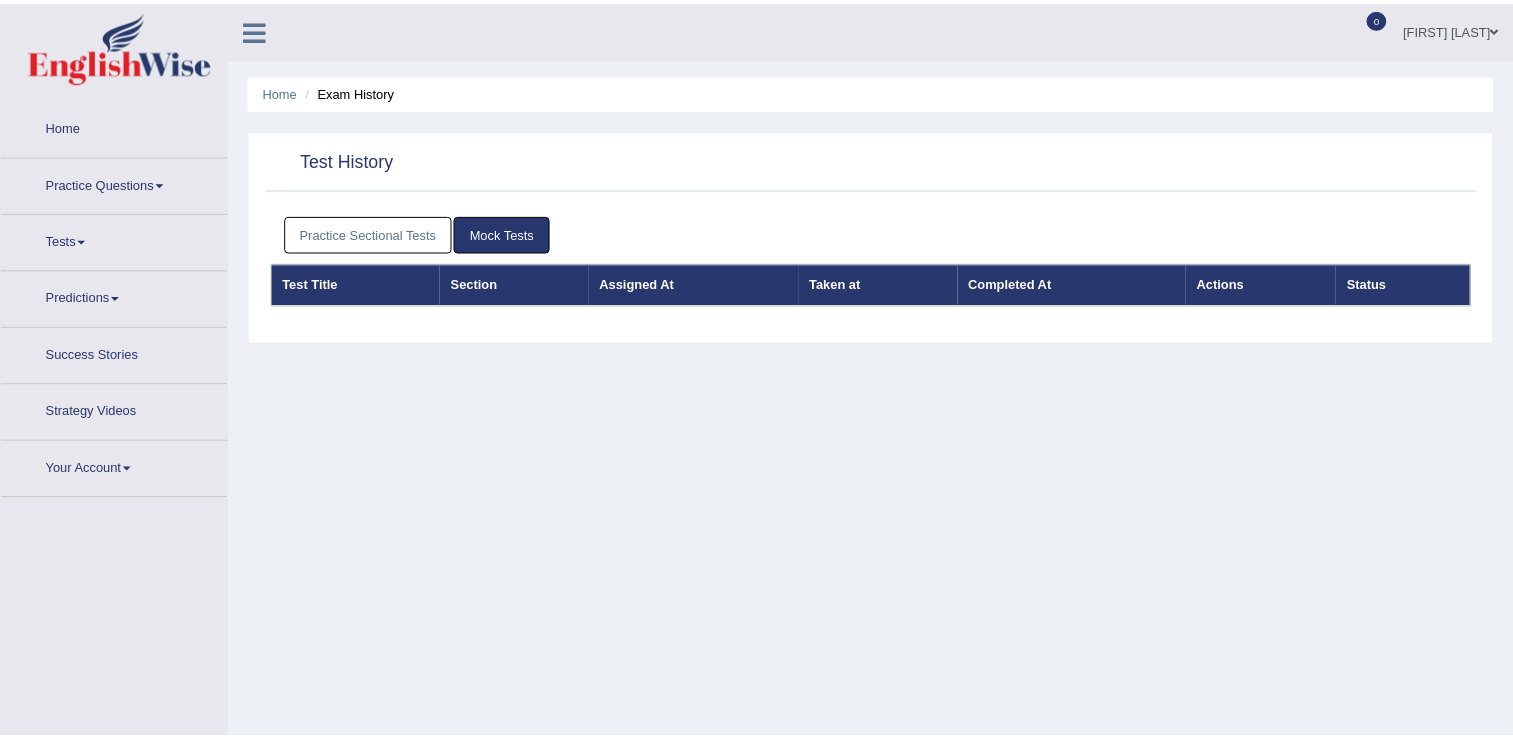 scroll, scrollTop: 0, scrollLeft: 0, axis: both 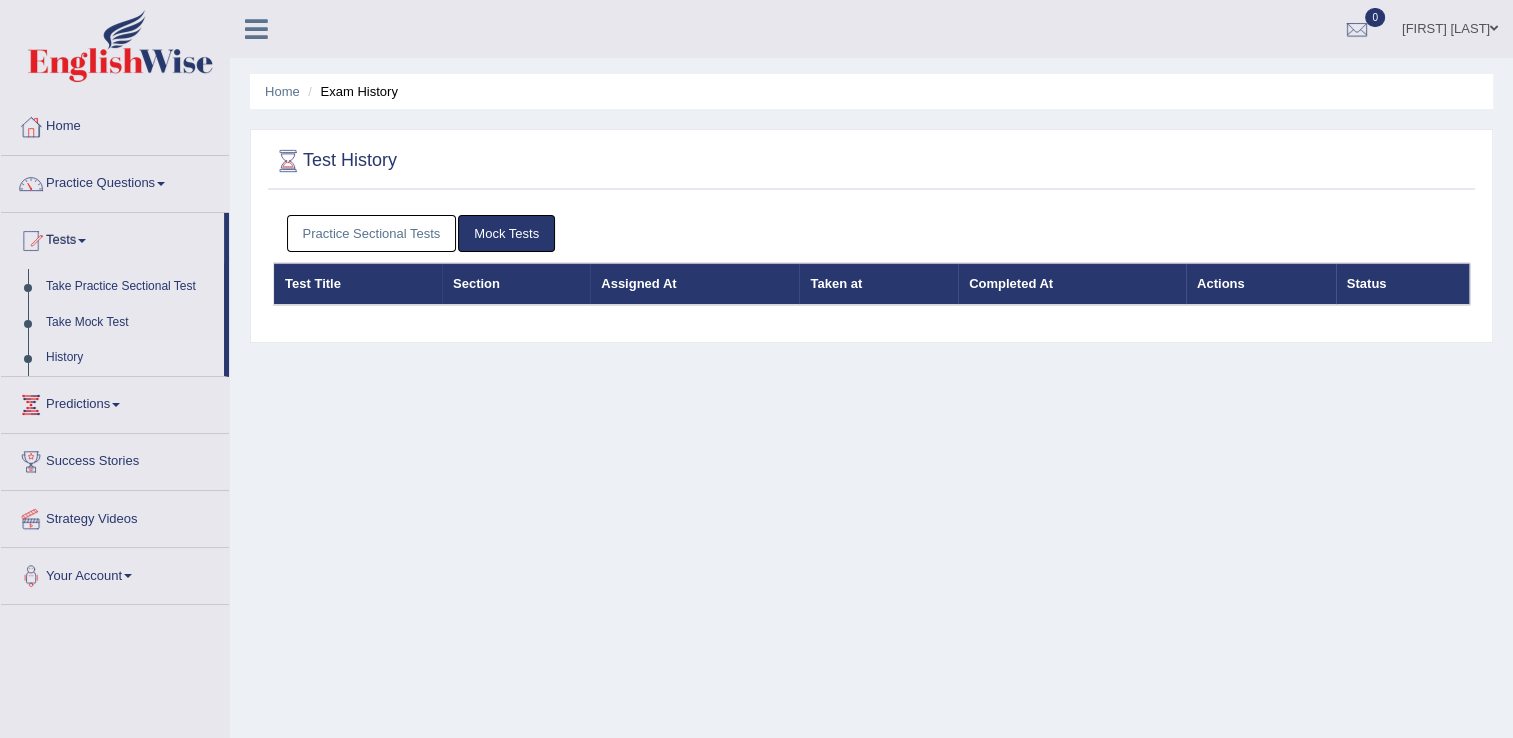click on "Mock Tests" at bounding box center [506, 233] 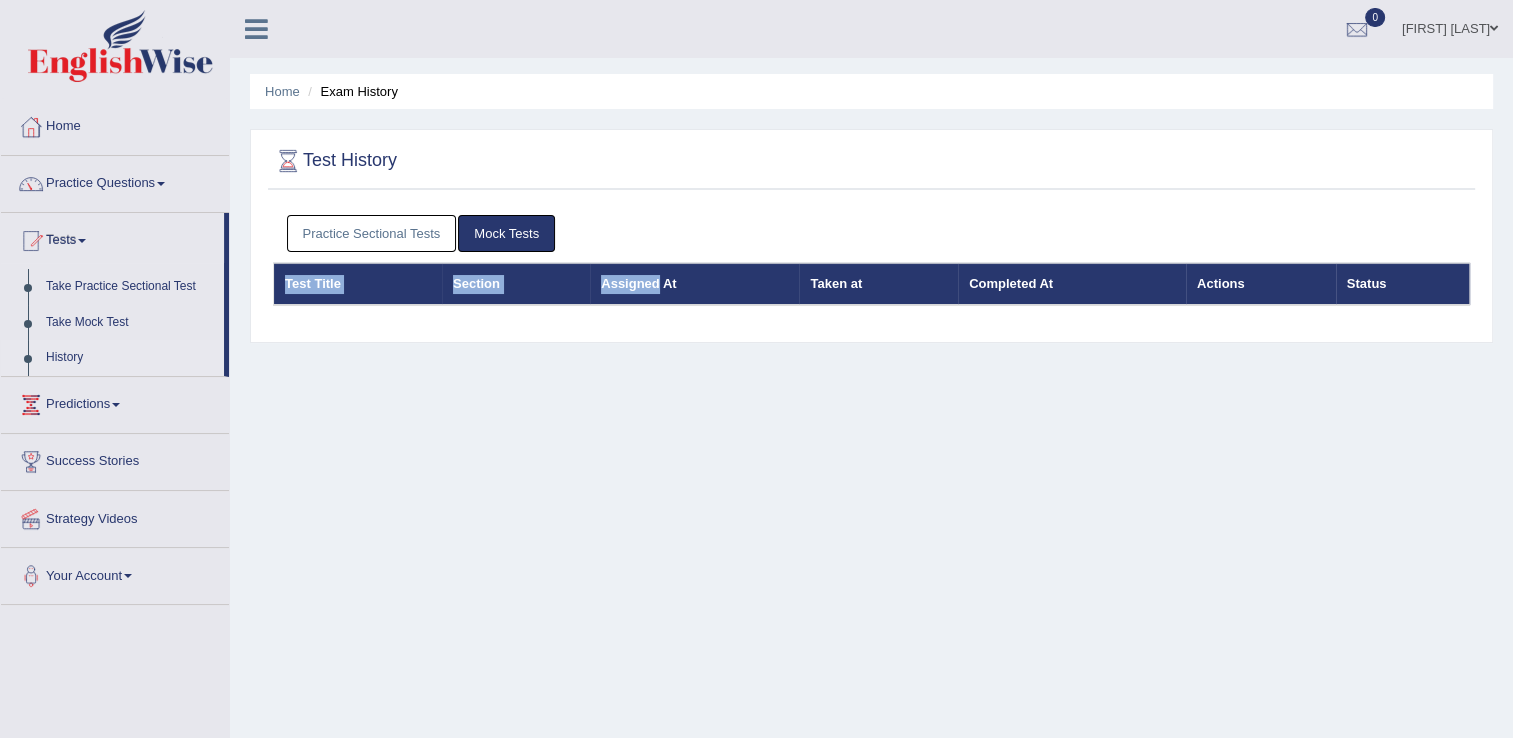 drag, startPoint x: 645, startPoint y: 256, endPoint x: 656, endPoint y: 284, distance: 30.083218 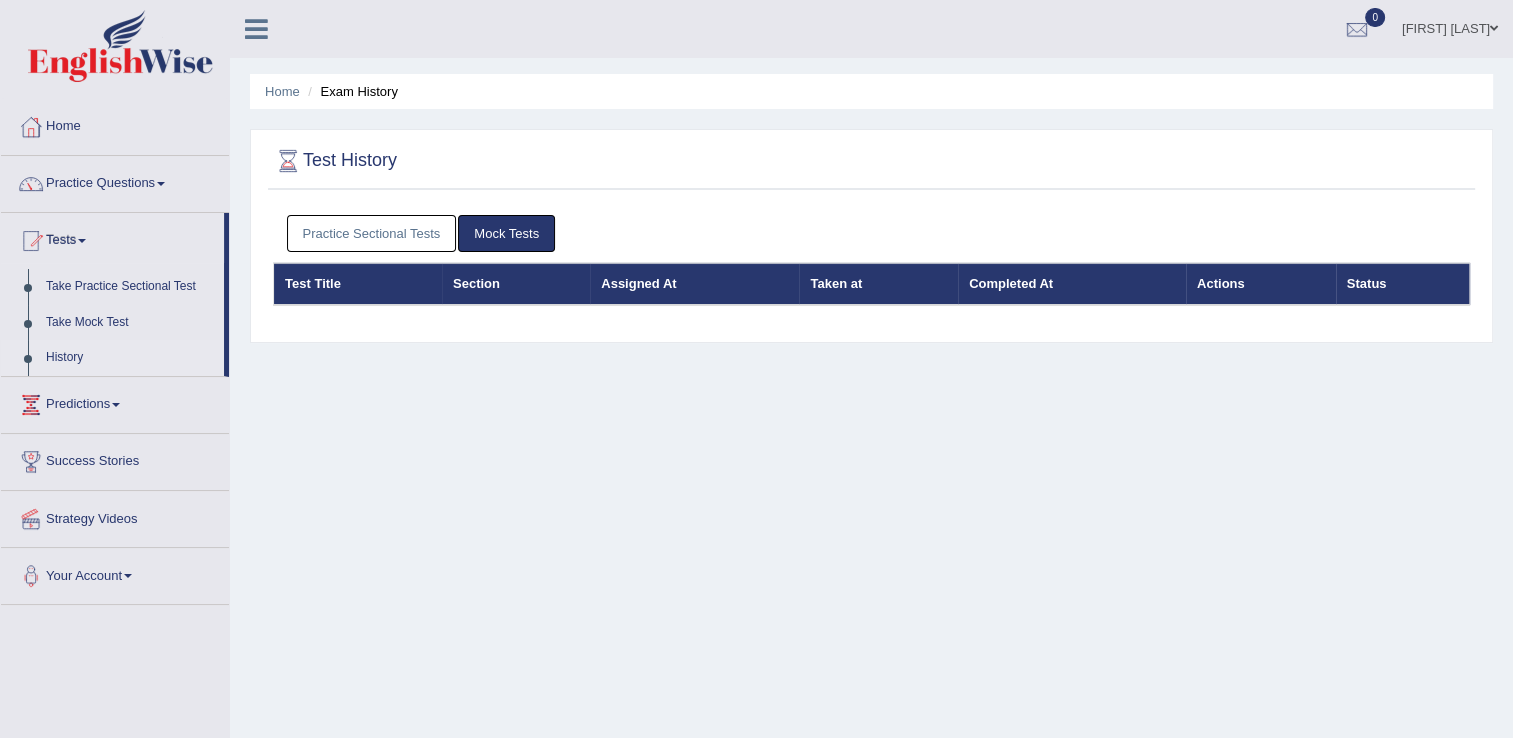 click on "Taken at" at bounding box center [878, 284] 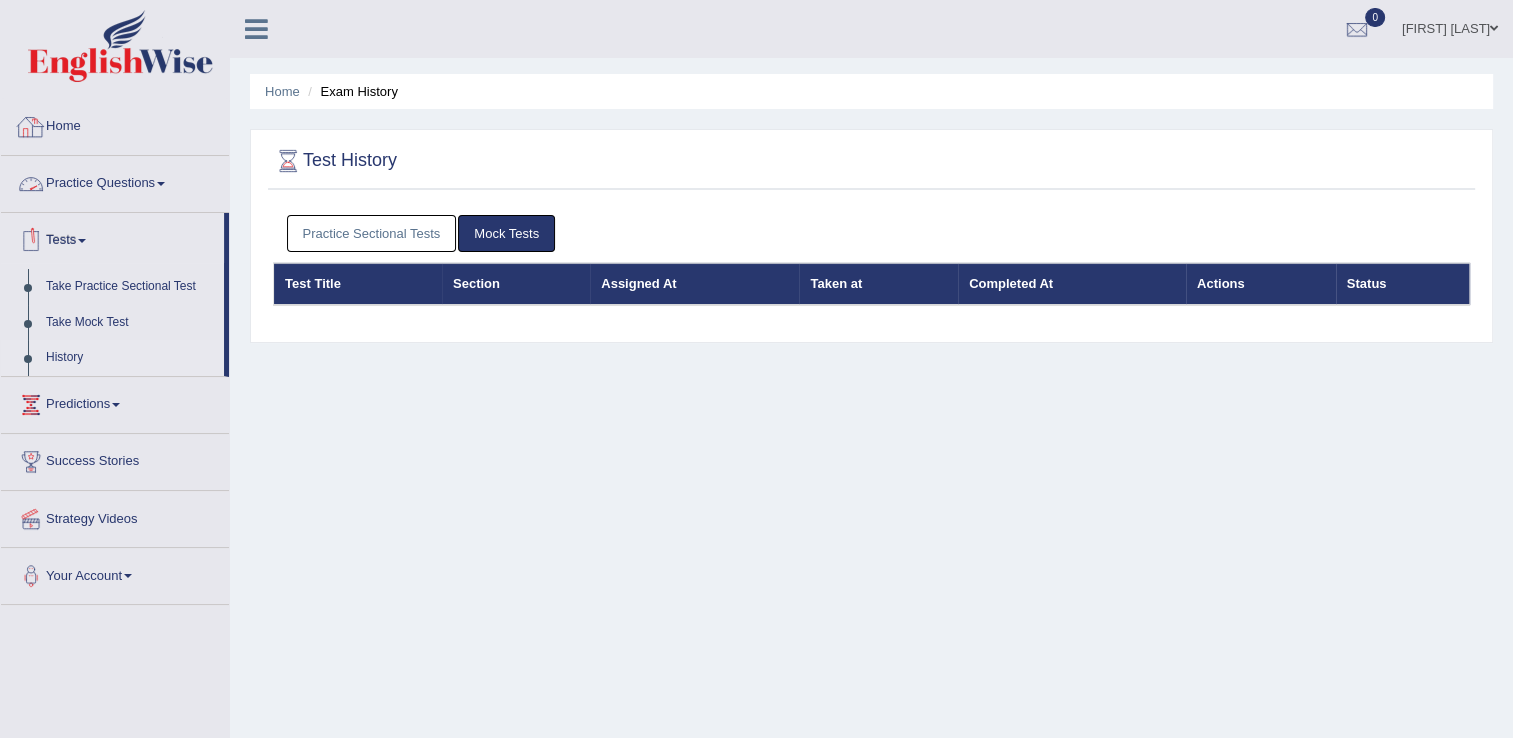 click on "Home" at bounding box center [115, 124] 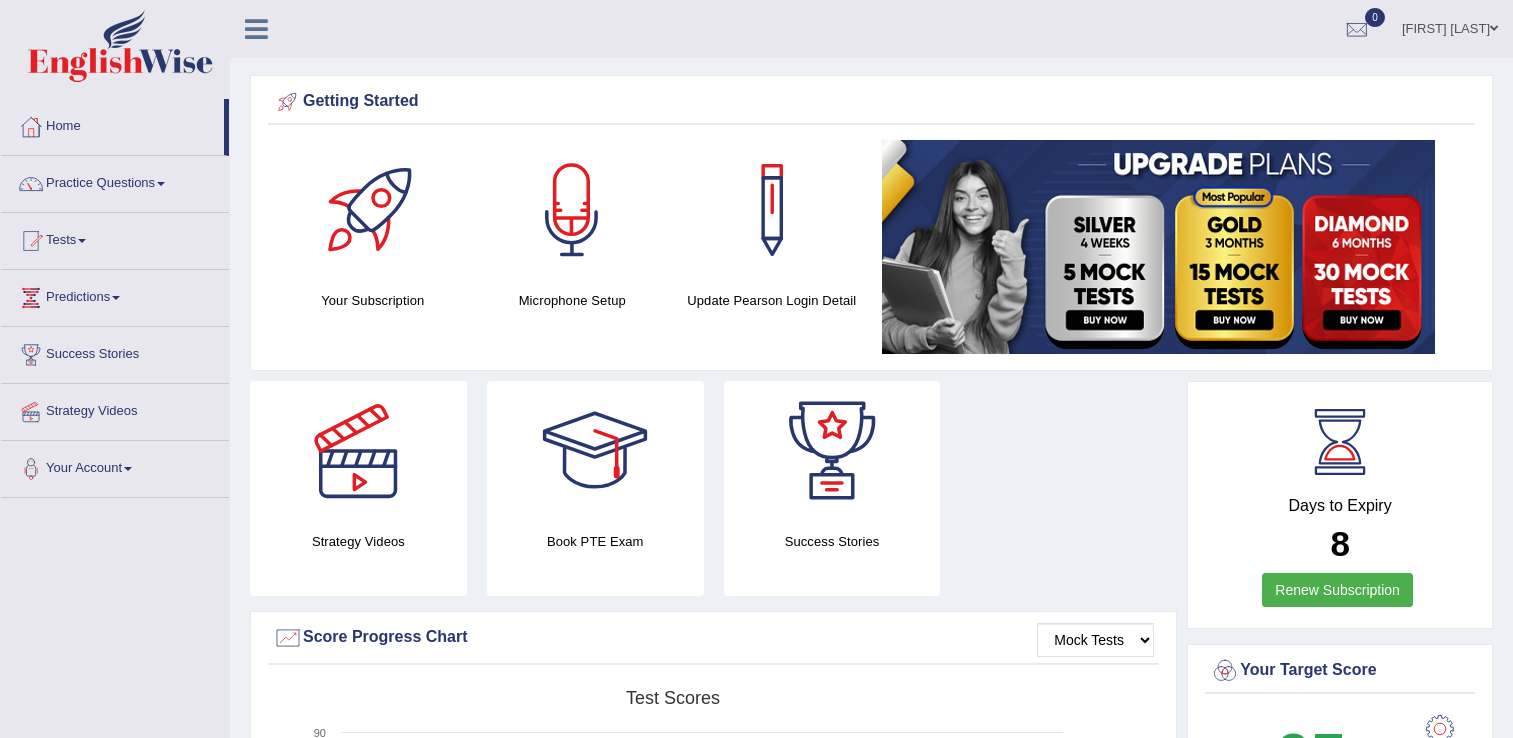 scroll, scrollTop: 0, scrollLeft: 0, axis: both 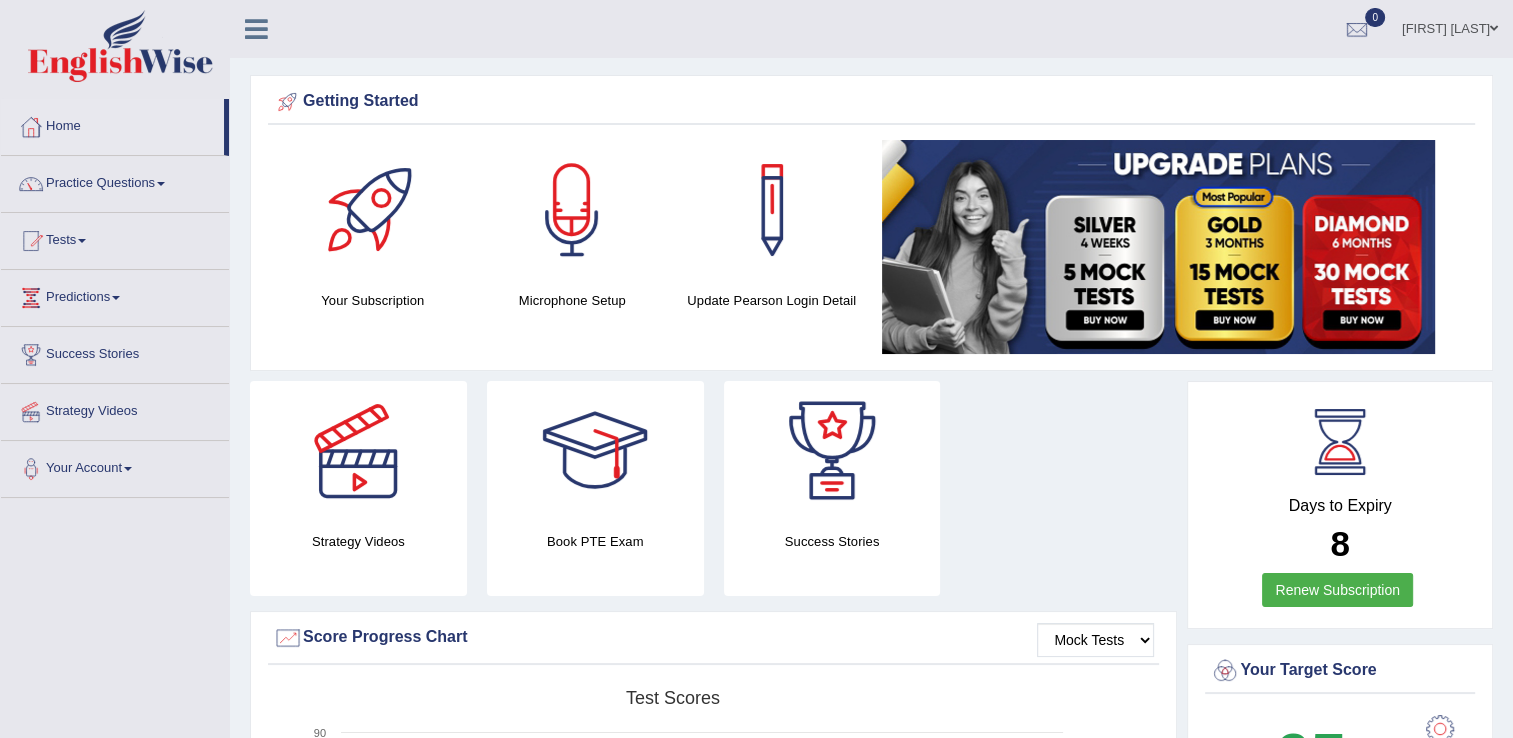 drag, startPoint x: 1506, startPoint y: 161, endPoint x: 1524, endPoint y: 213, distance: 55.027267 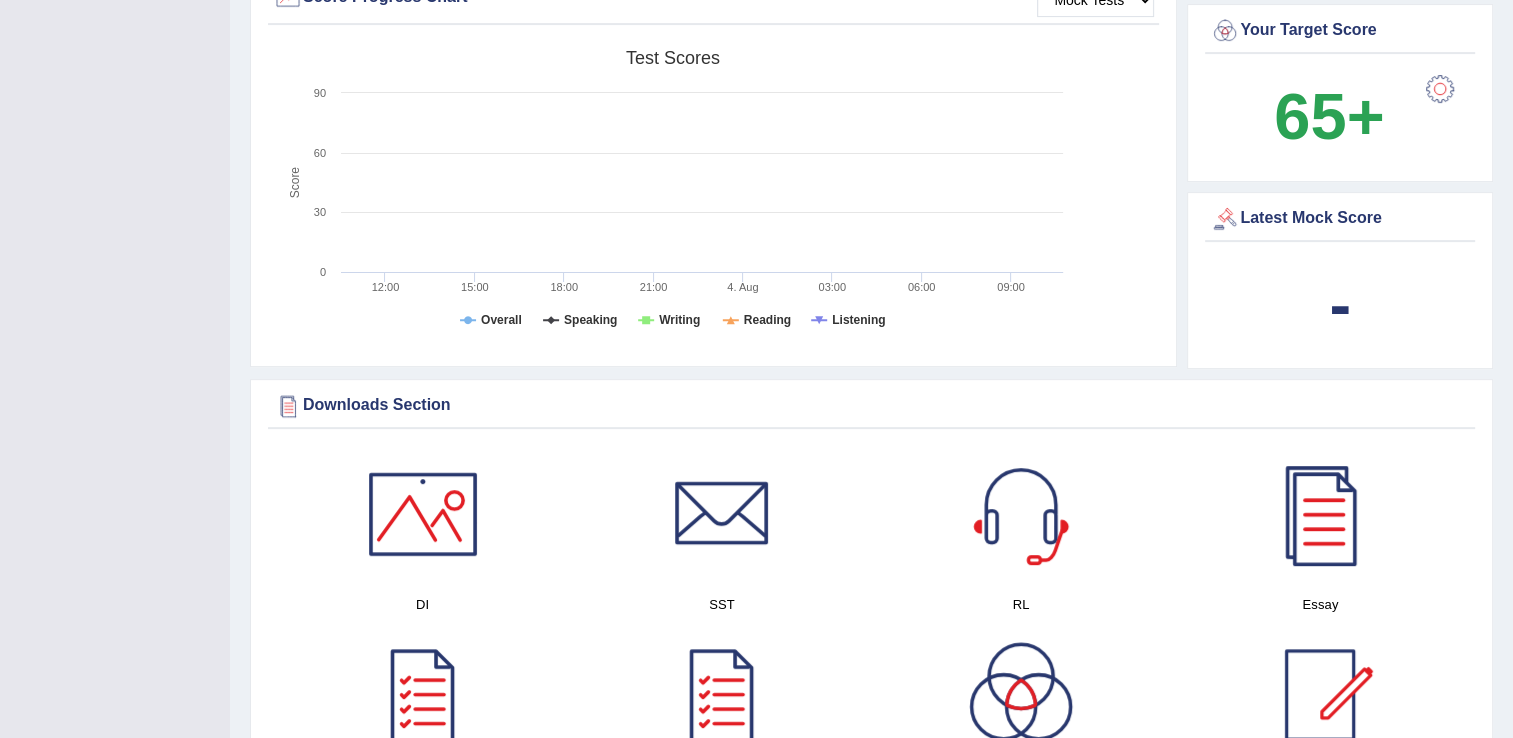 scroll, scrollTop: 646, scrollLeft: 0, axis: vertical 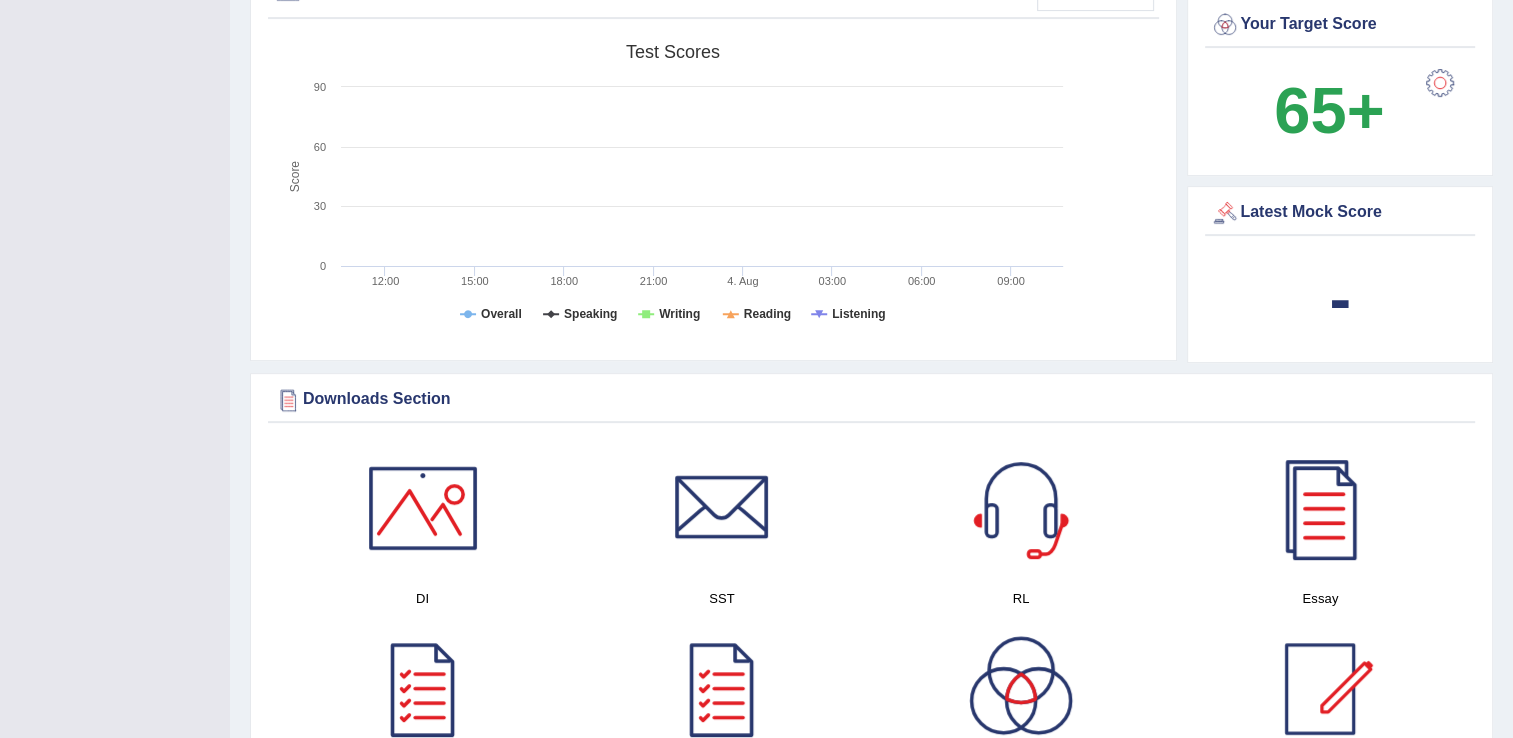 click on "Latest Mock Score" at bounding box center (1340, 213) 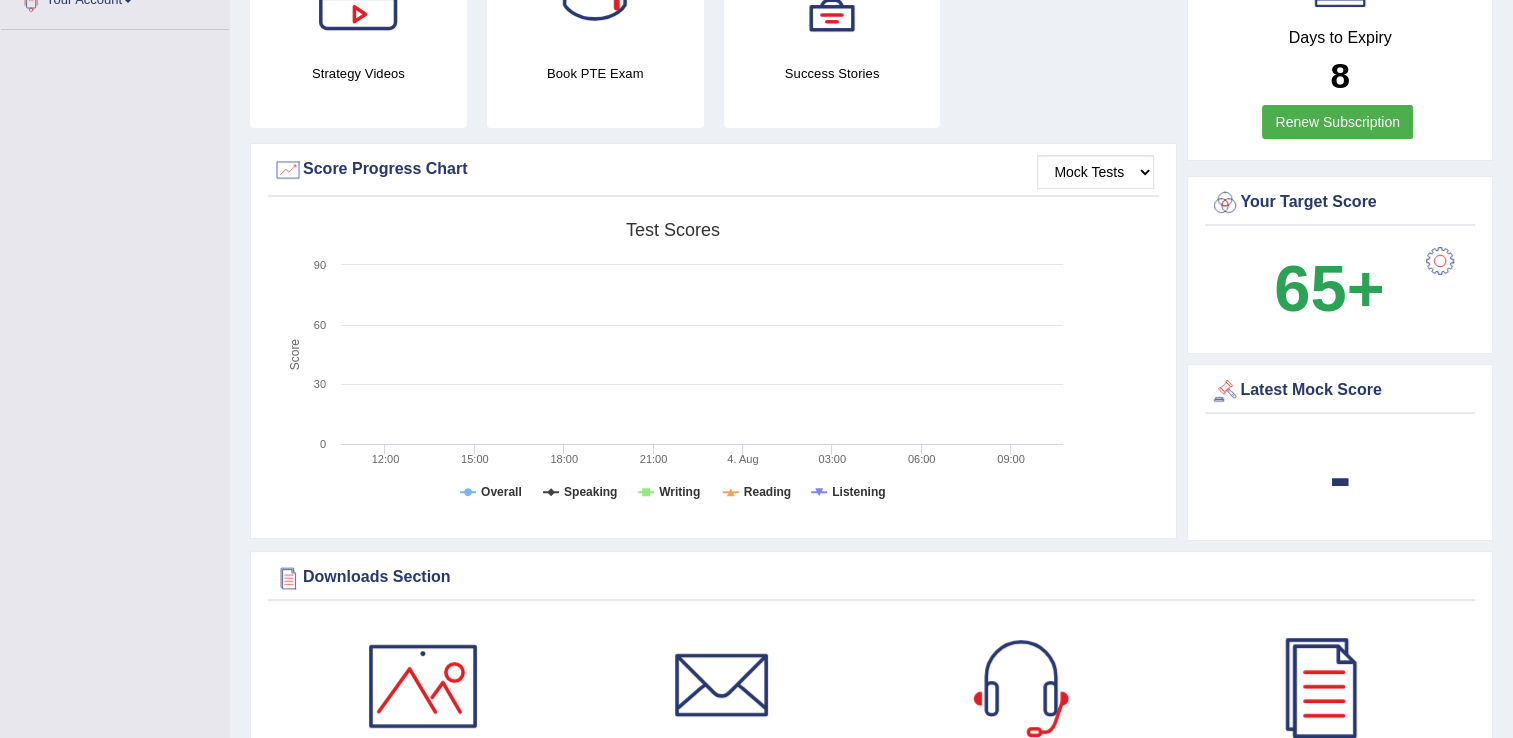 scroll, scrollTop: 464, scrollLeft: 0, axis: vertical 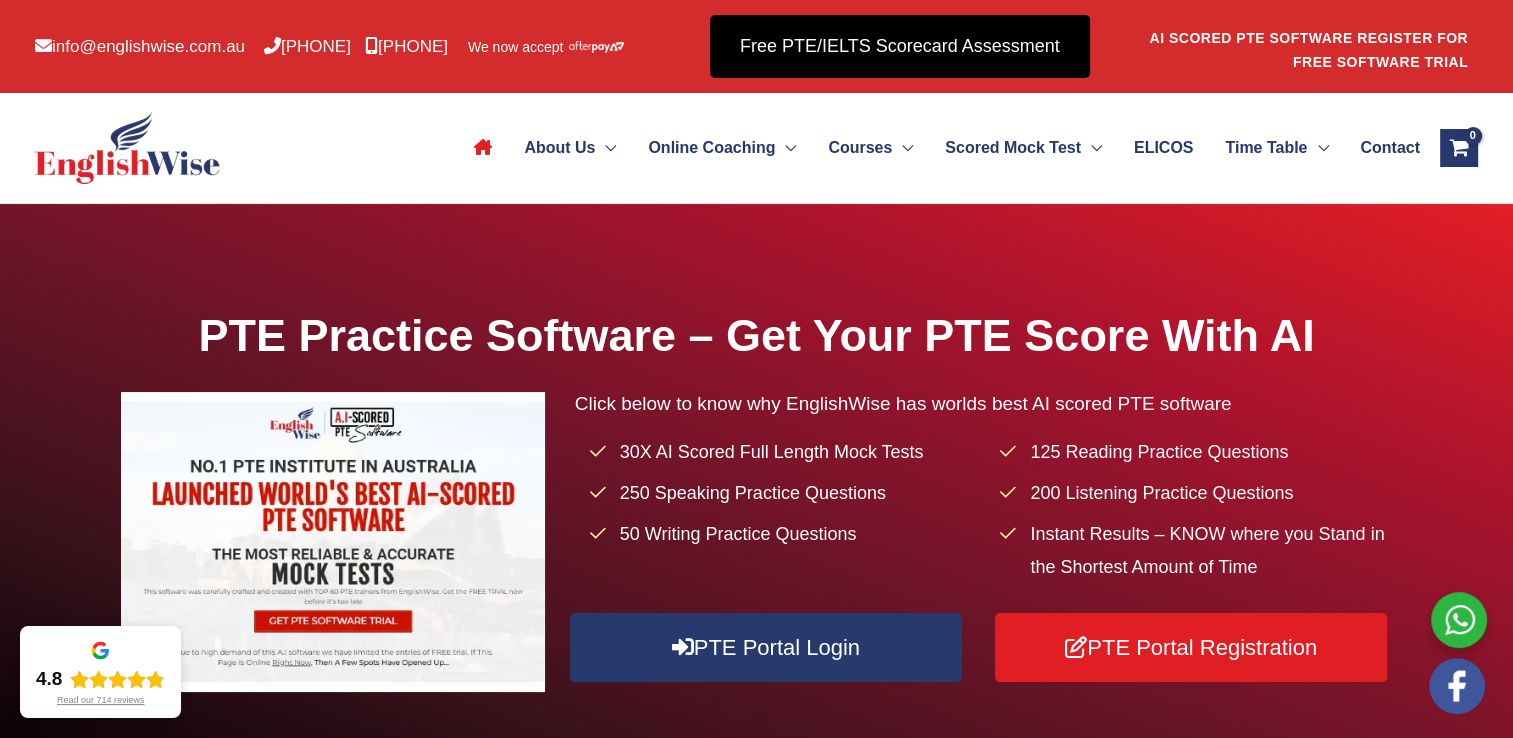 click on "Free PTE/IELTS Scorecard Assessment" at bounding box center (900, 46) 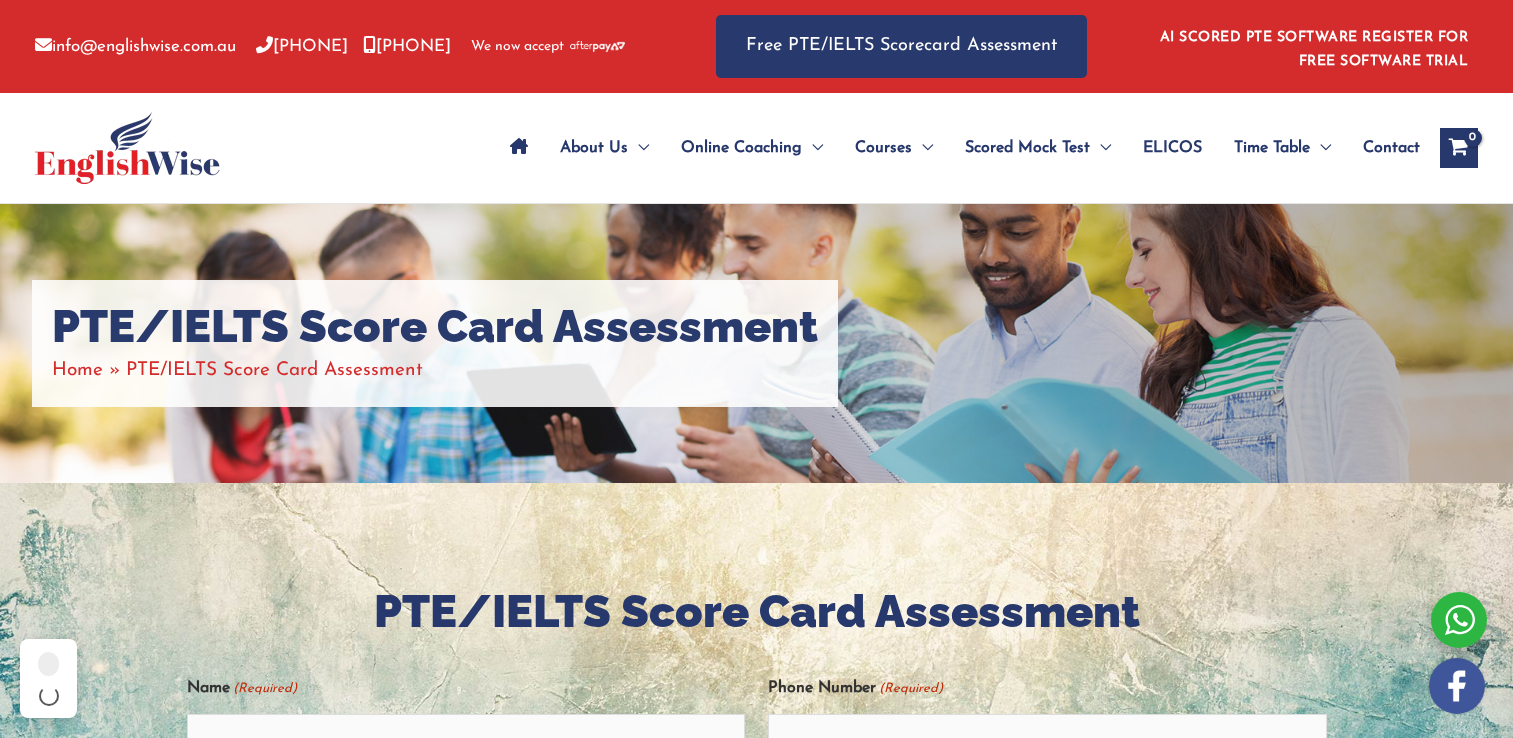 scroll, scrollTop: 0, scrollLeft: 0, axis: both 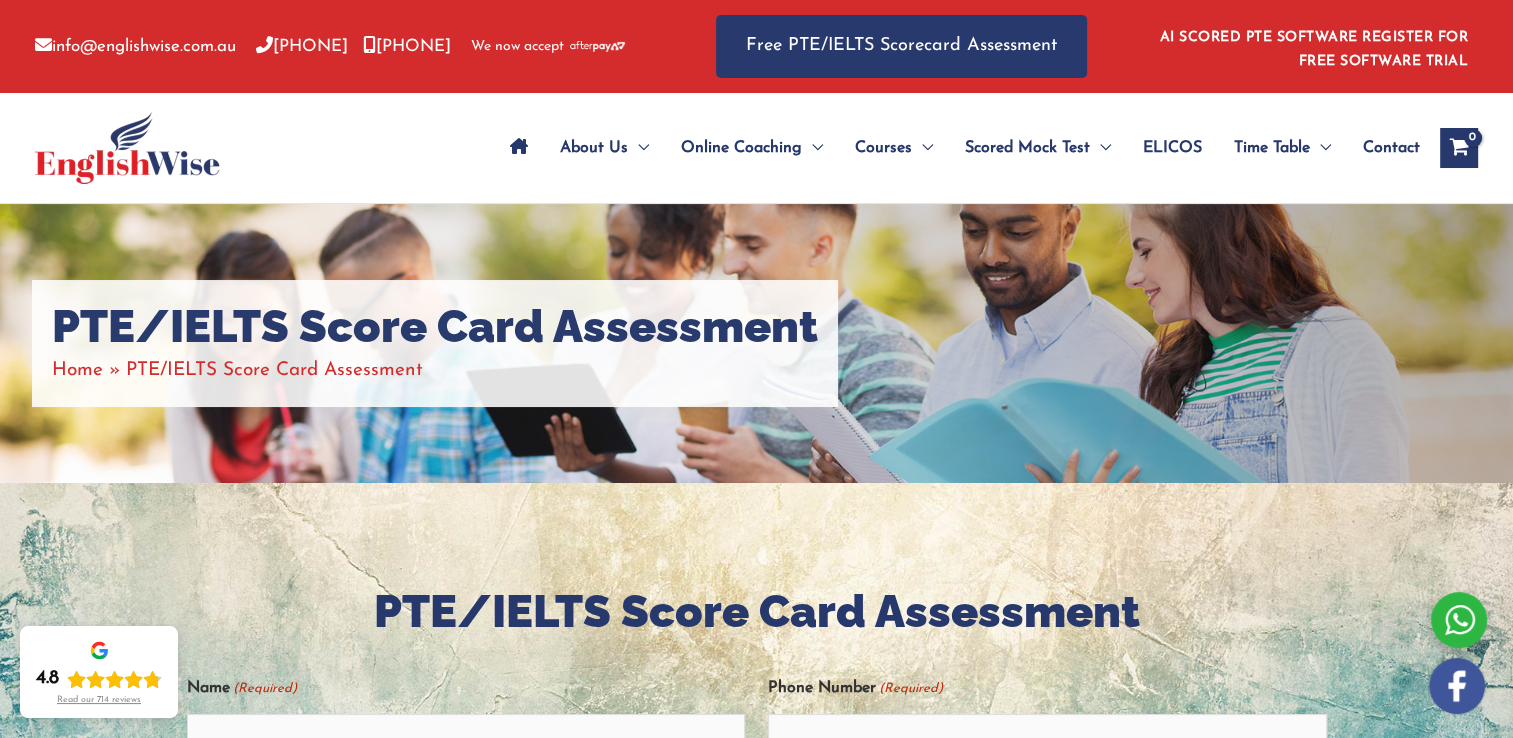 drag, startPoint x: 23, startPoint y: 5, endPoint x: 19, endPoint y: -6, distance: 11.7046995 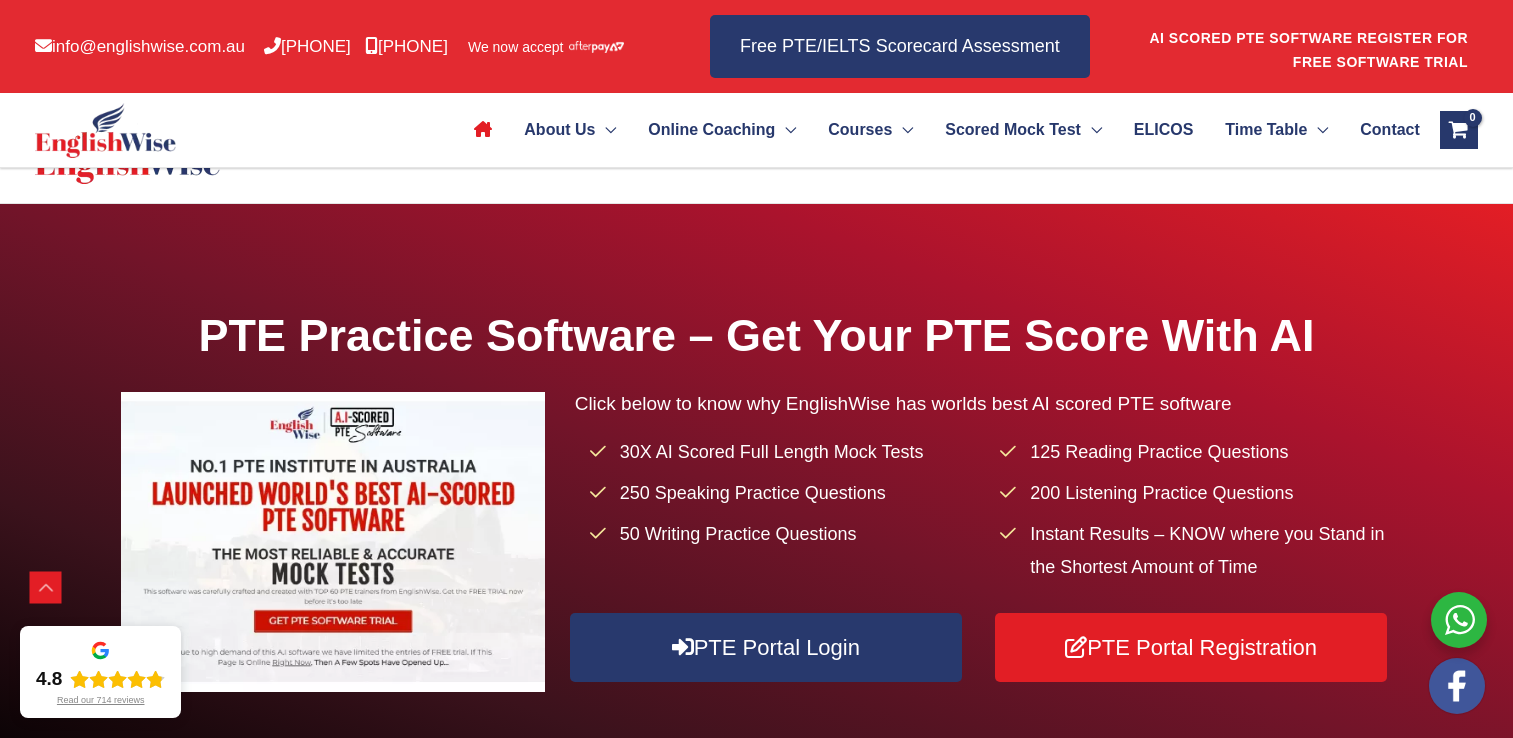 scroll, scrollTop: 760, scrollLeft: 0, axis: vertical 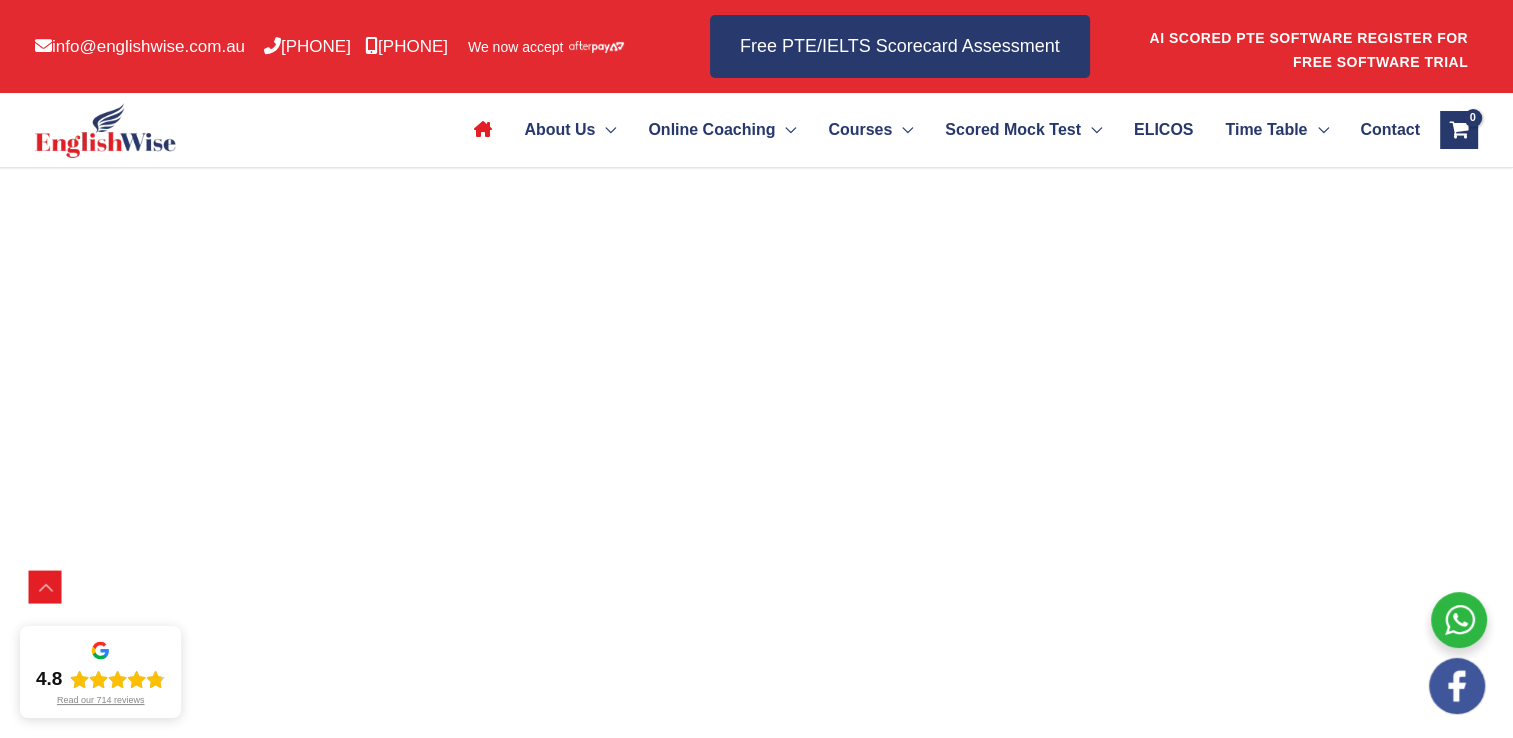 click on "Skip to content  info@englishwise.com.au       02-8628-7293      1300 000 783 We now accept   Free PTE/IELTS Scorecard Assessment AI SCORED PTE SOFTWARE REGISTER FOR FREE SOFTWARE TRIAL PTE SOFTWARE  Login  Register IELTS SOFTWARE  Login  Register Register for Free Software Trial
About Us Menu Toggle Our Story Testimonials Online Coaching Menu Toggle Online PTE Classes Online NAATI Classes Online OET Course PTE for Physiotherapy PTE for Nursing ISLPR For Teaching NCLEX RN Courses Menu Toggle PTE Menu Toggle Sydney Parramatta Melbourne Brisbane Gold Coast Perth Darwin Adelaide Canberra Tasmania Toowoomba Auckland NZ Dubai Vietnam Blacktown Rockdale Hurstville Liverpool Auburn Strathfield NAATI Menu Toggle Sydney Parramatta Melbourne Brisbane Gold Coast Perth Darwin Adelaide Canberra Tasmania Toowoomba ISLPR IELTS Menu Toggle One Skill Retake OET PTE Core General English NCLEX RN Scored Mock Test Menu Toggle PTE Mock Tests IELTS Practice Tests AI PTE Software ELICOS Time Table Menu Toggle PTE" at bounding box center [756, 349] 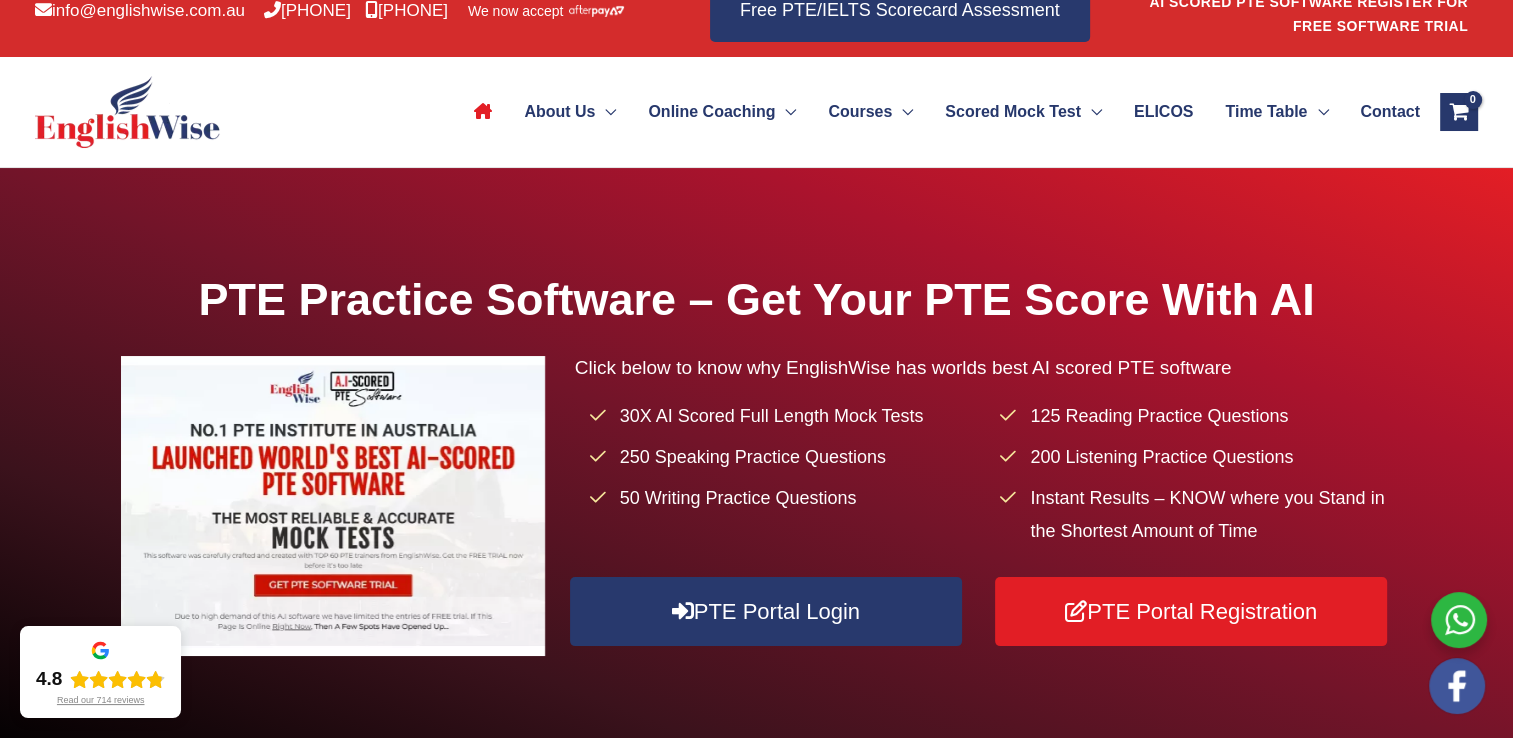 scroll, scrollTop: 0, scrollLeft: 0, axis: both 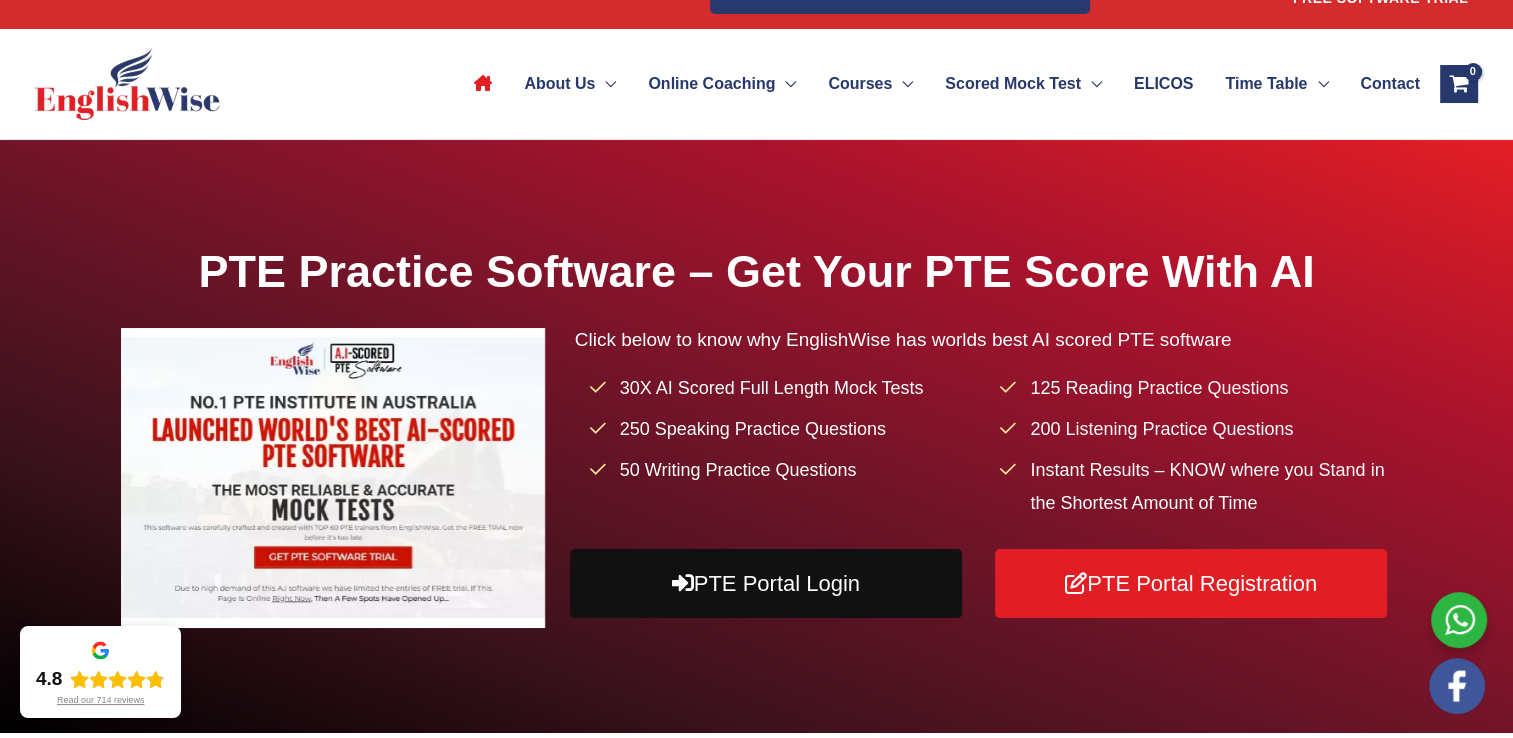 click on "PTE Portal Login" at bounding box center (766, 583) 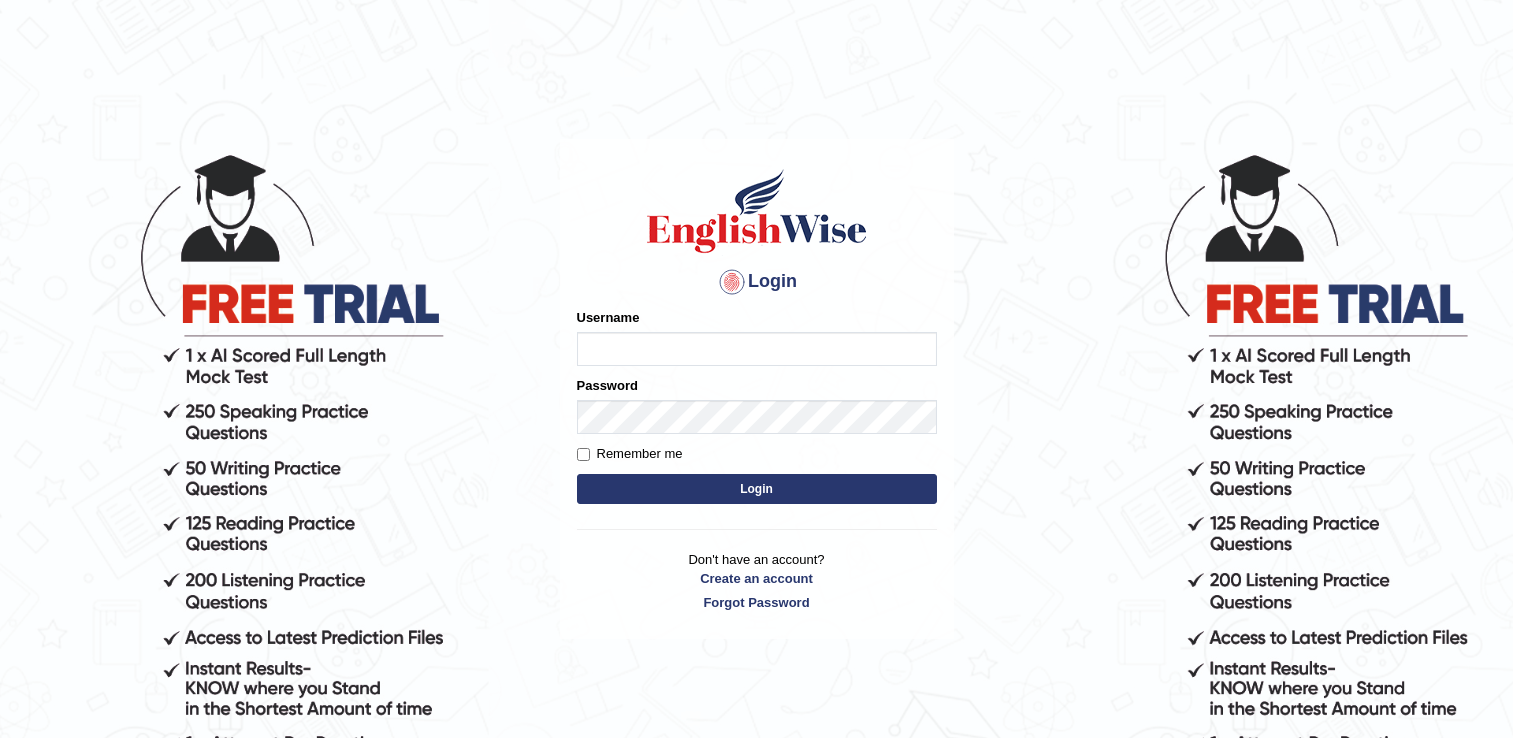 scroll, scrollTop: 0, scrollLeft: 0, axis: both 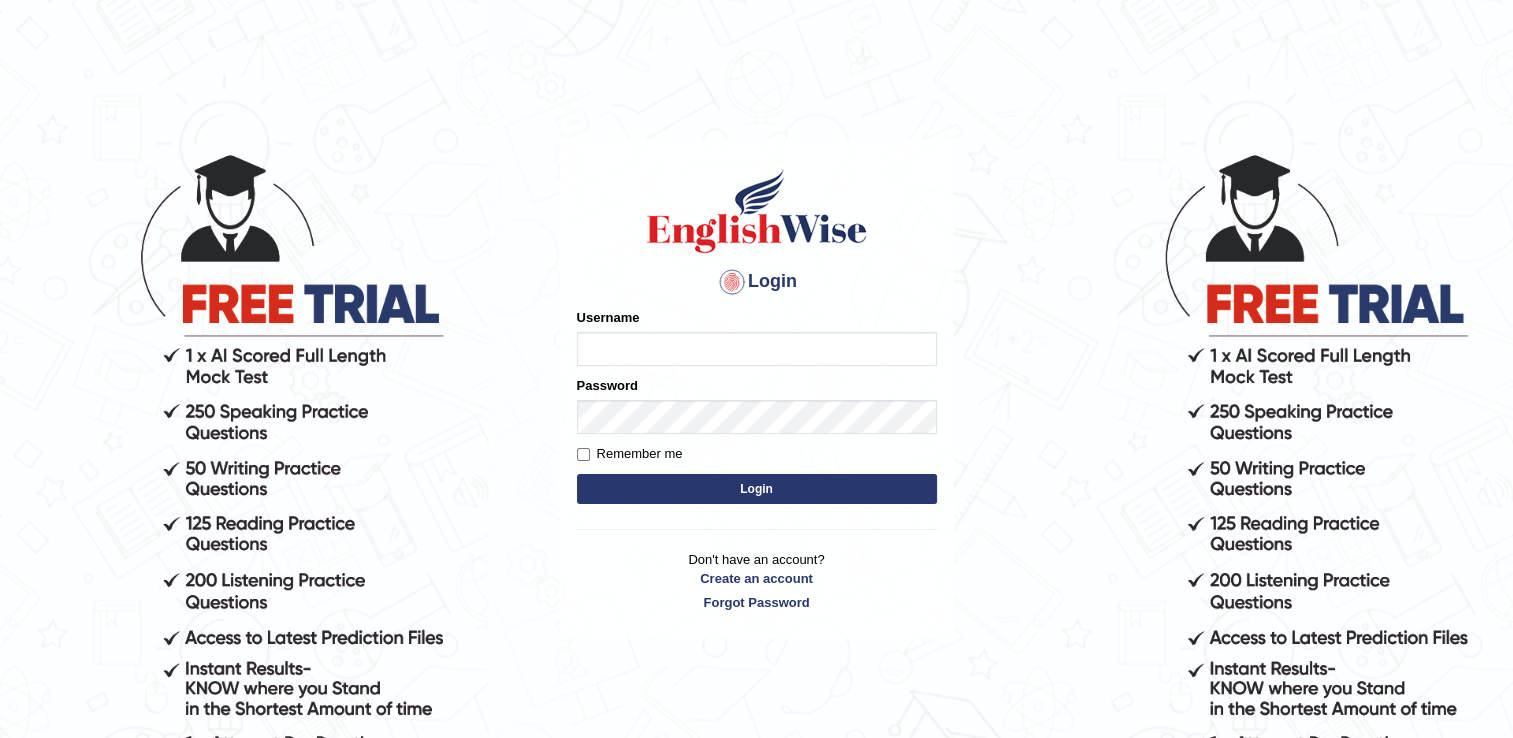 type on "[FIRST]" 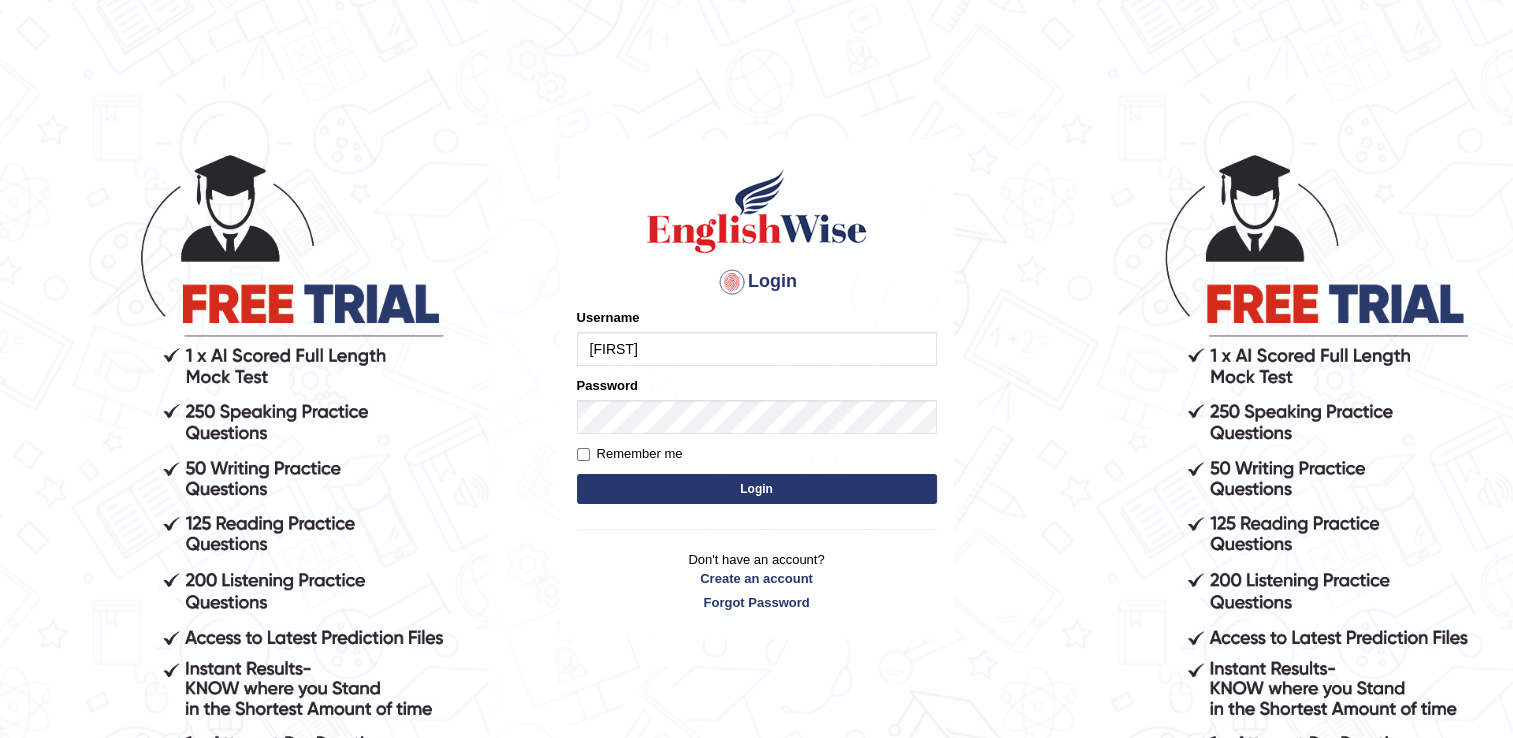 click on "Login" at bounding box center (757, 489) 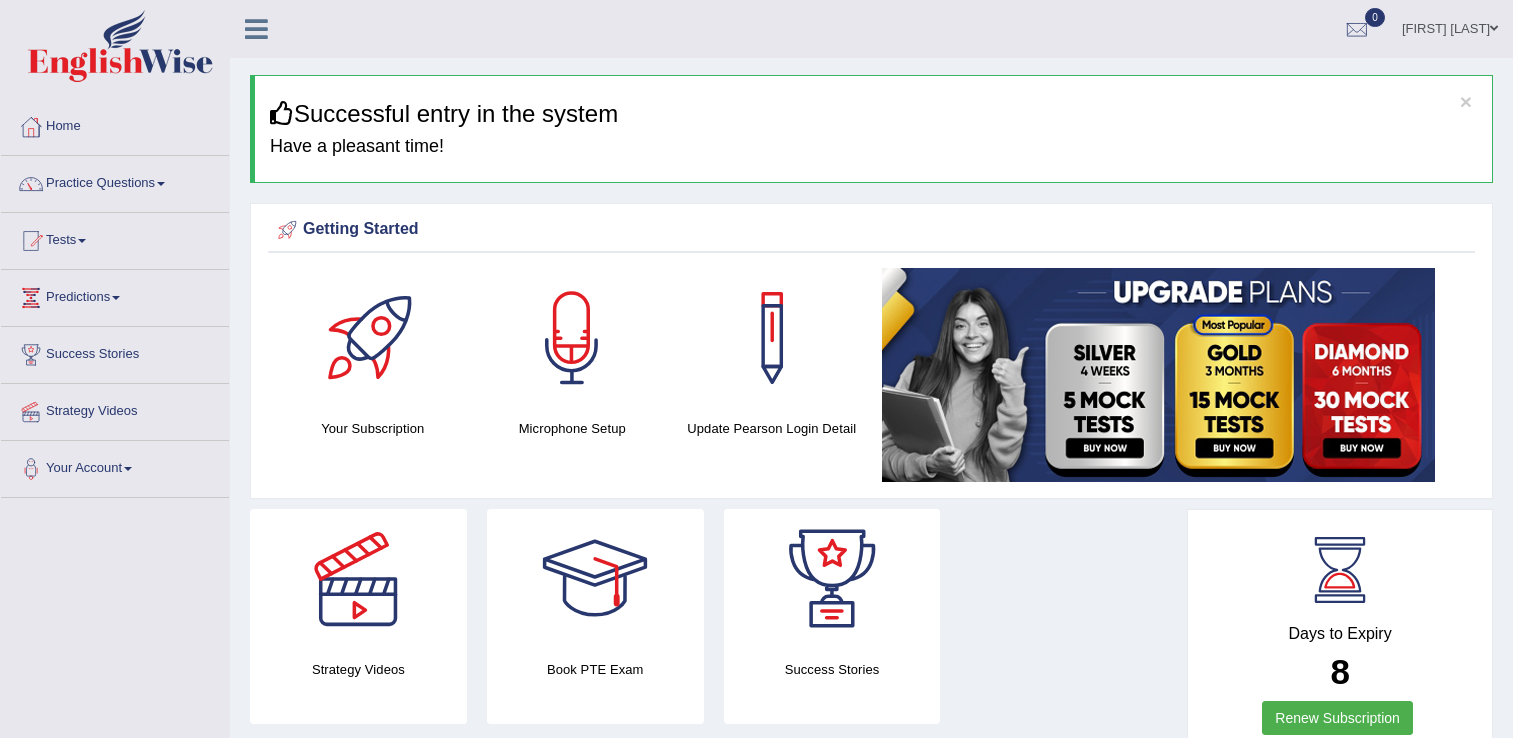scroll, scrollTop: 0, scrollLeft: 0, axis: both 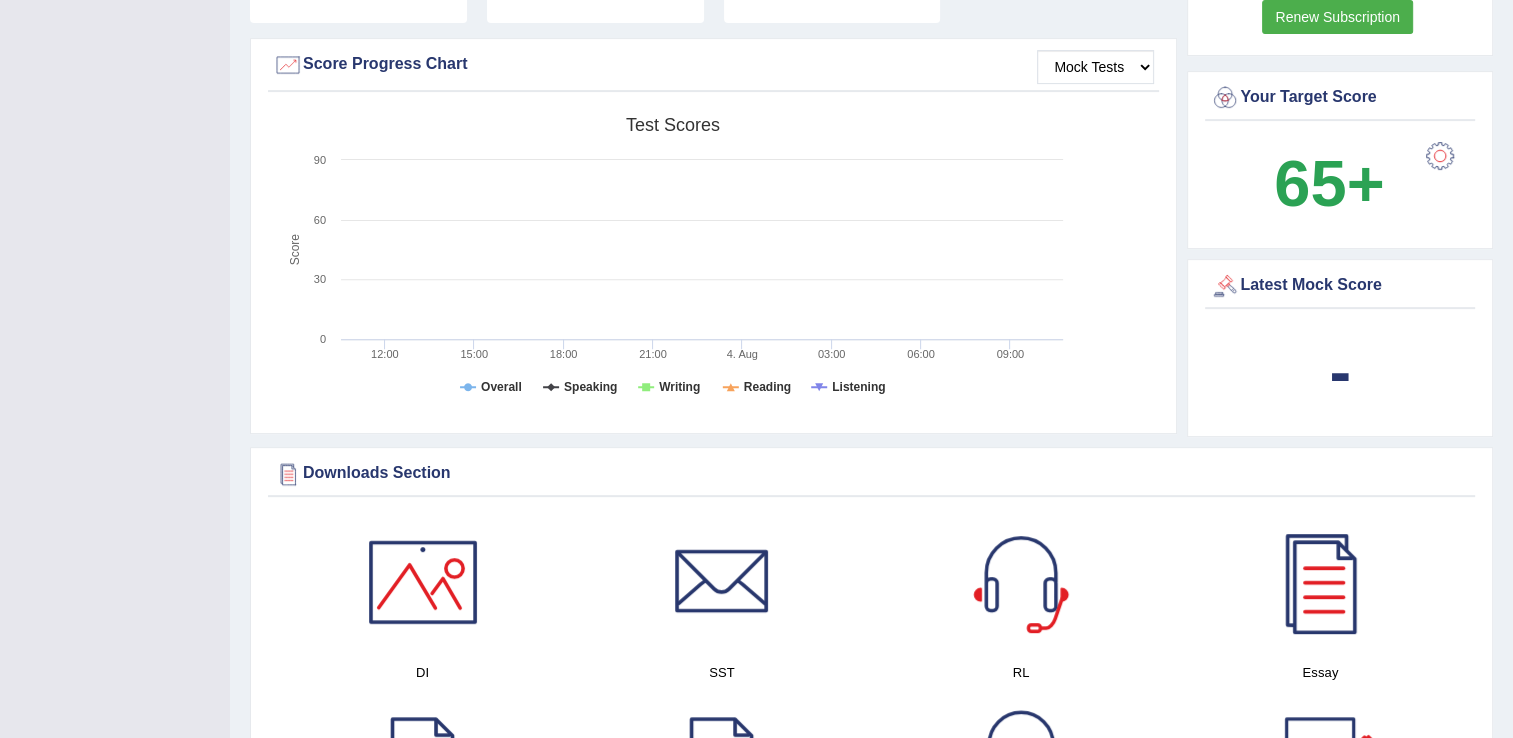 click on "Latest Mock Score" at bounding box center [1340, 286] 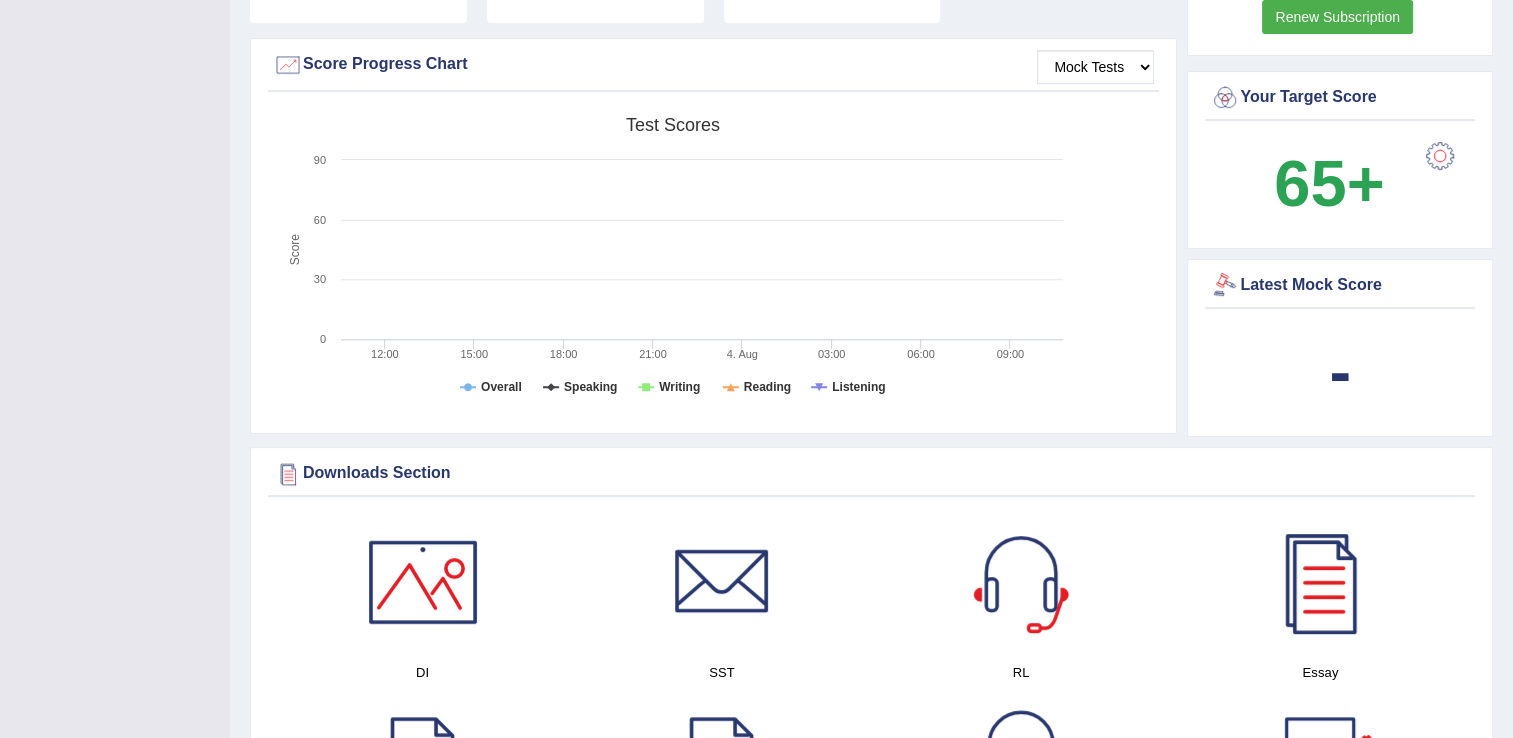 click at bounding box center (1225, 286) 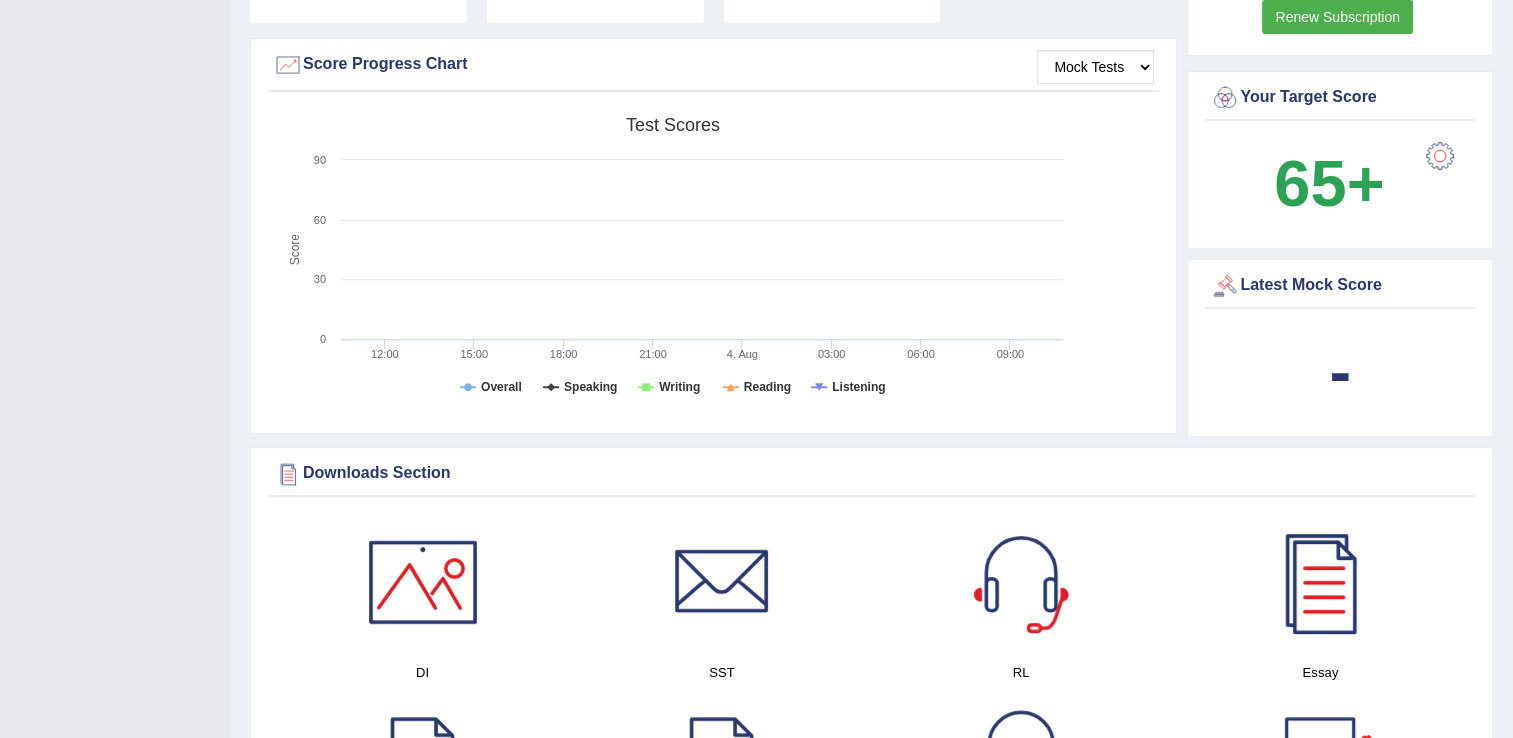 click at bounding box center (1225, 286) 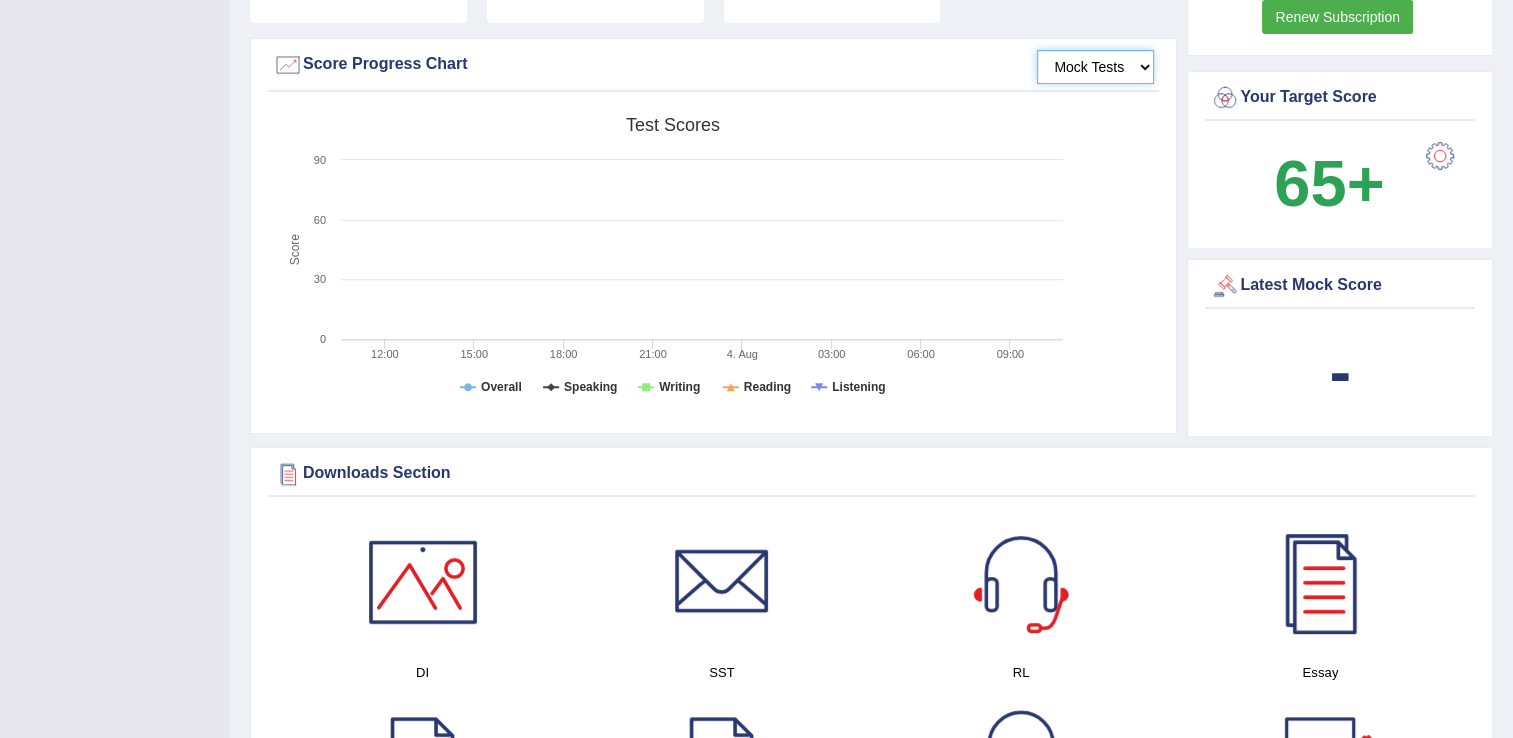 click on "Mock Tests" at bounding box center (1095, 67) 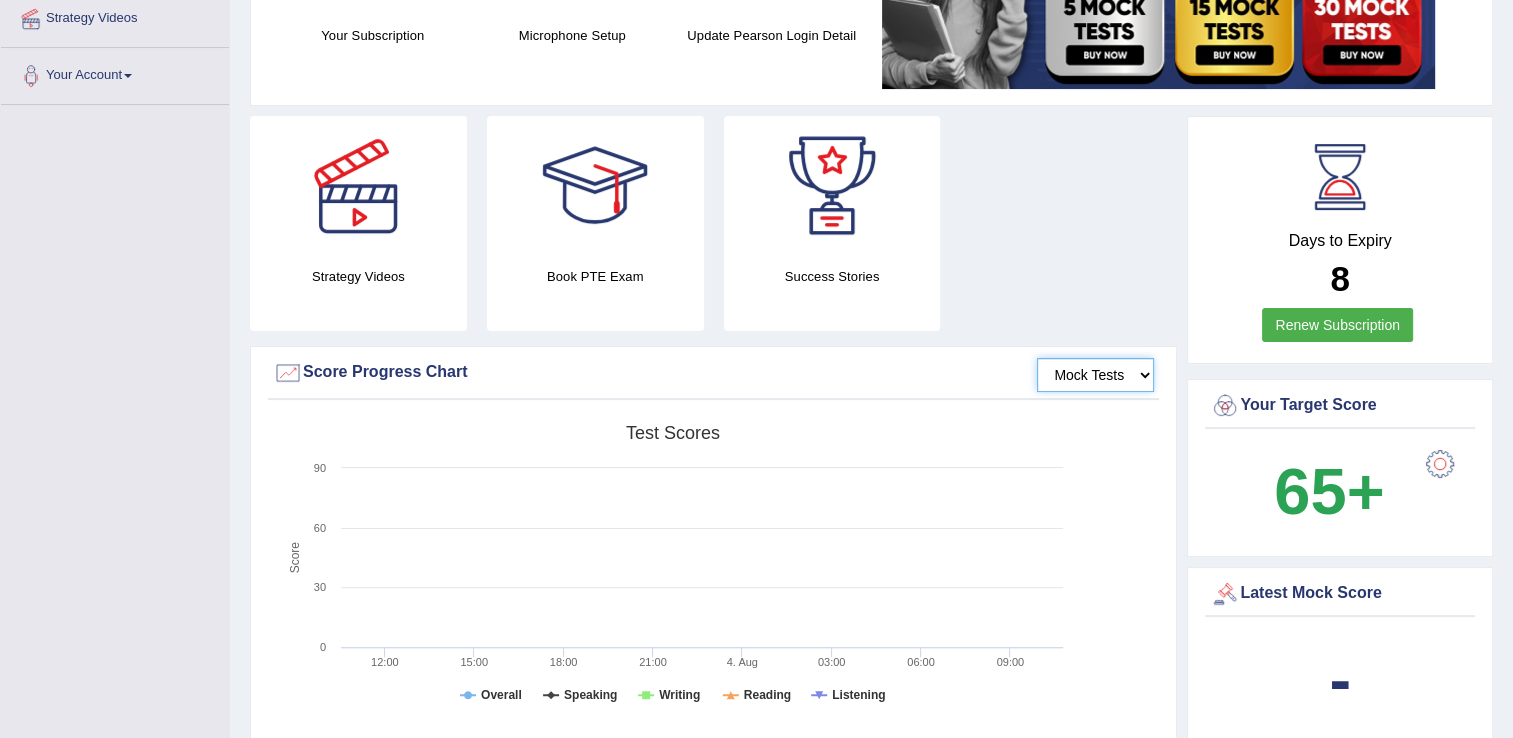 scroll, scrollTop: 386, scrollLeft: 0, axis: vertical 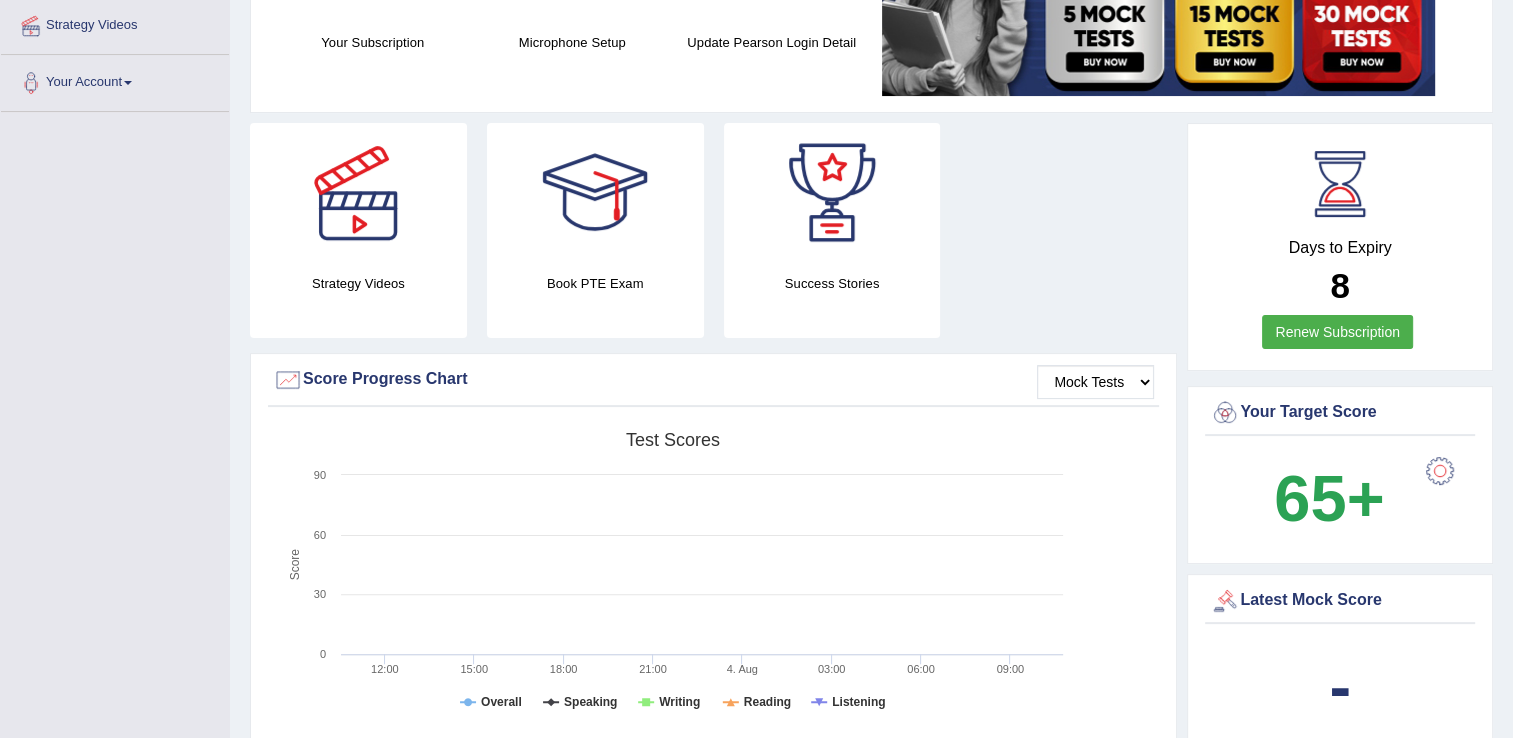 click at bounding box center (1440, 471) 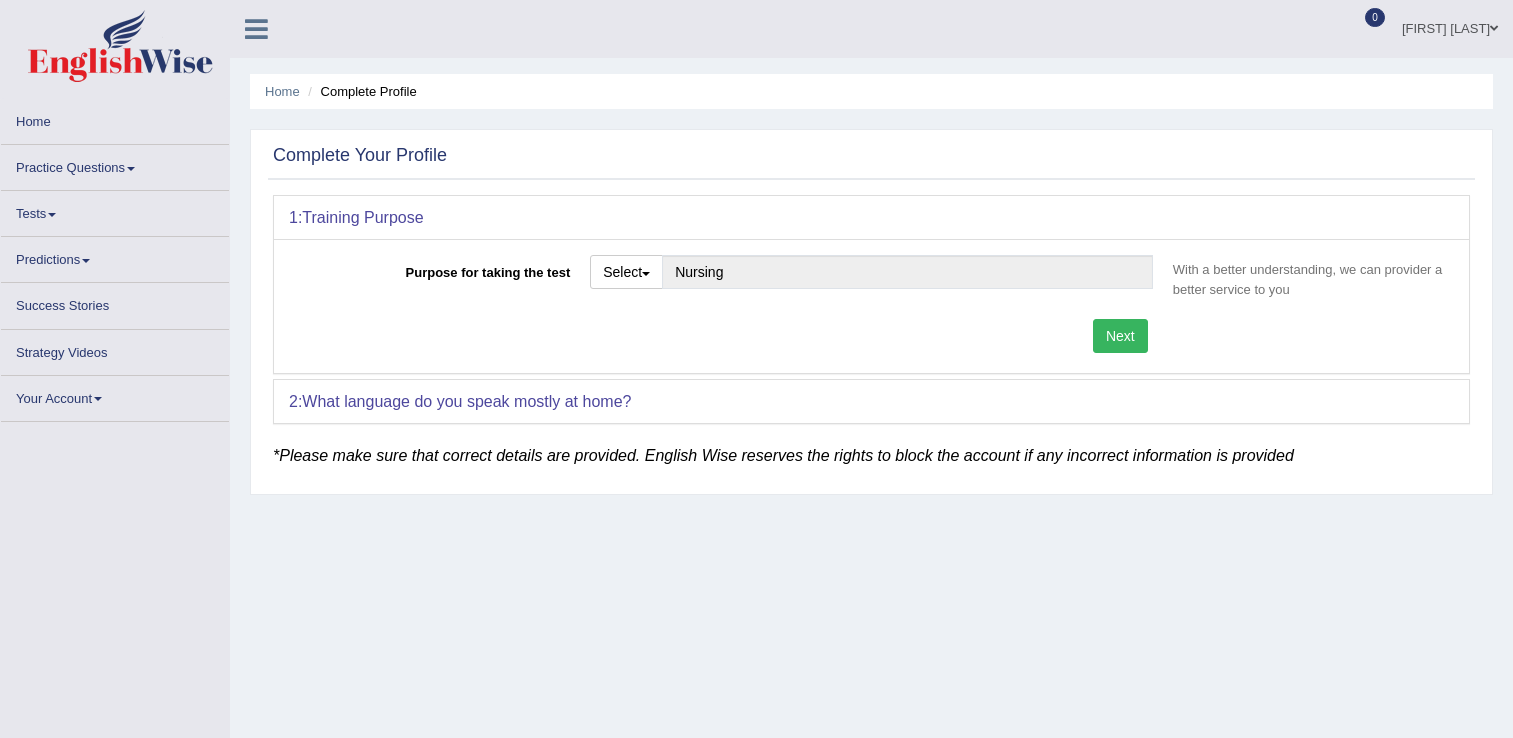 scroll, scrollTop: 0, scrollLeft: 0, axis: both 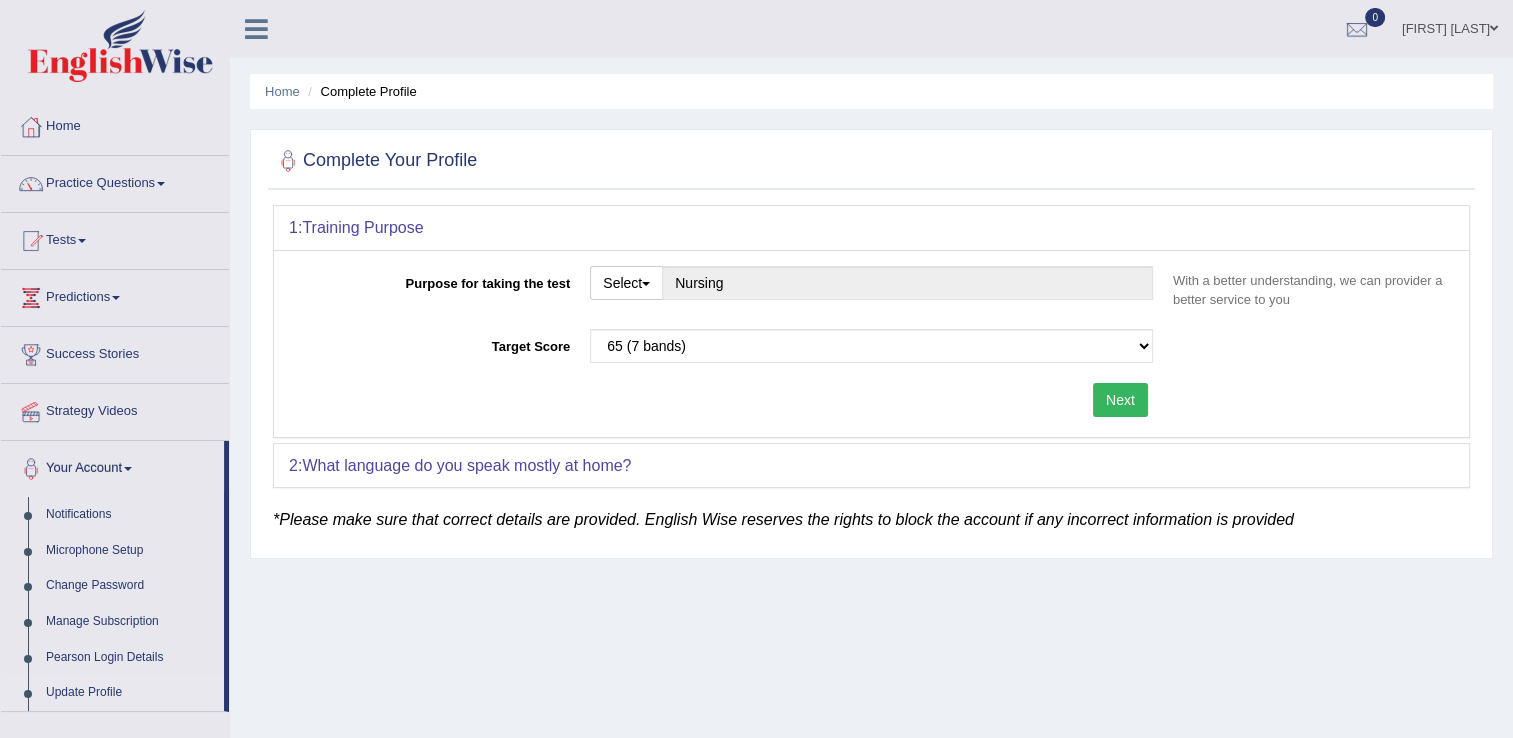 click on "2:  What language do you speak mostly at home?" at bounding box center [871, 466] 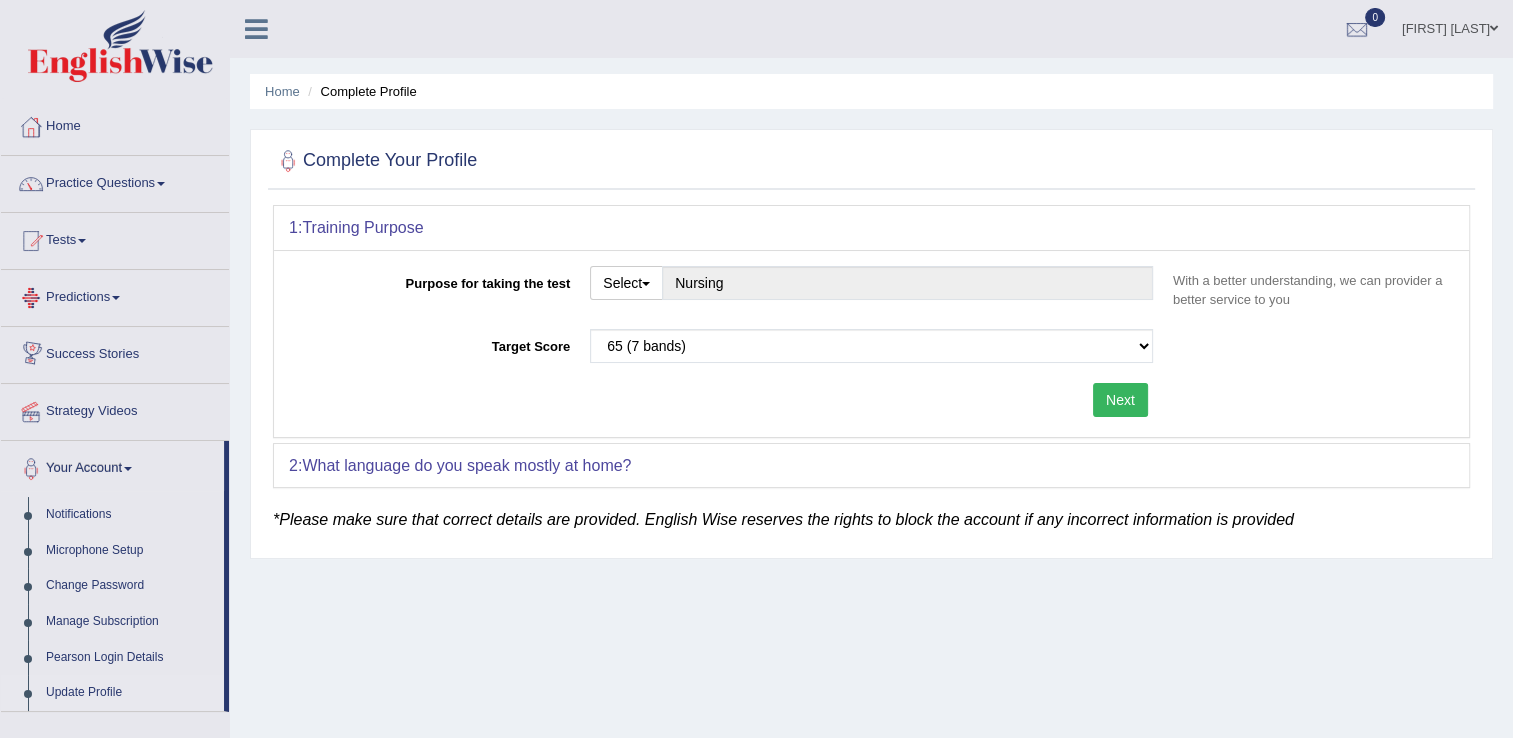 click at bounding box center [116, 298] 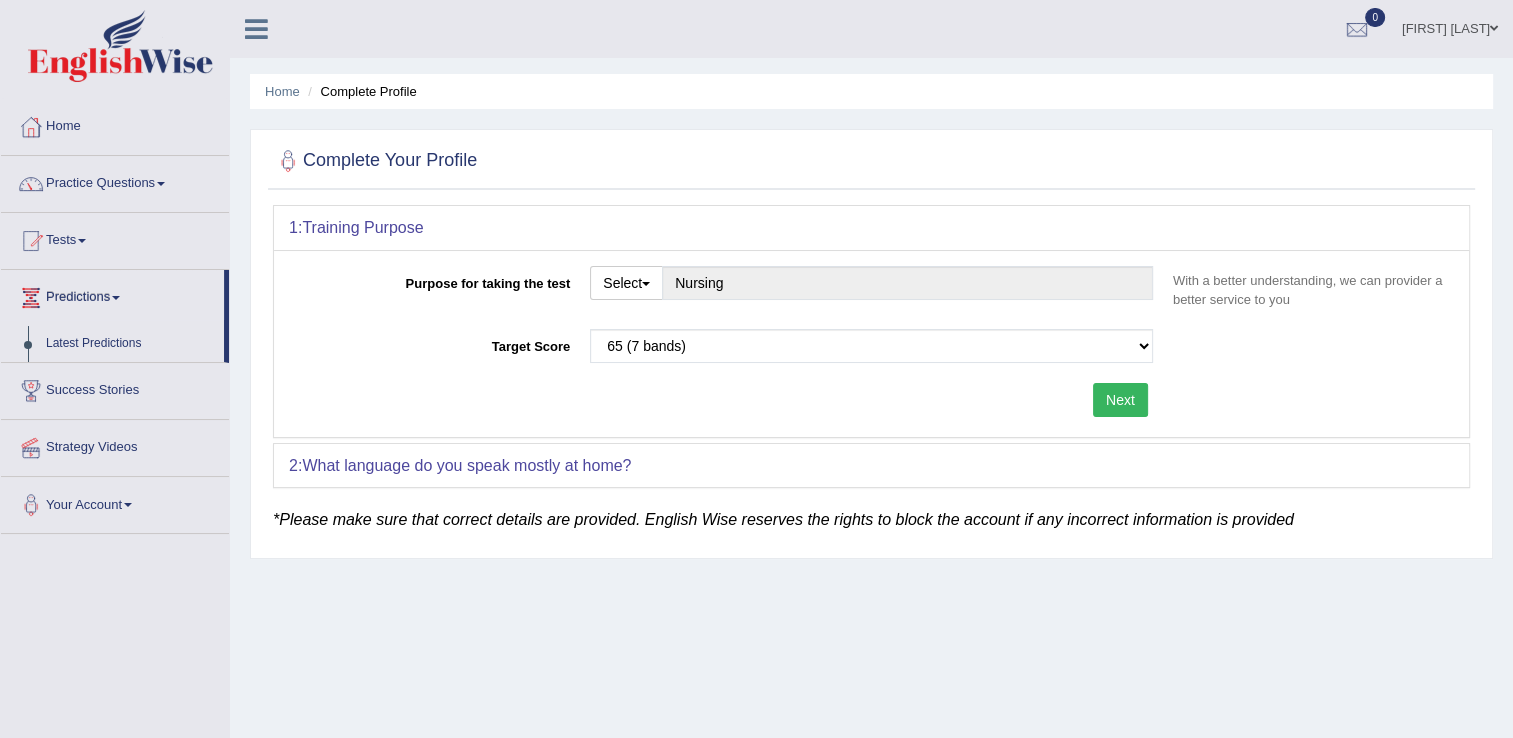 click on "Success Stories" at bounding box center (115, 388) 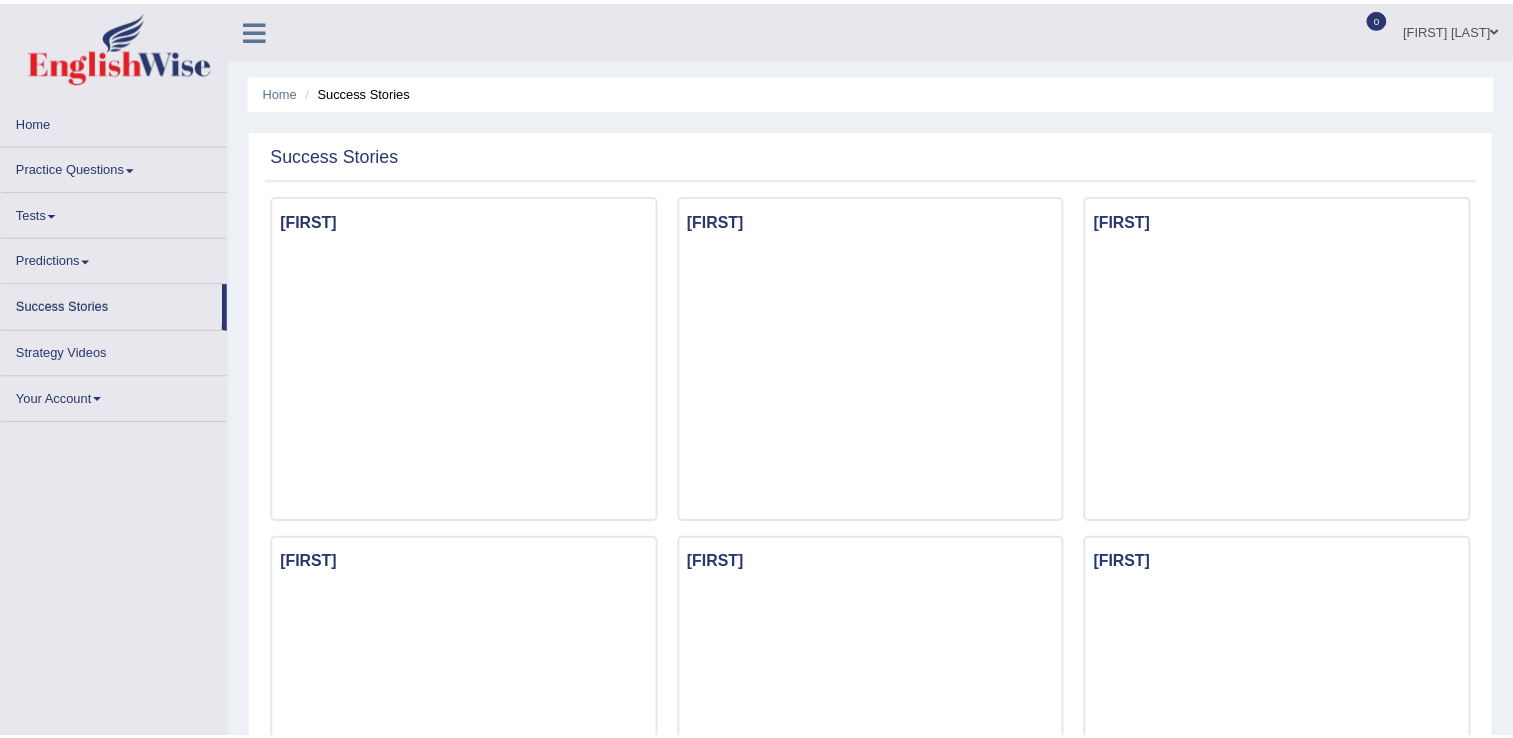 scroll, scrollTop: 0, scrollLeft: 0, axis: both 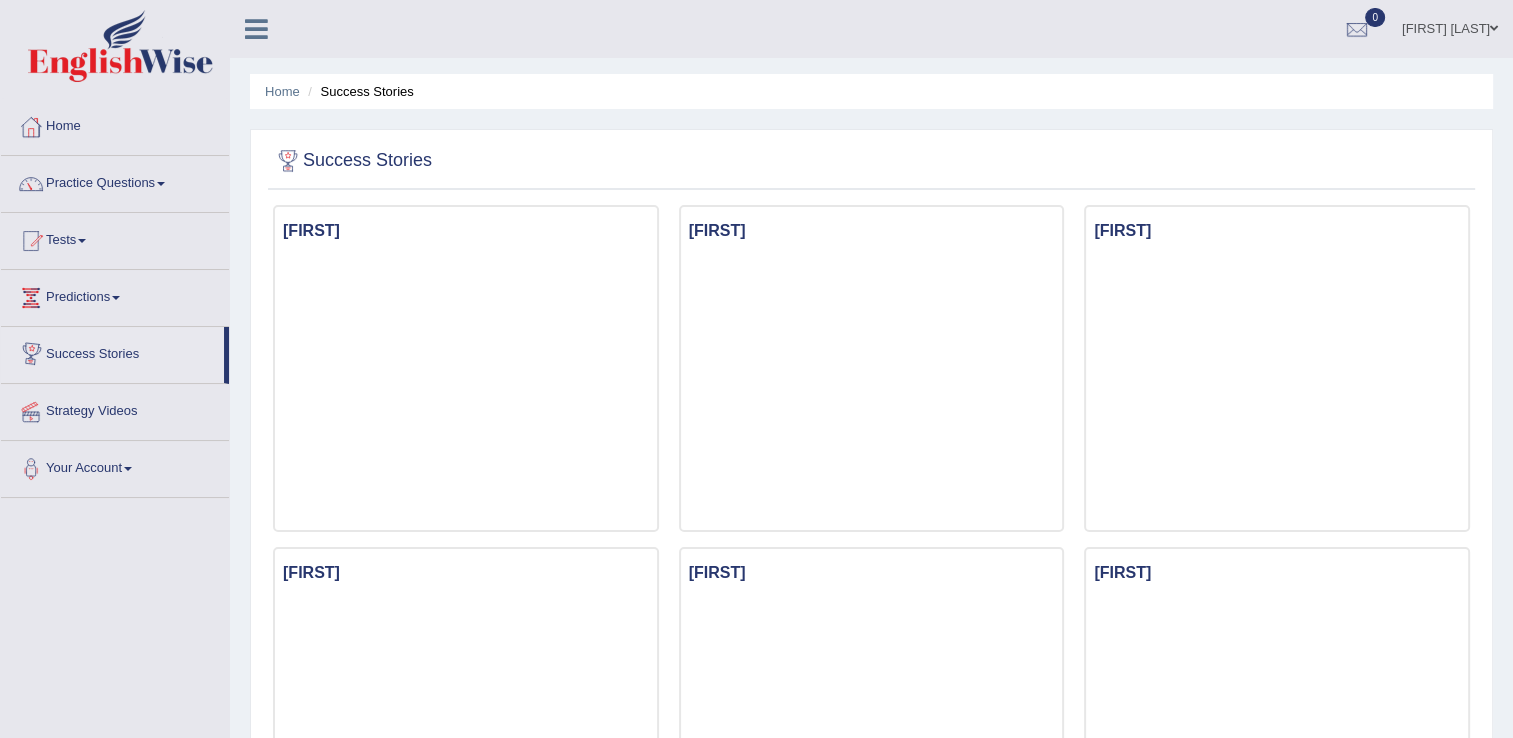 click on "Success Stories" at bounding box center (115, 355) 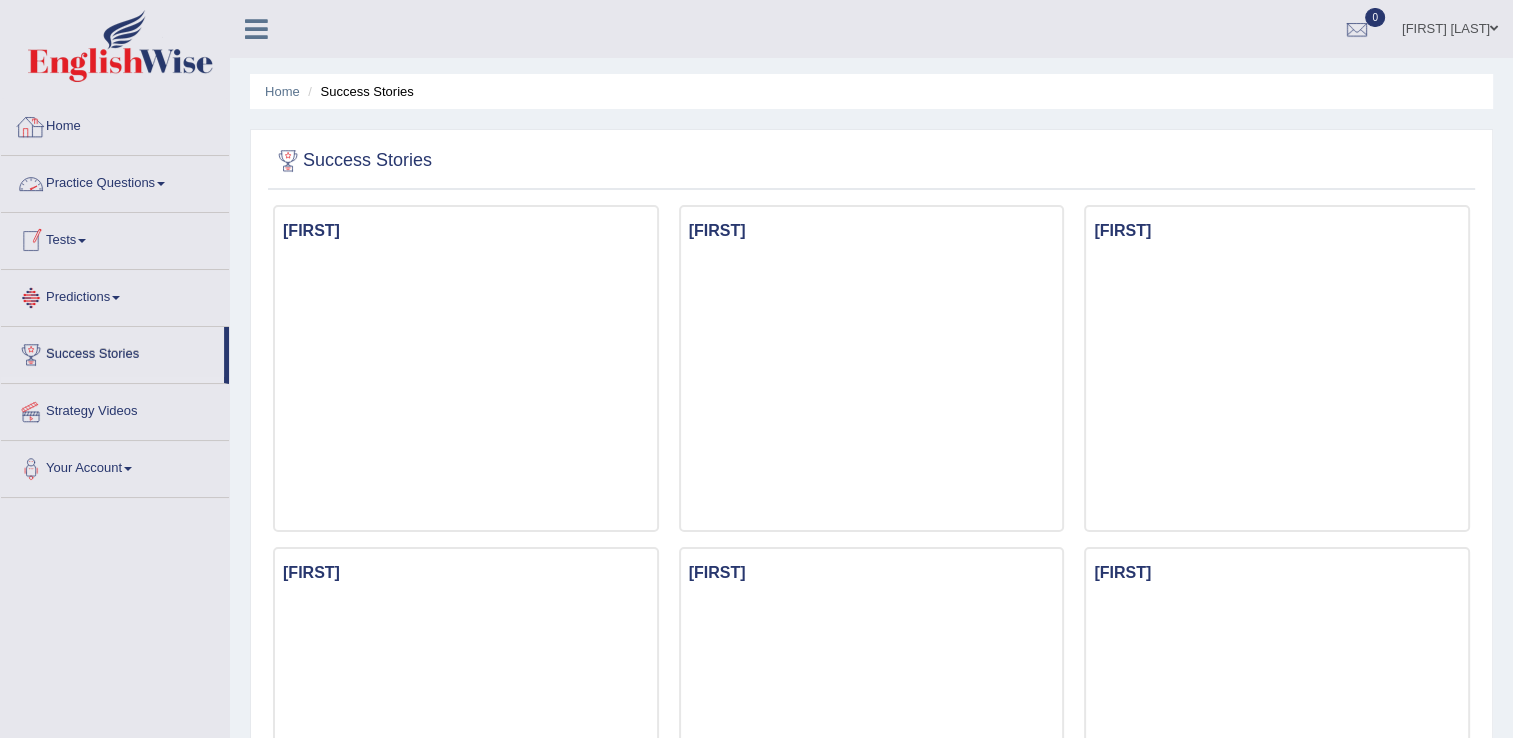 click on "Home" at bounding box center (115, 124) 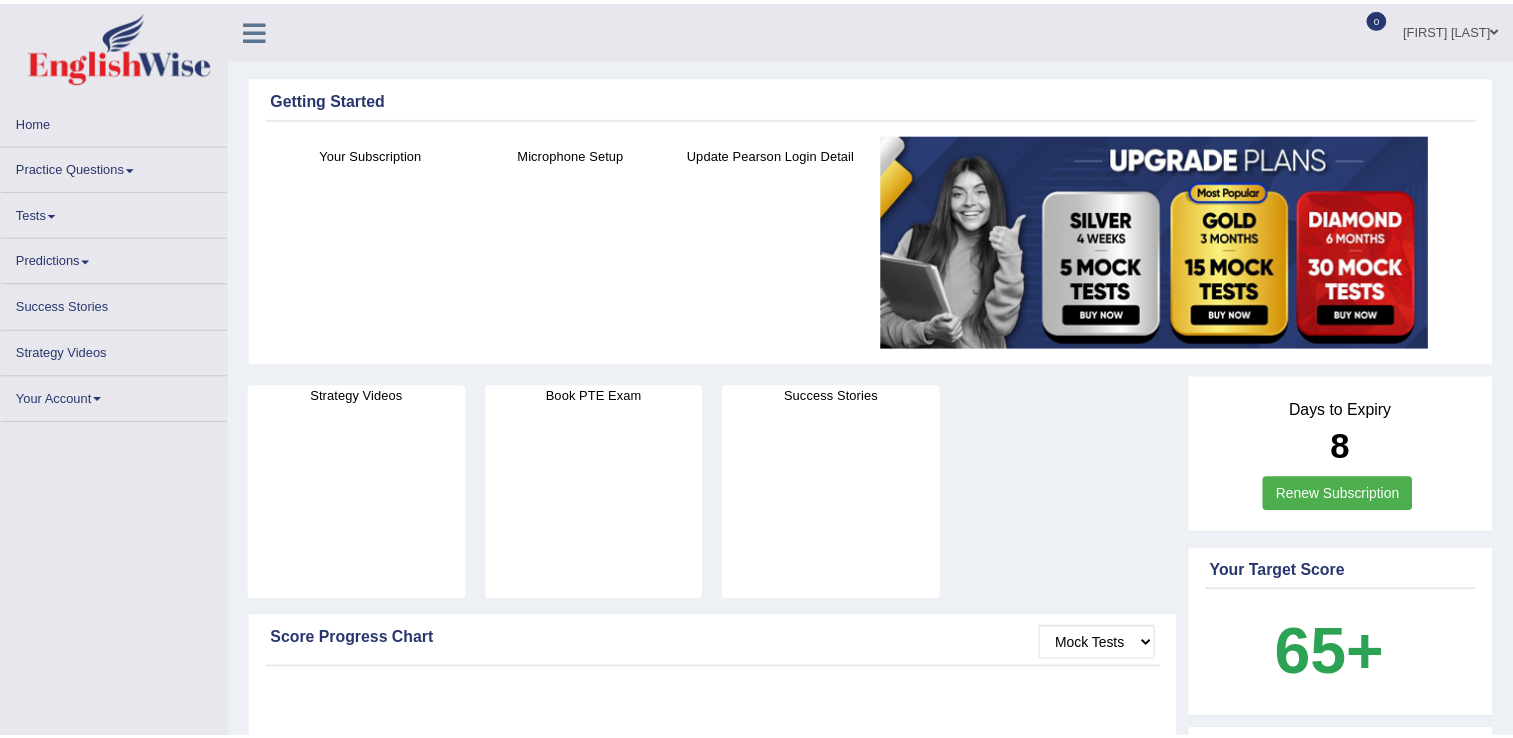 scroll, scrollTop: 0, scrollLeft: 0, axis: both 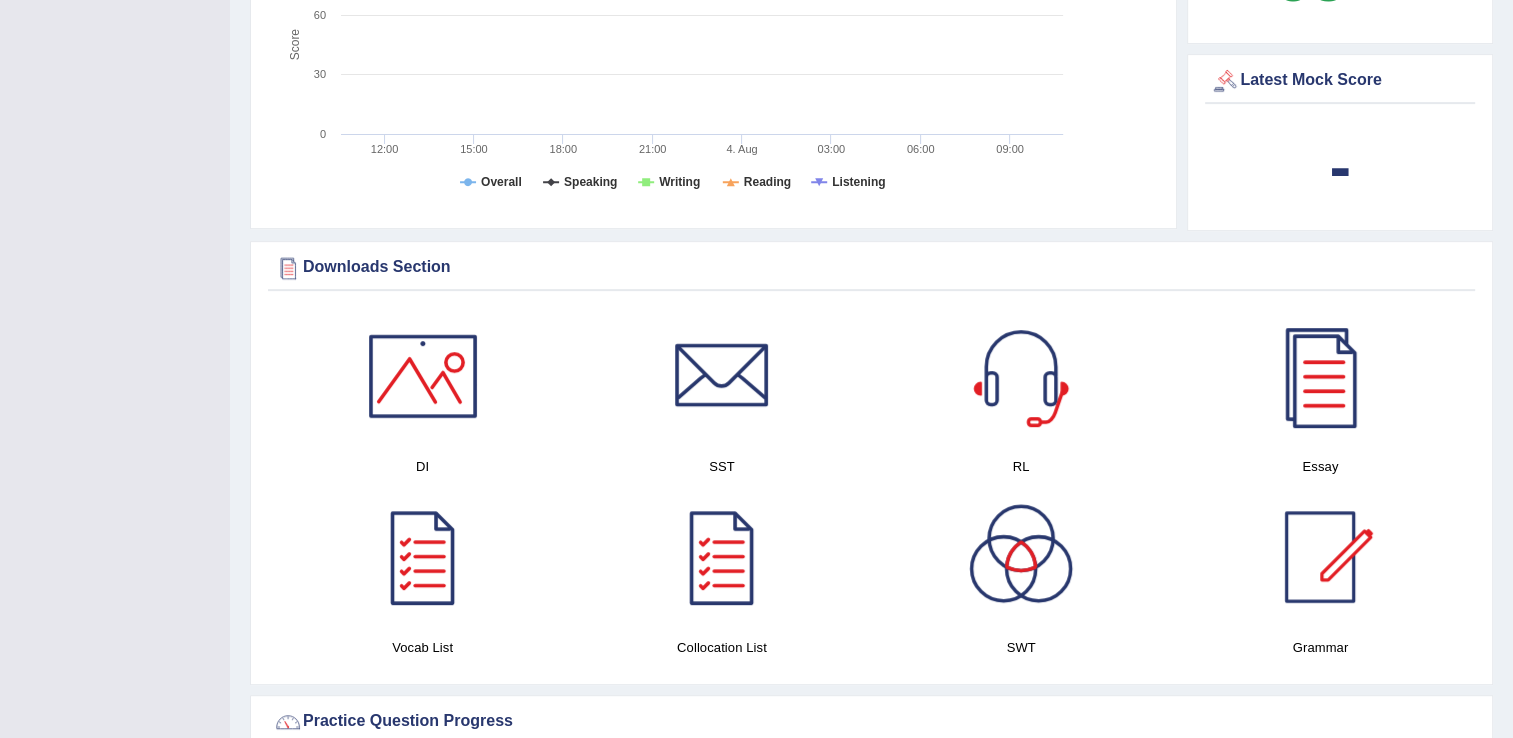 drag, startPoint x: 1503, startPoint y: 361, endPoint x: 1520, endPoint y: 348, distance: 21.400934 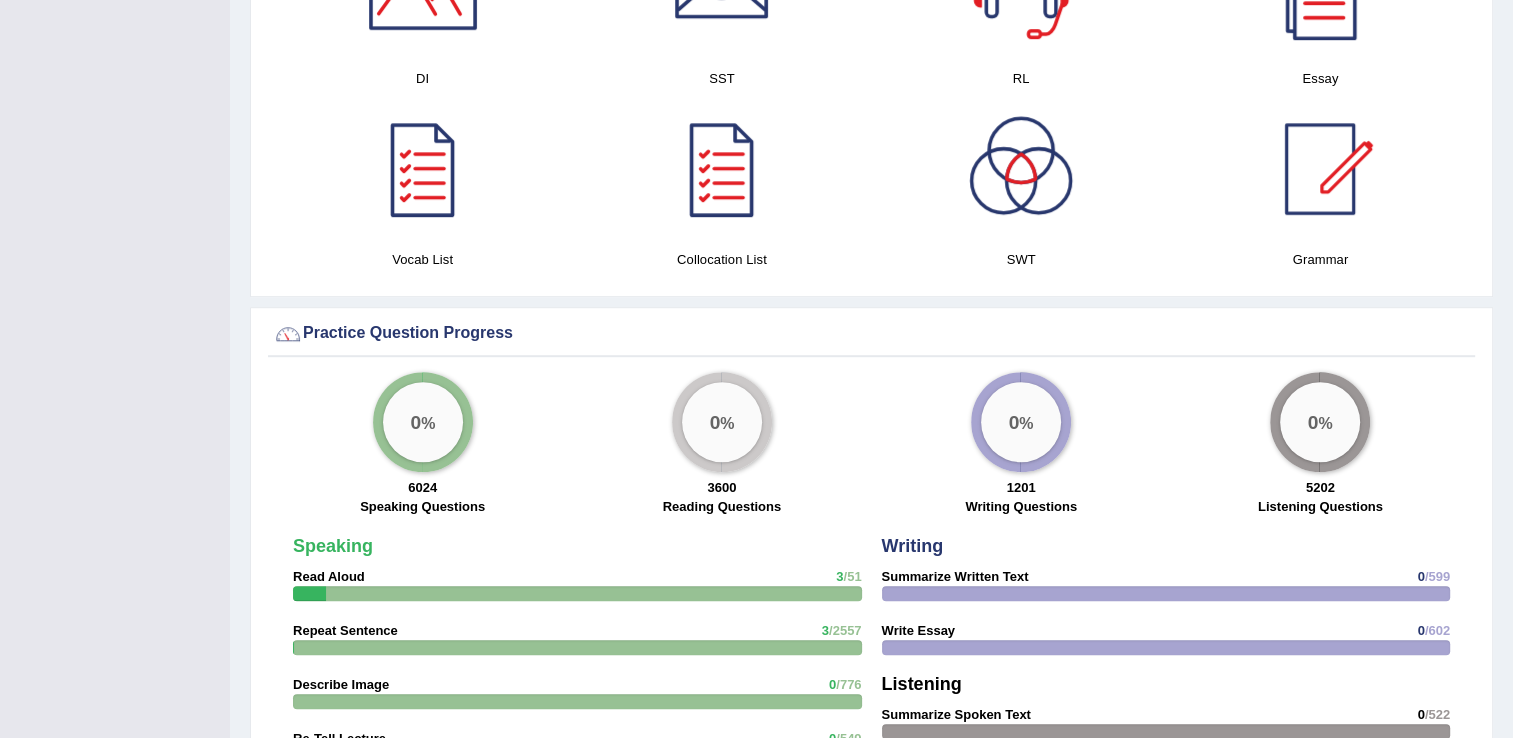 scroll, scrollTop: 1172, scrollLeft: 0, axis: vertical 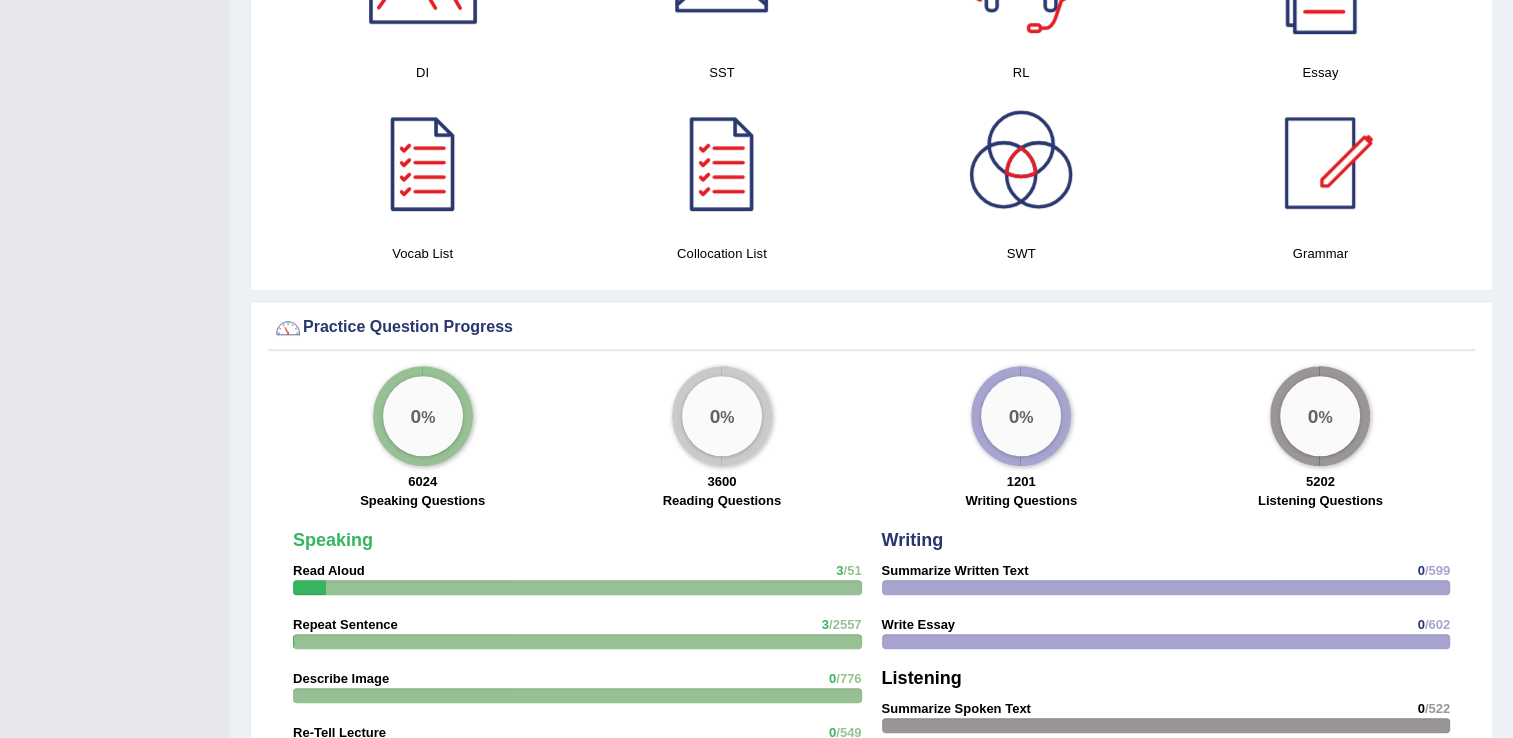 drag, startPoint x: 1510, startPoint y: 443, endPoint x: 1496, endPoint y: 487, distance: 46.173584 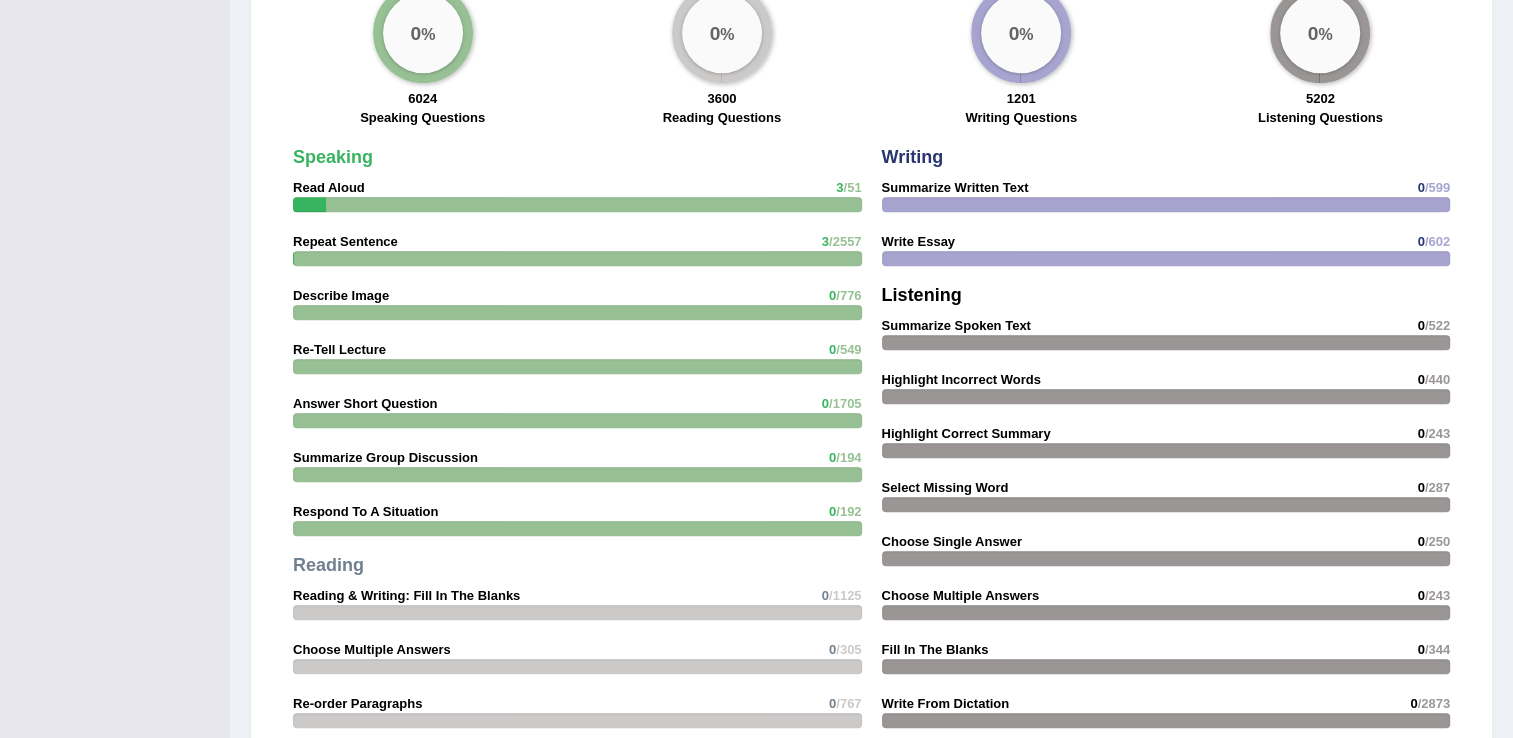 scroll, scrollTop: 1551, scrollLeft: 0, axis: vertical 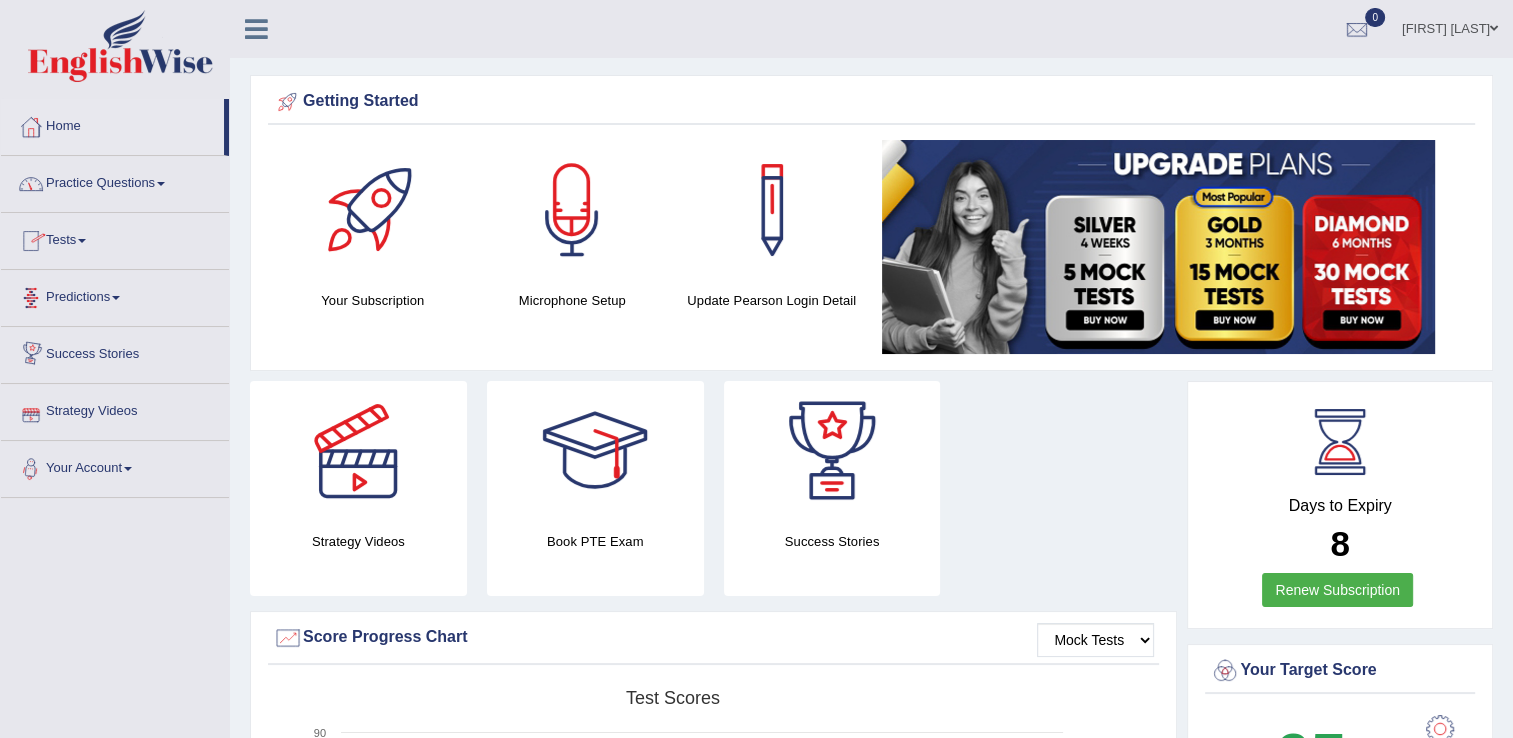 click on "Practice Questions" at bounding box center [115, 181] 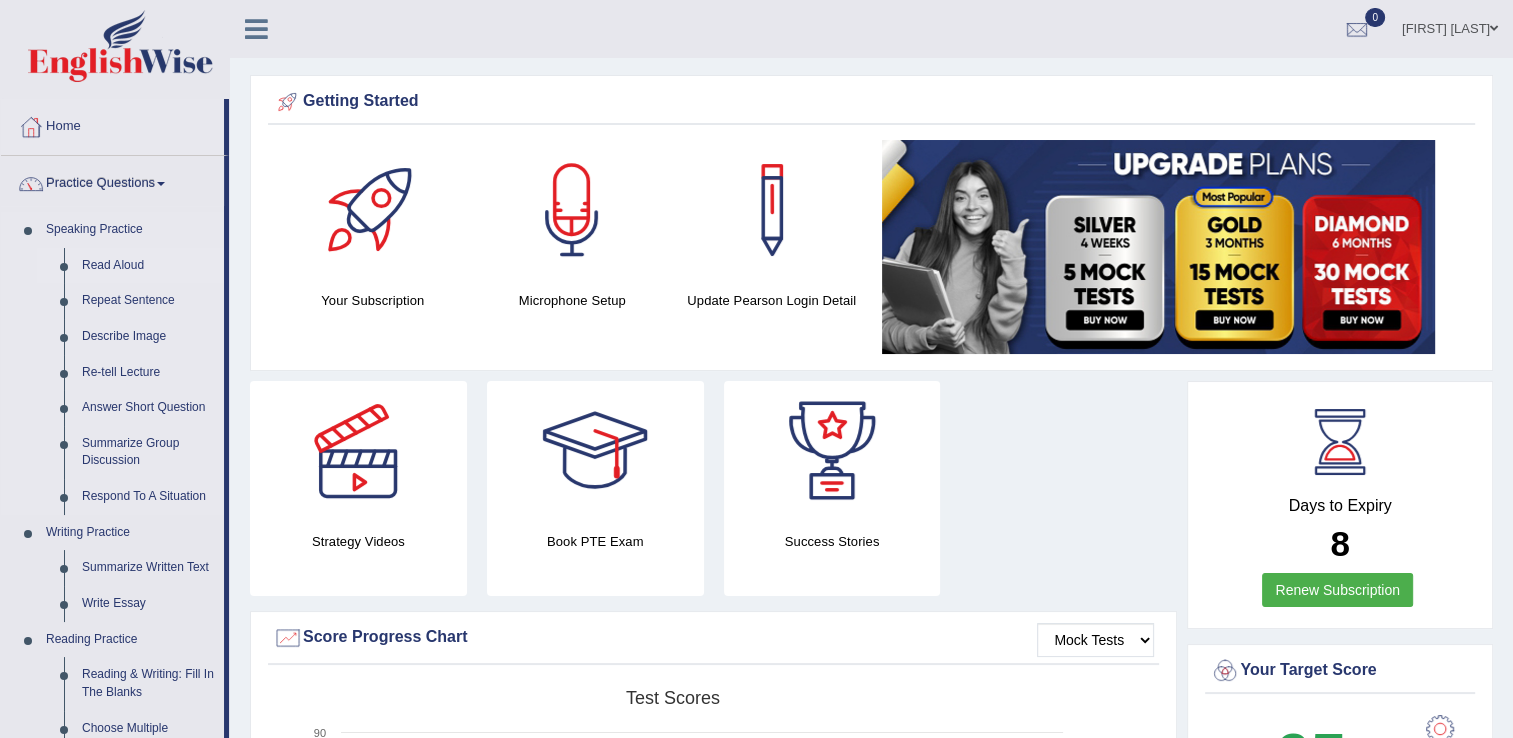 click on "Read Aloud" at bounding box center [148, 266] 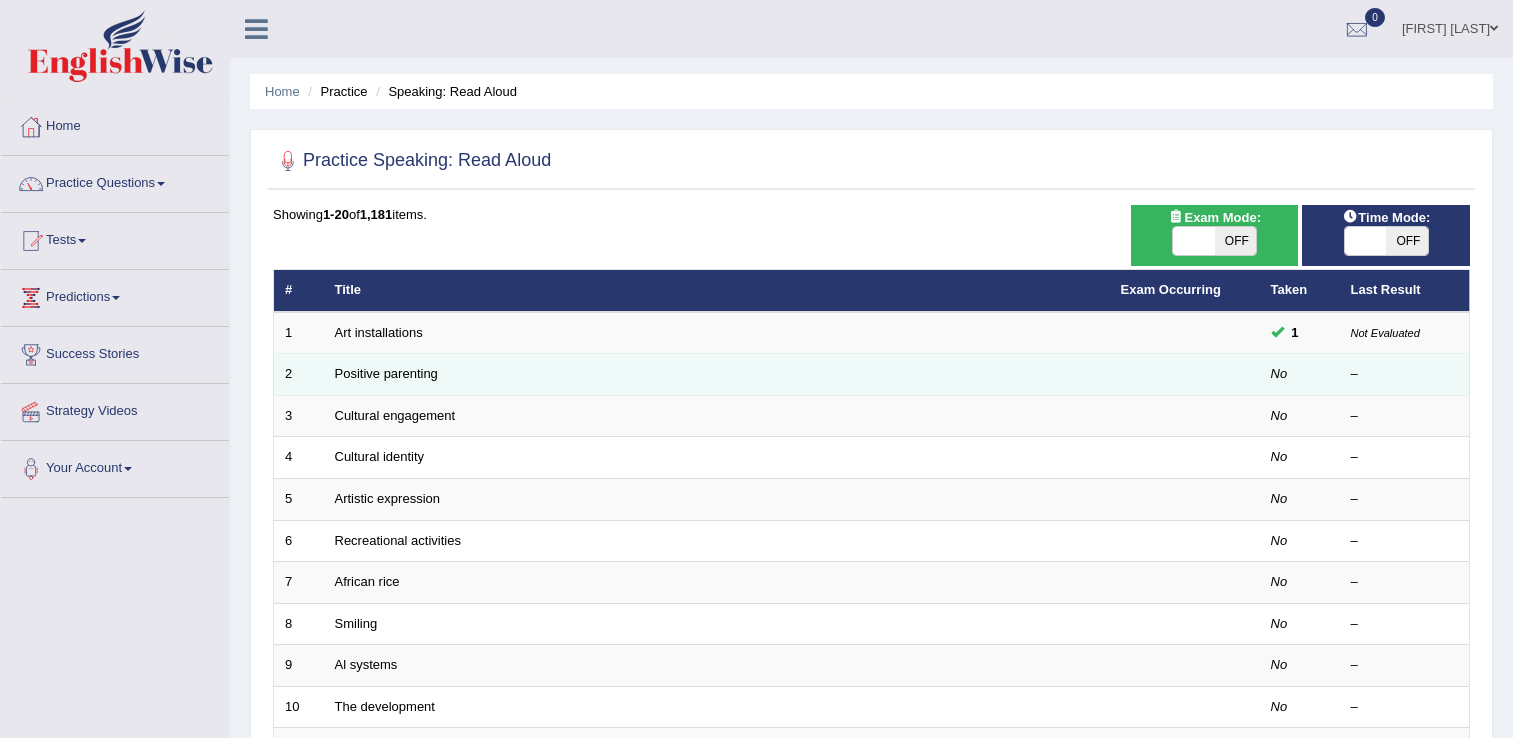 scroll, scrollTop: 0, scrollLeft: 0, axis: both 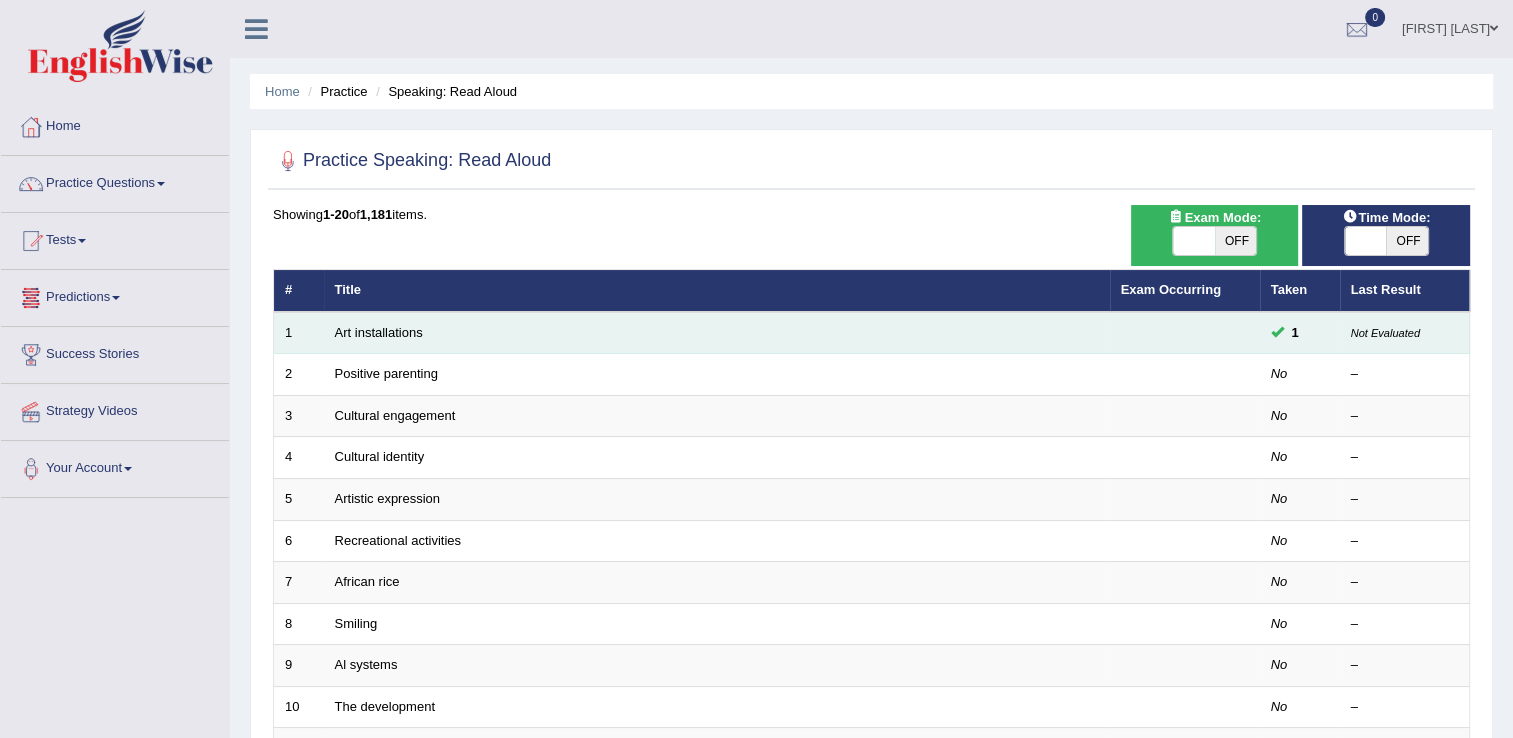 click on "Art installations" at bounding box center [717, 333] 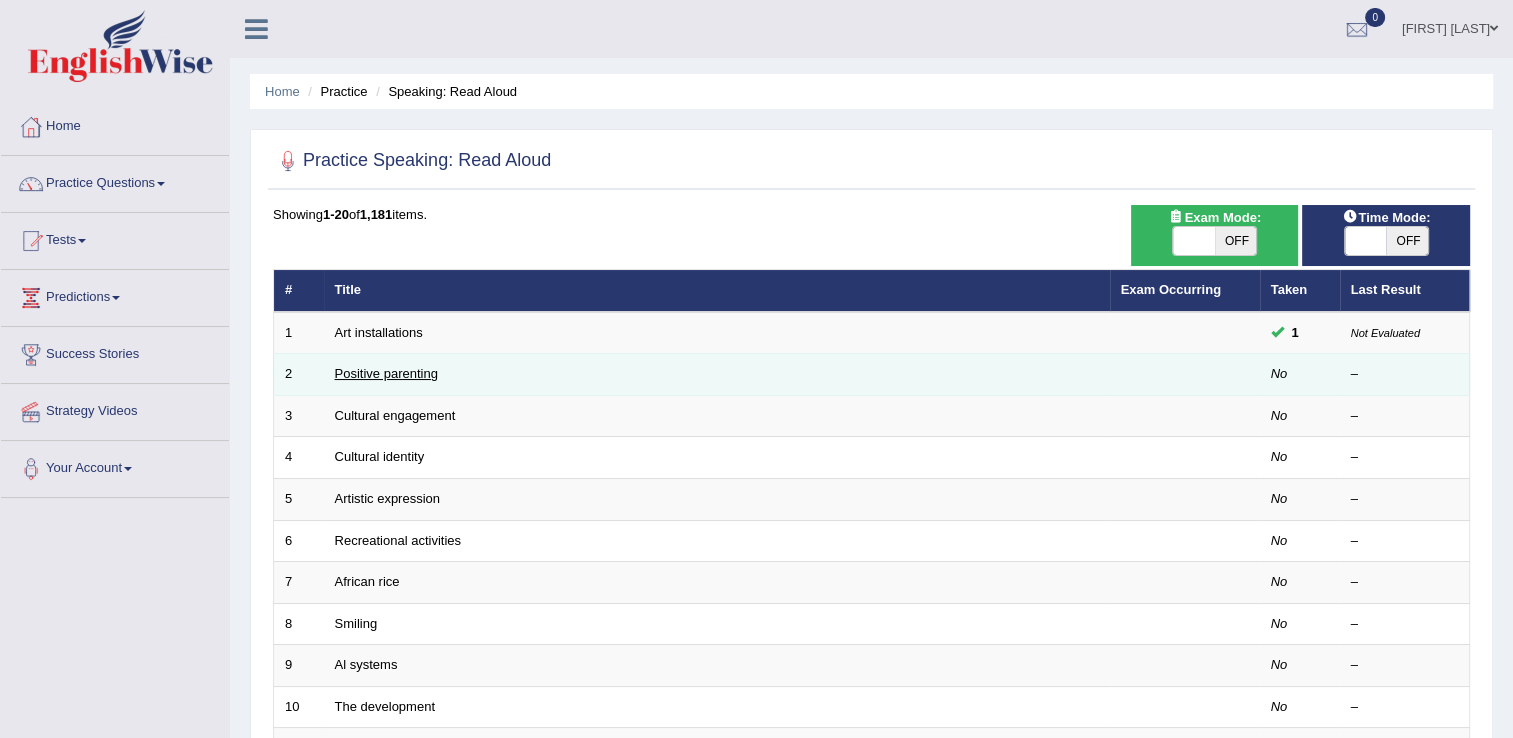 click on "Positive parenting" at bounding box center [386, 373] 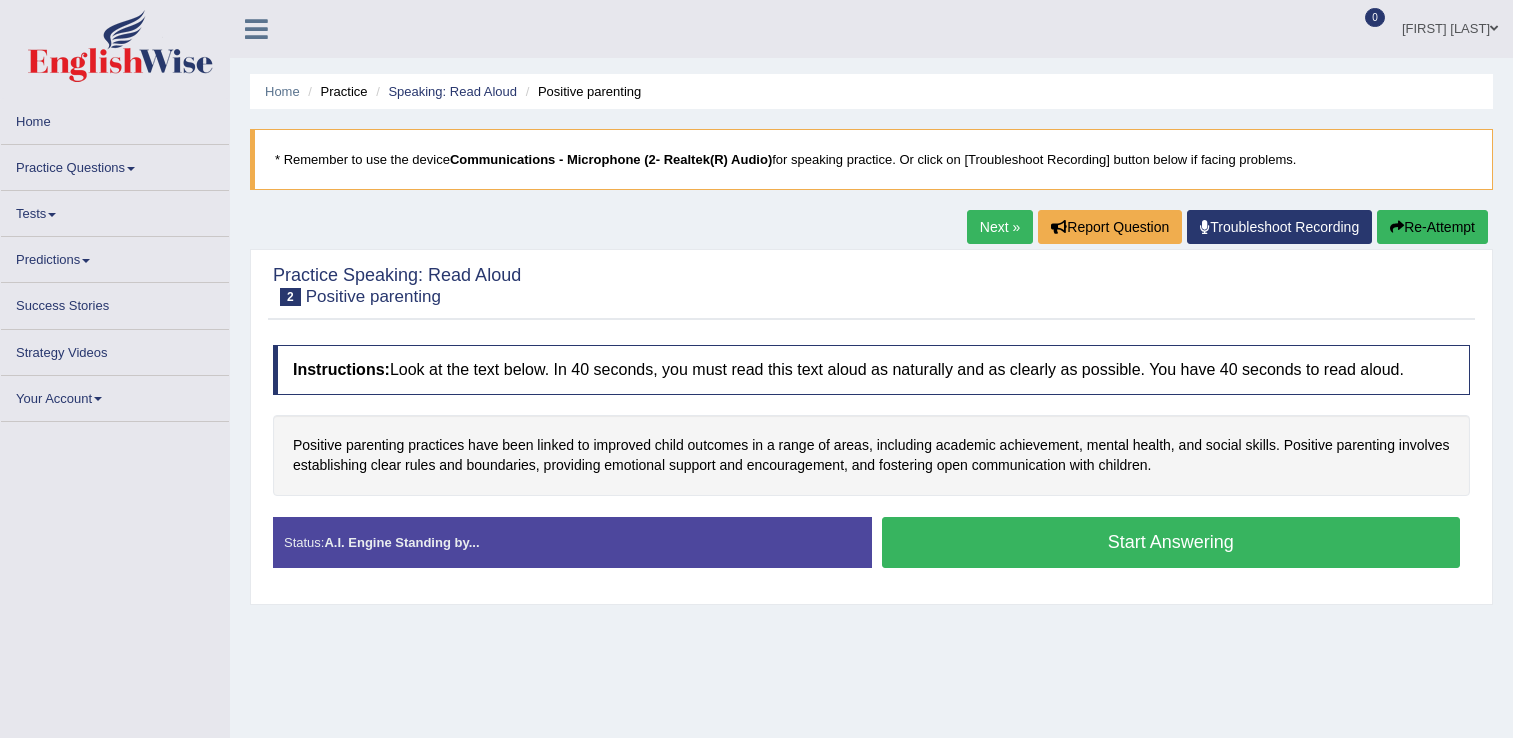 scroll, scrollTop: 0, scrollLeft: 0, axis: both 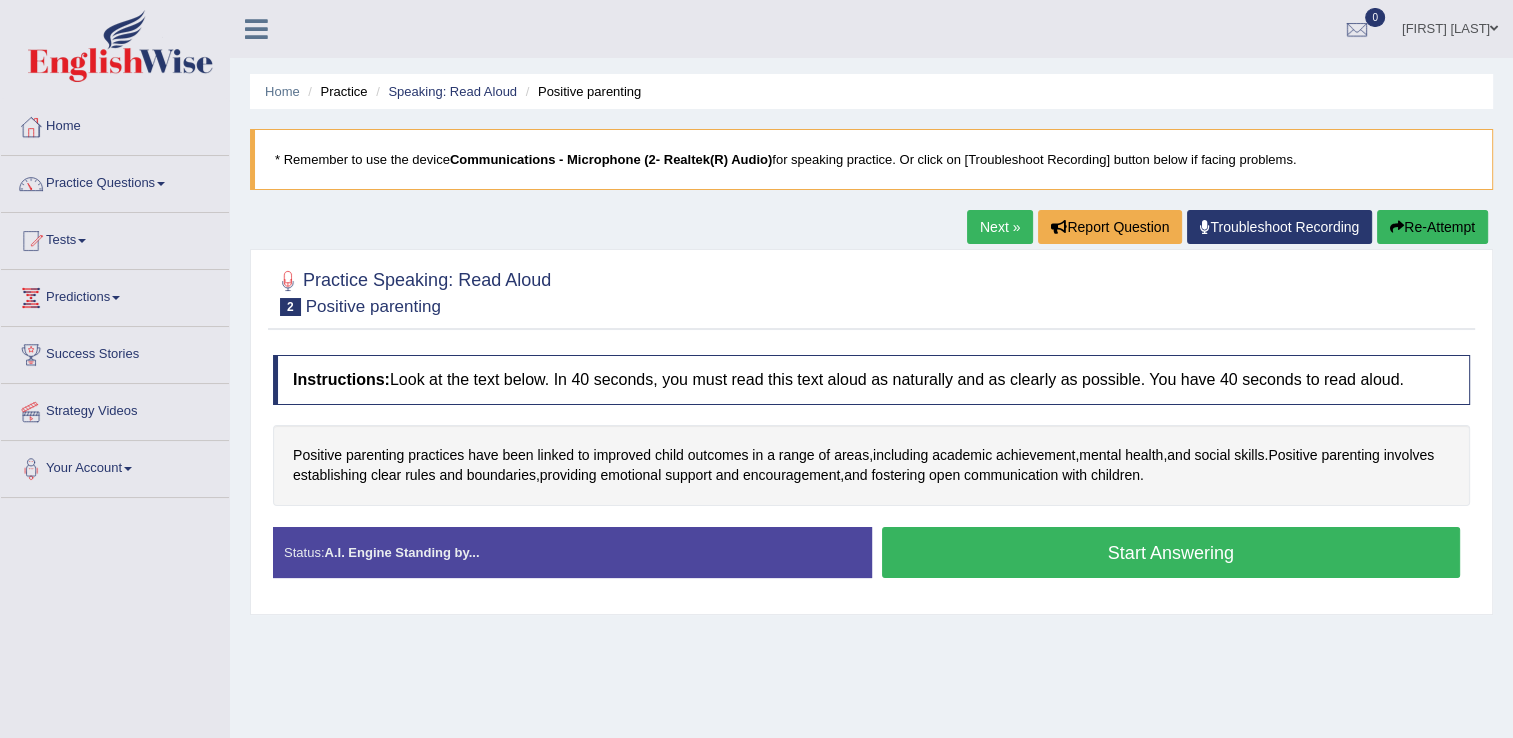 click on "Start Answering" at bounding box center [1171, 552] 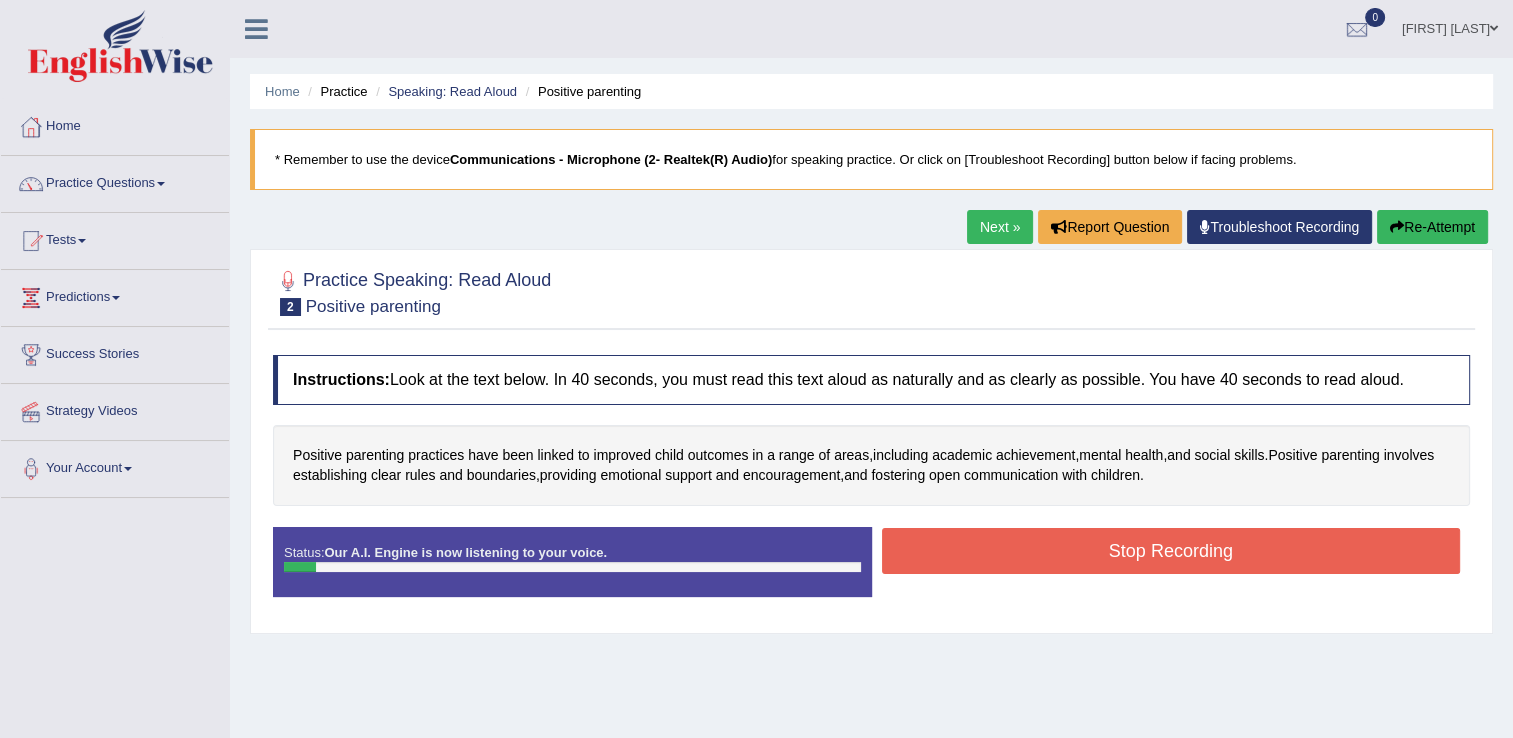 click on "Stop Recording" at bounding box center [1171, 551] 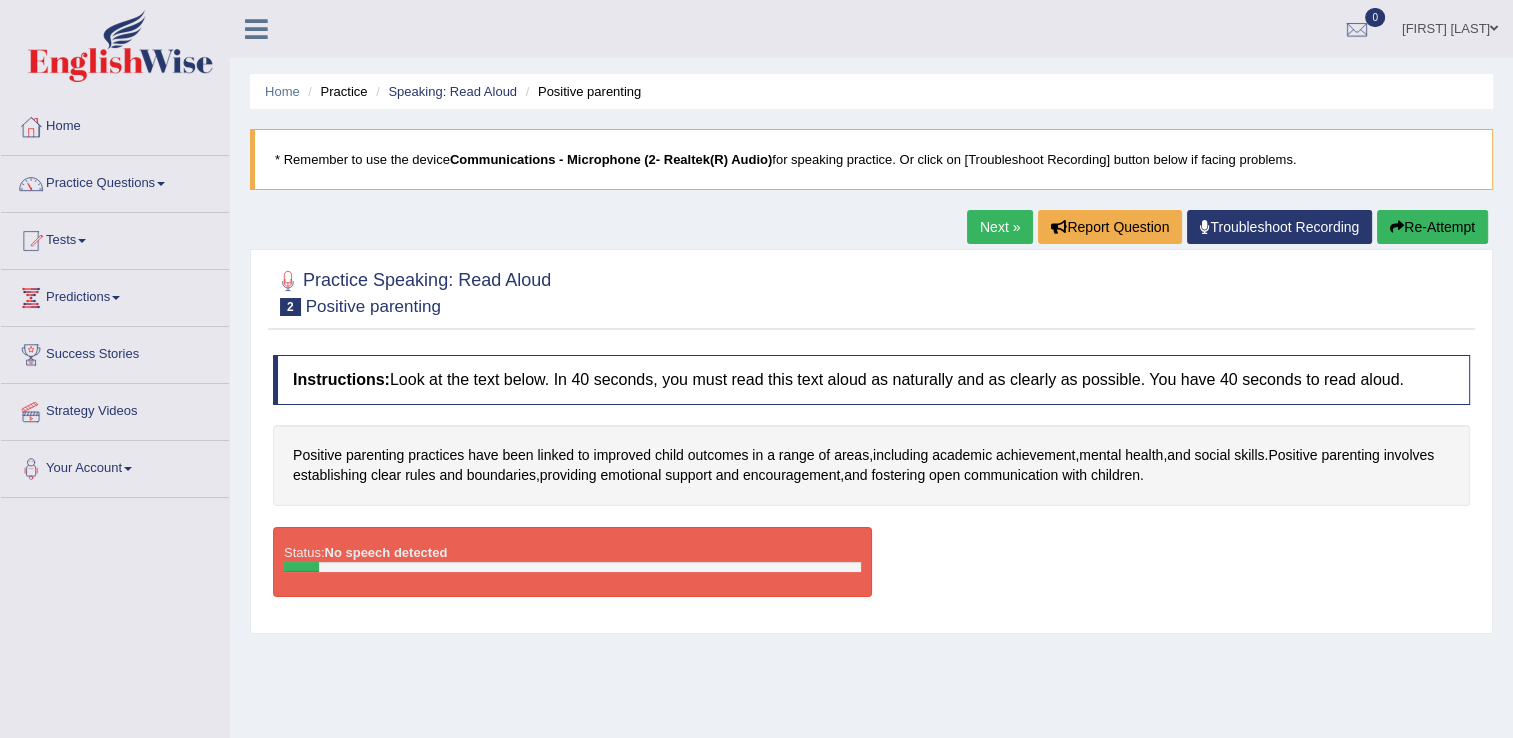 click on "Re-Attempt" at bounding box center (1432, 227) 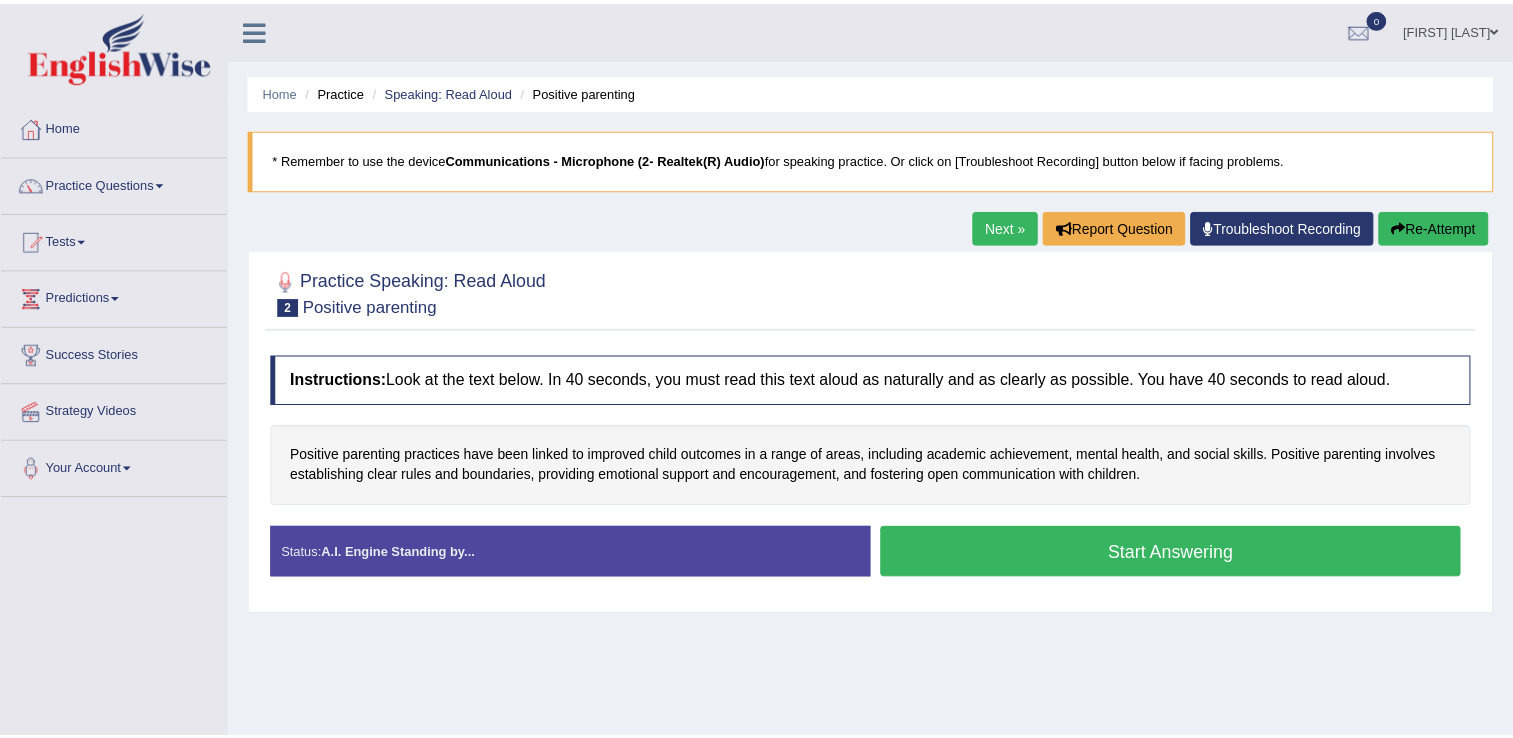scroll, scrollTop: 0, scrollLeft: 0, axis: both 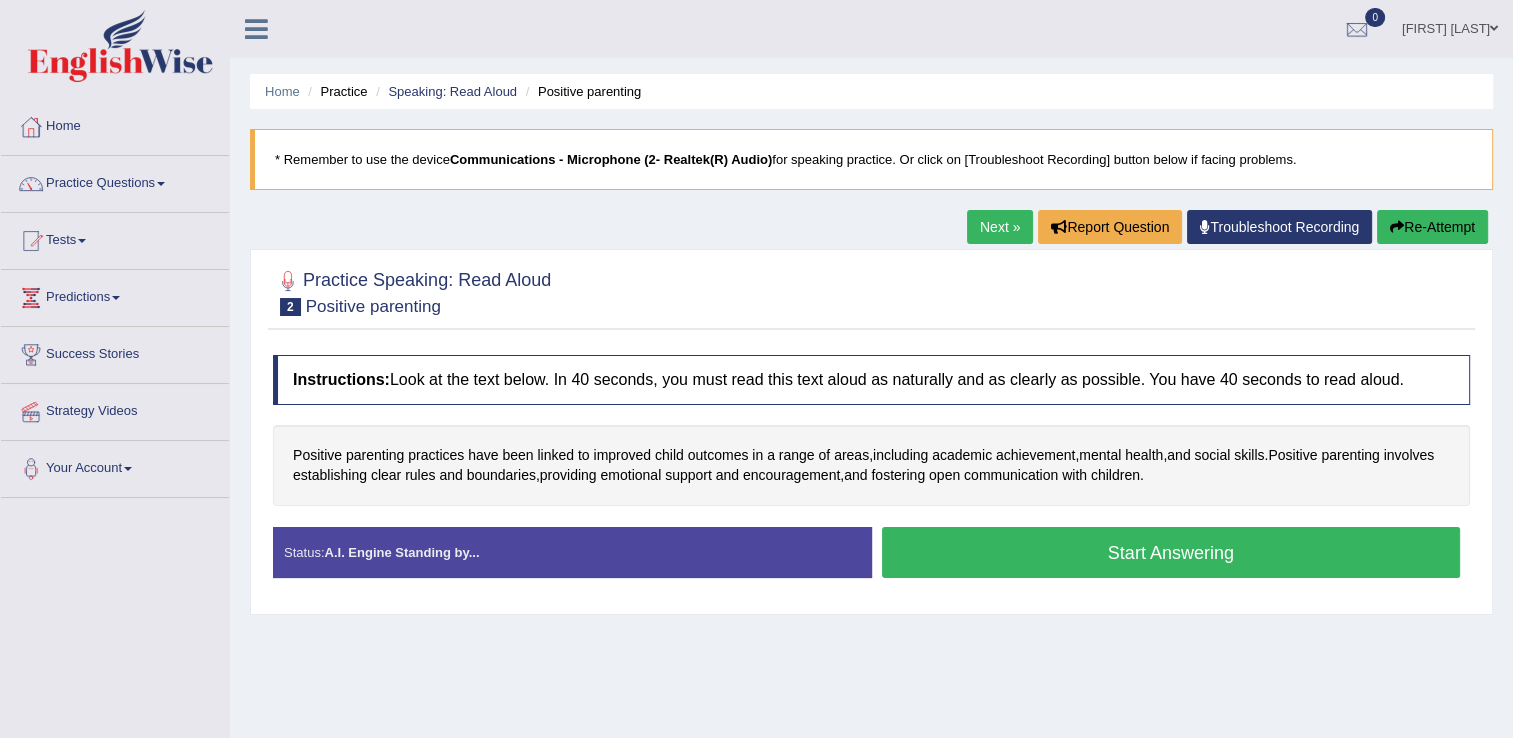 click on "Re-Attempt" at bounding box center (1432, 227) 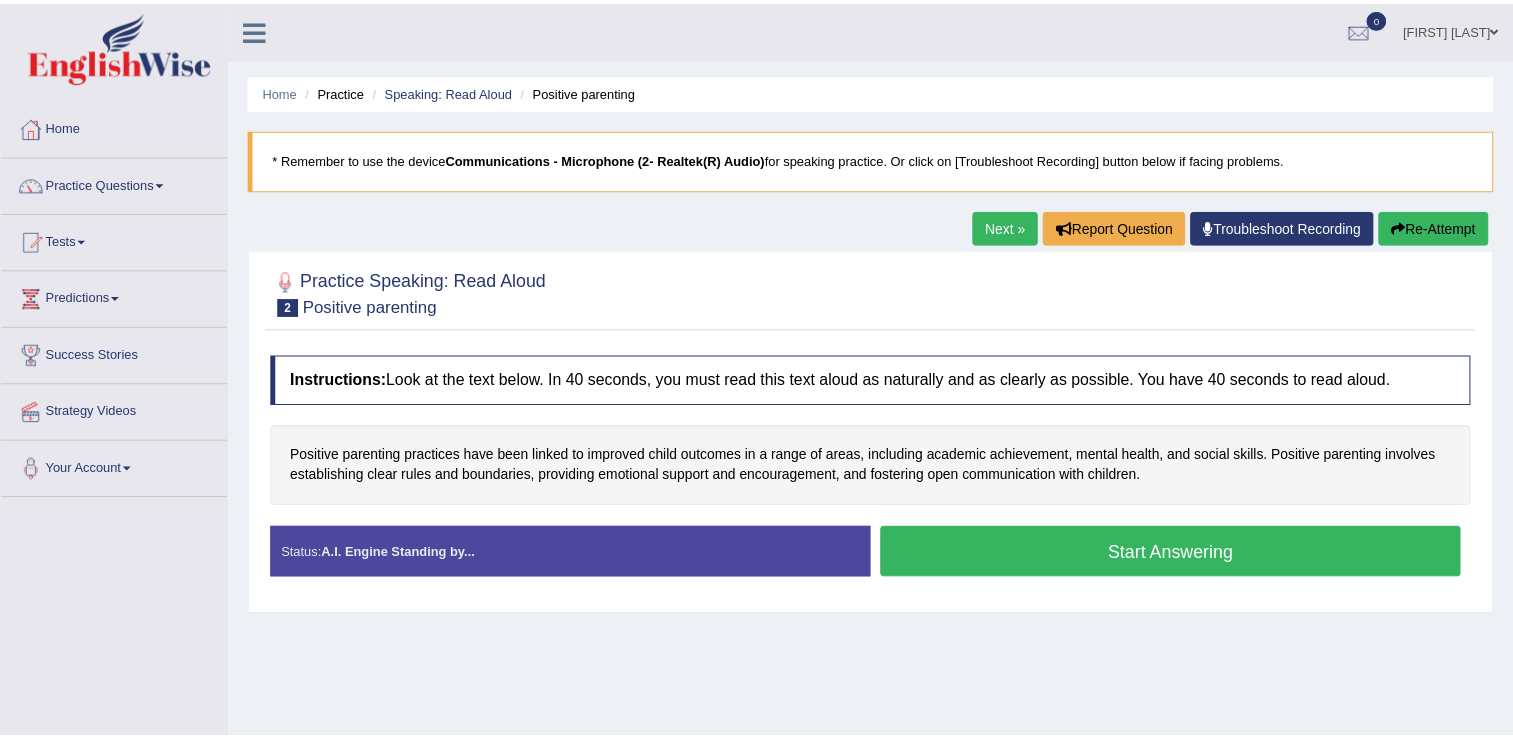 scroll, scrollTop: 0, scrollLeft: 0, axis: both 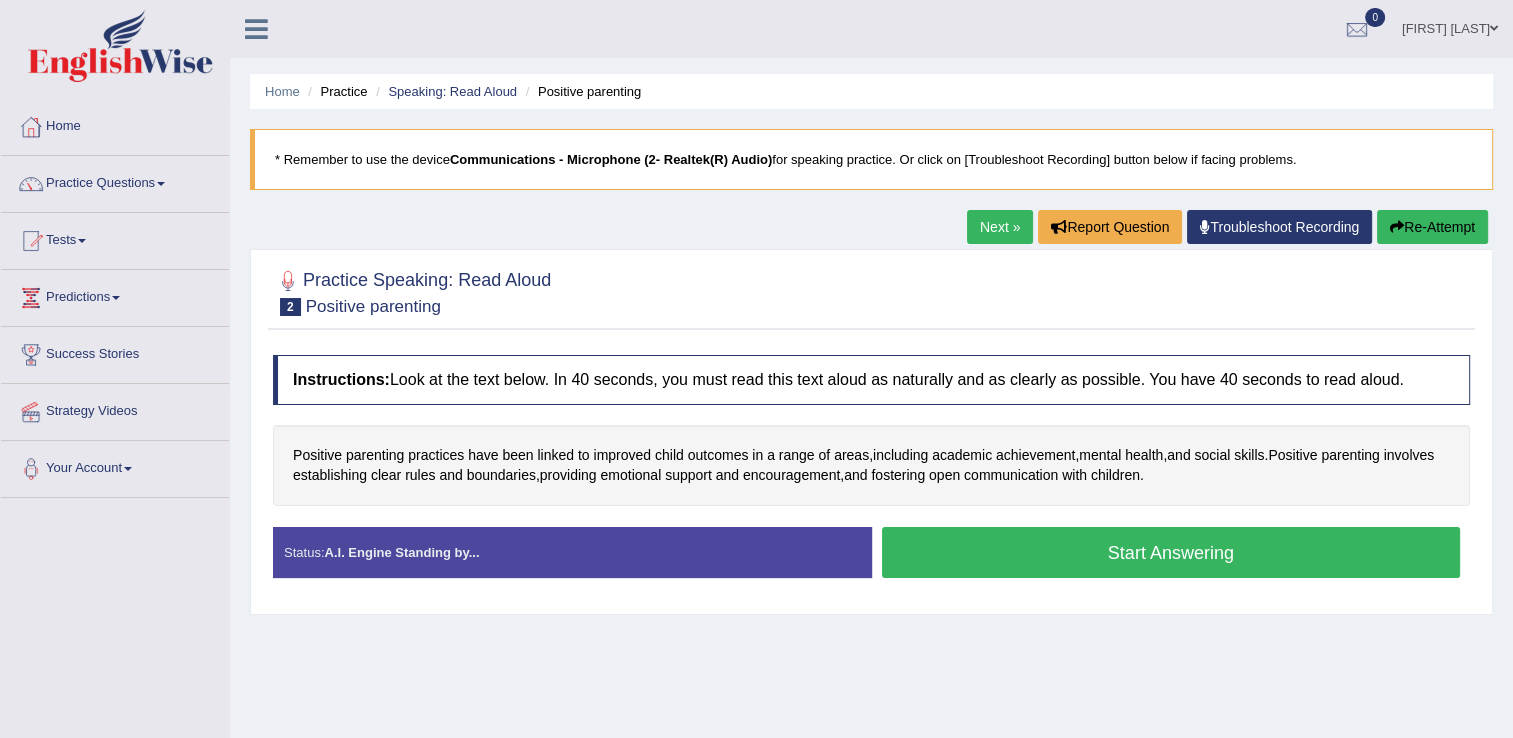 click on "Start Answering" at bounding box center (1171, 552) 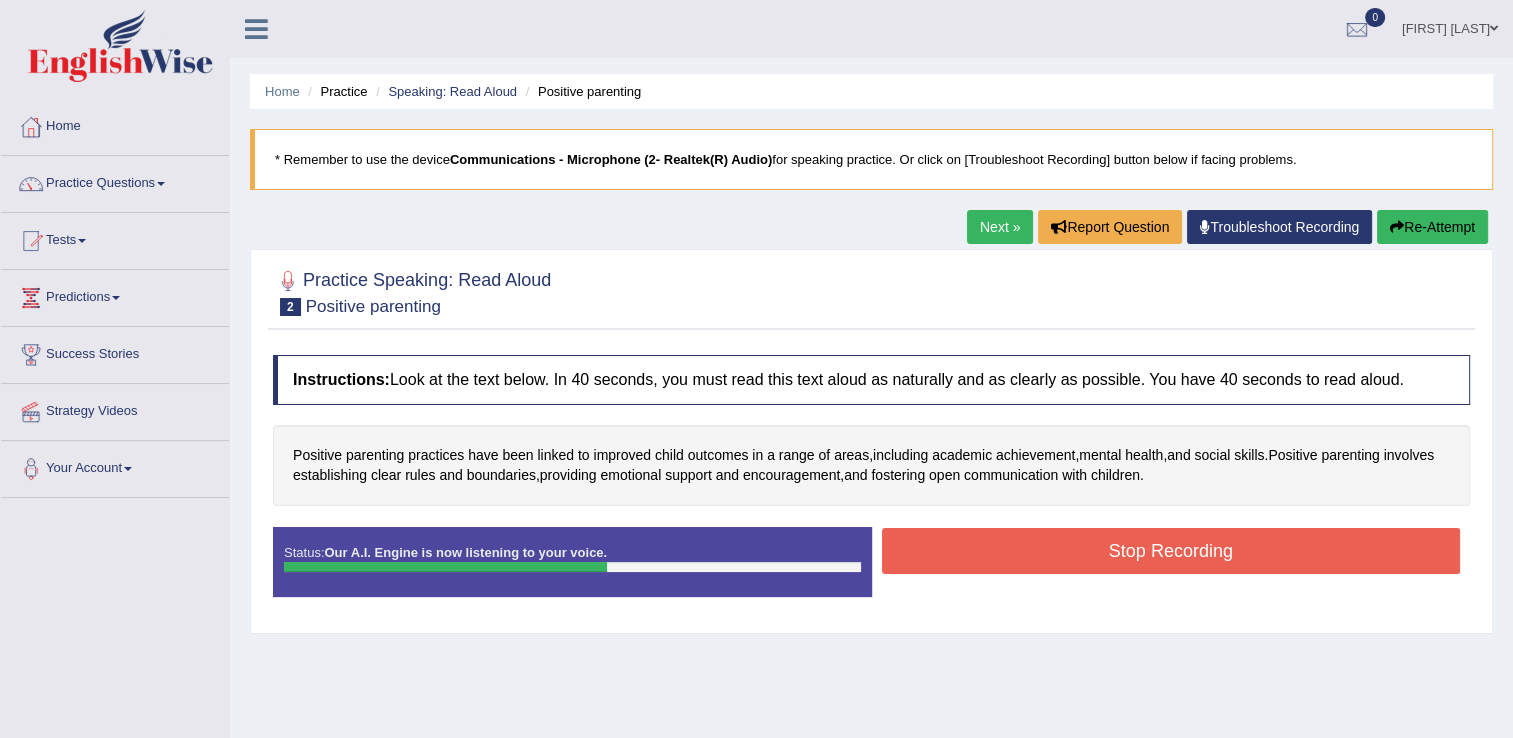 click on "Stop Recording" at bounding box center [1171, 551] 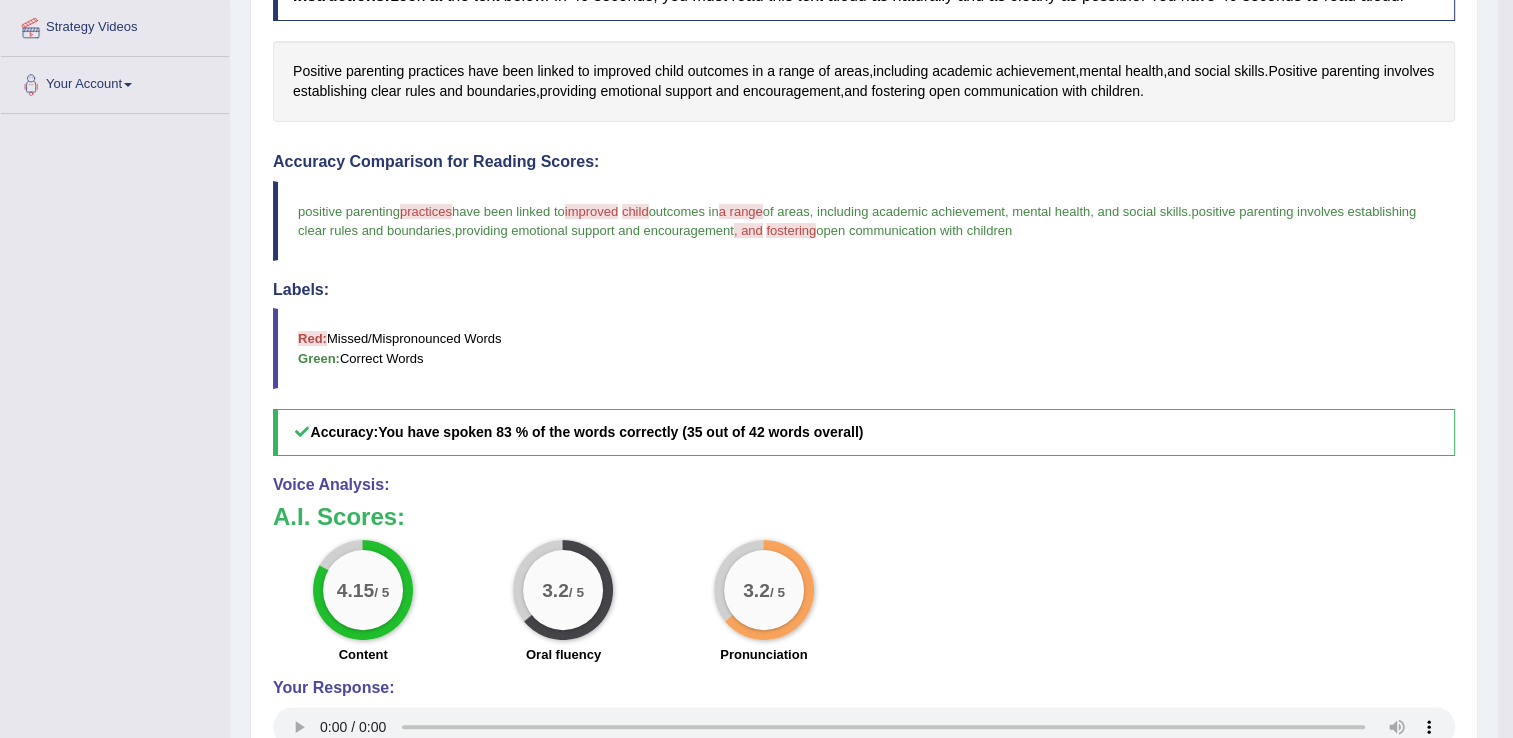 scroll, scrollTop: 391, scrollLeft: 0, axis: vertical 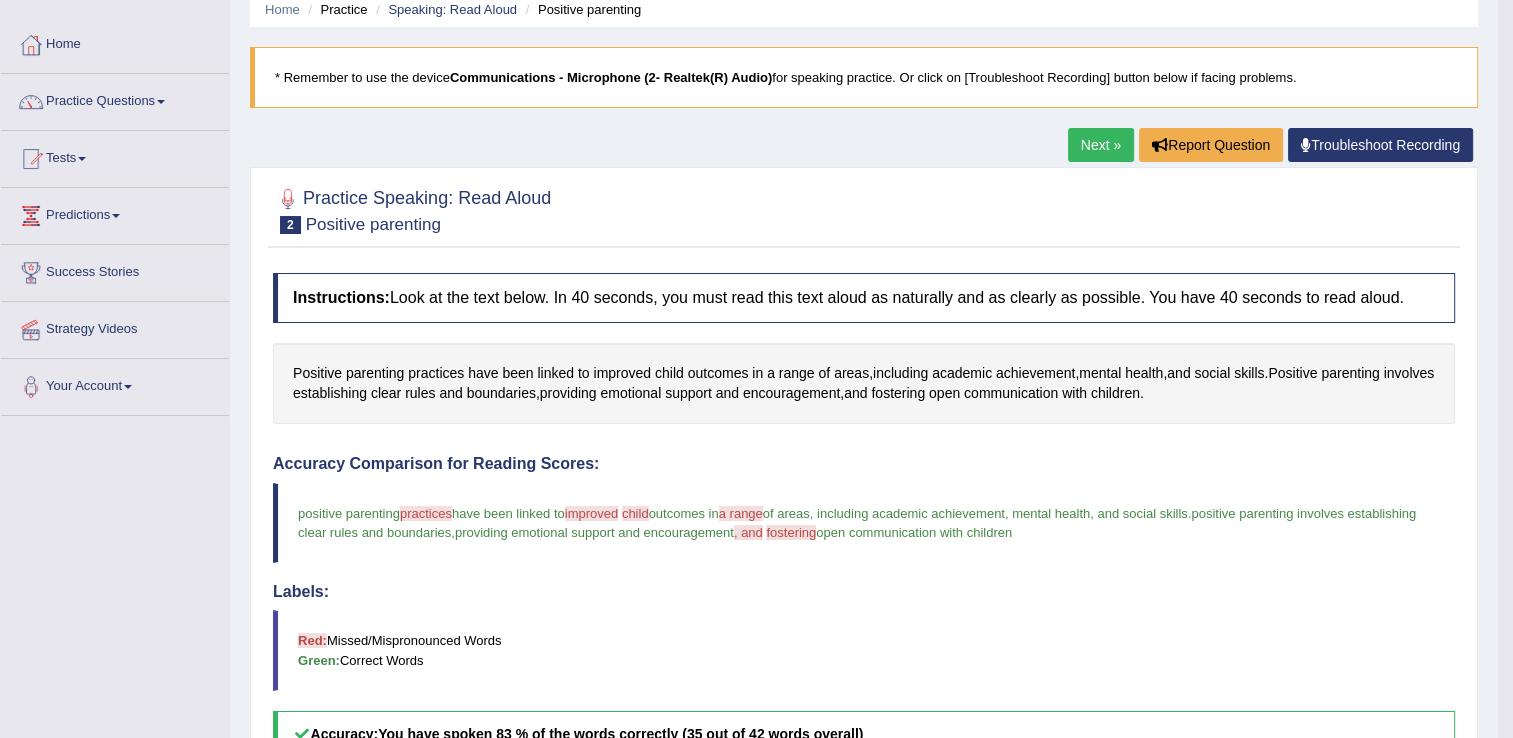 click on "Next »" at bounding box center [1101, 145] 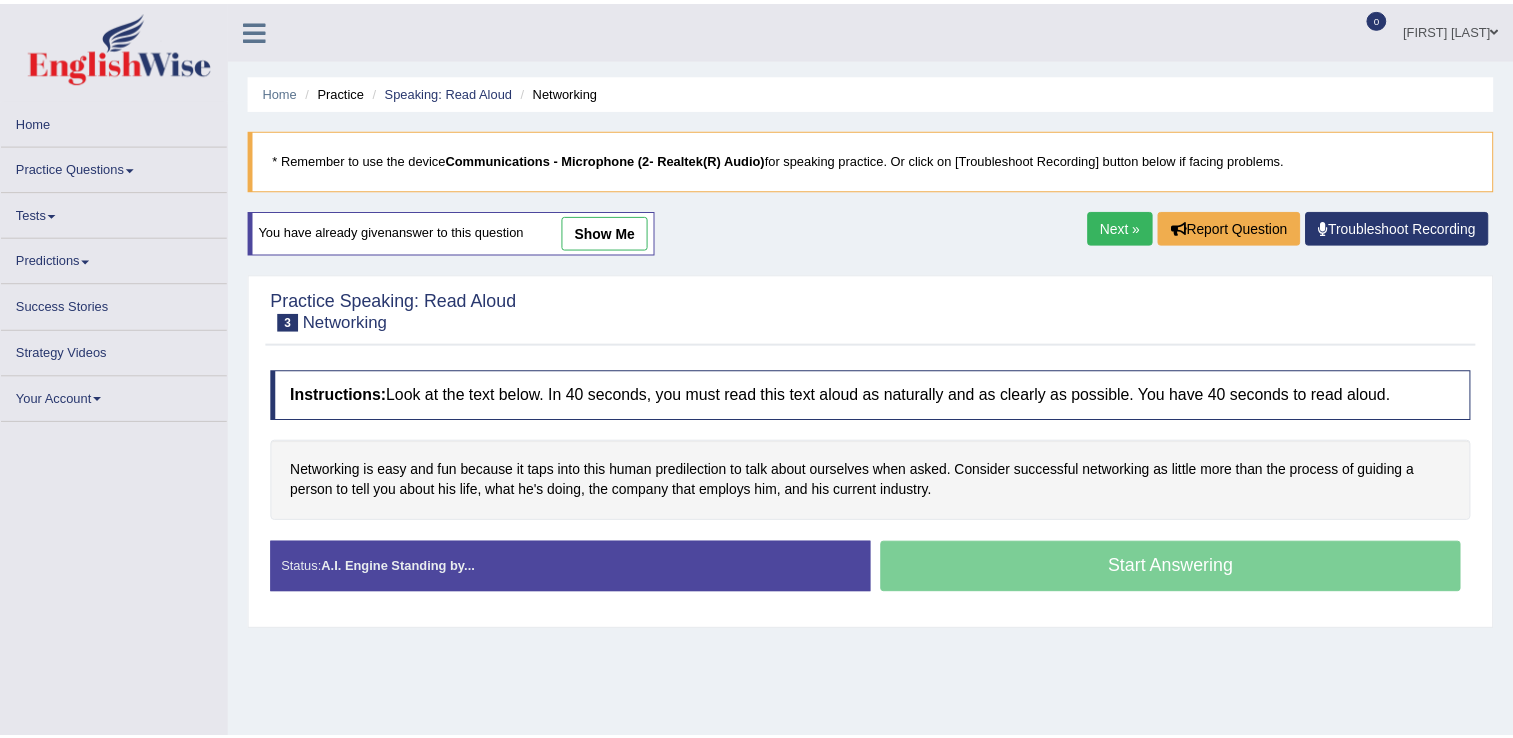 scroll, scrollTop: 0, scrollLeft: 0, axis: both 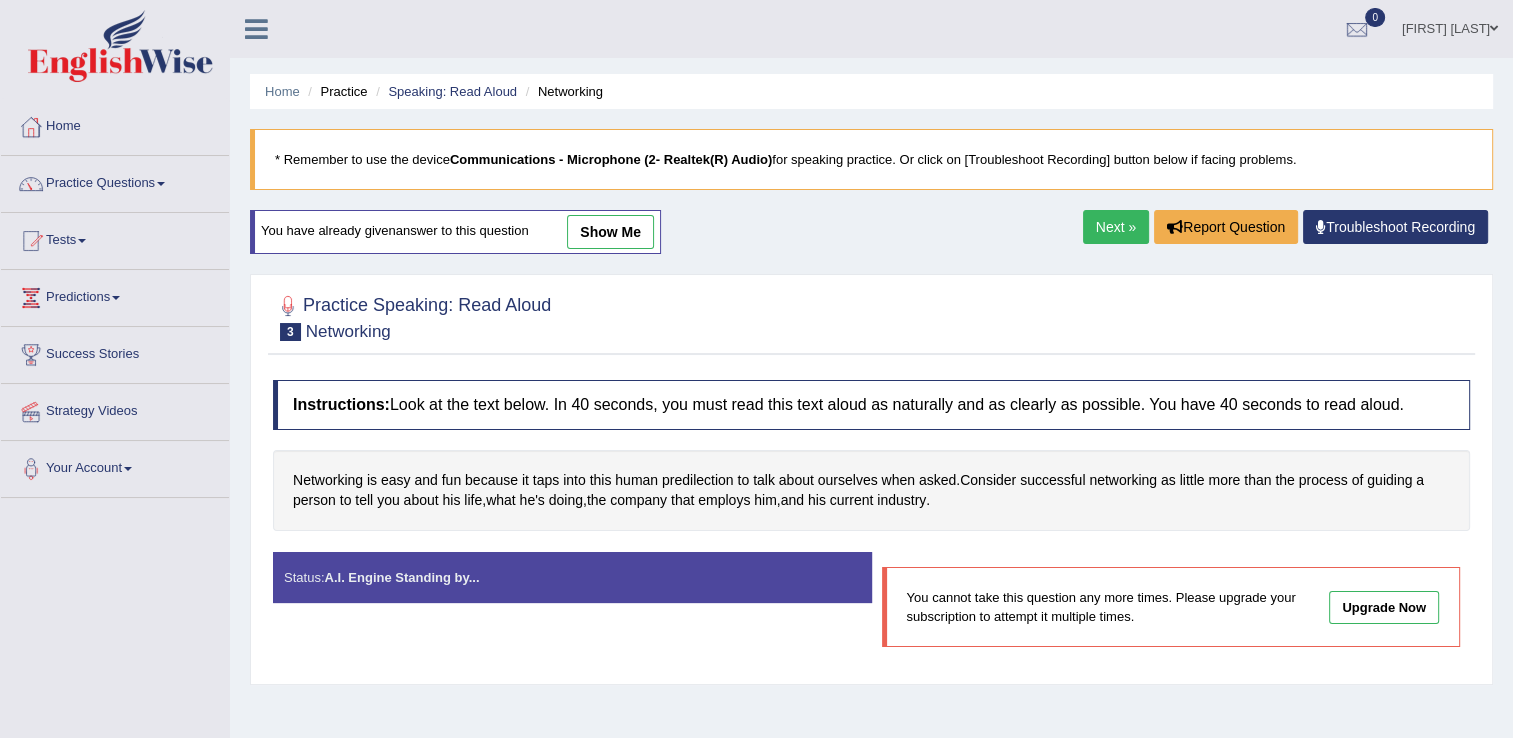 click on "Next »" at bounding box center [1116, 227] 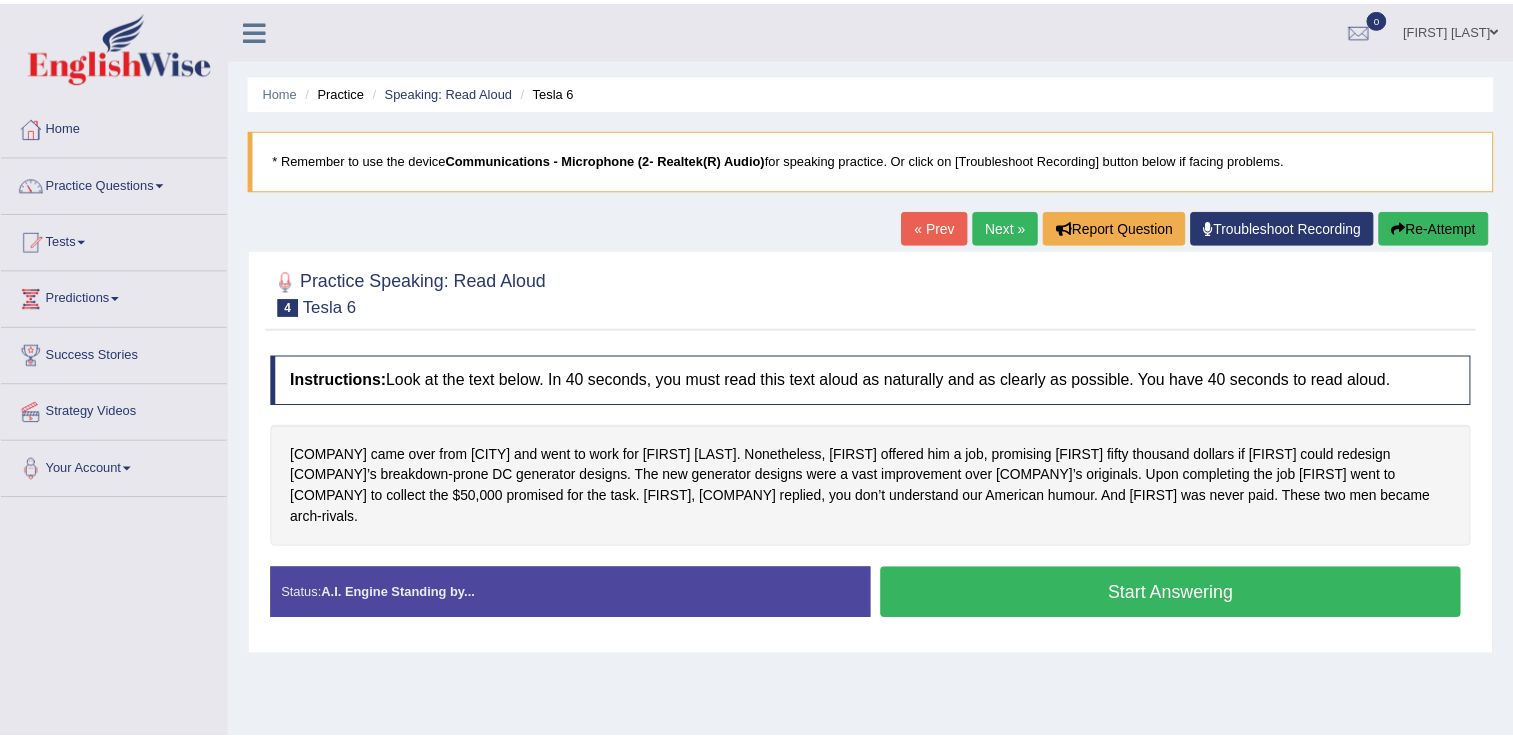 scroll, scrollTop: 0, scrollLeft: 0, axis: both 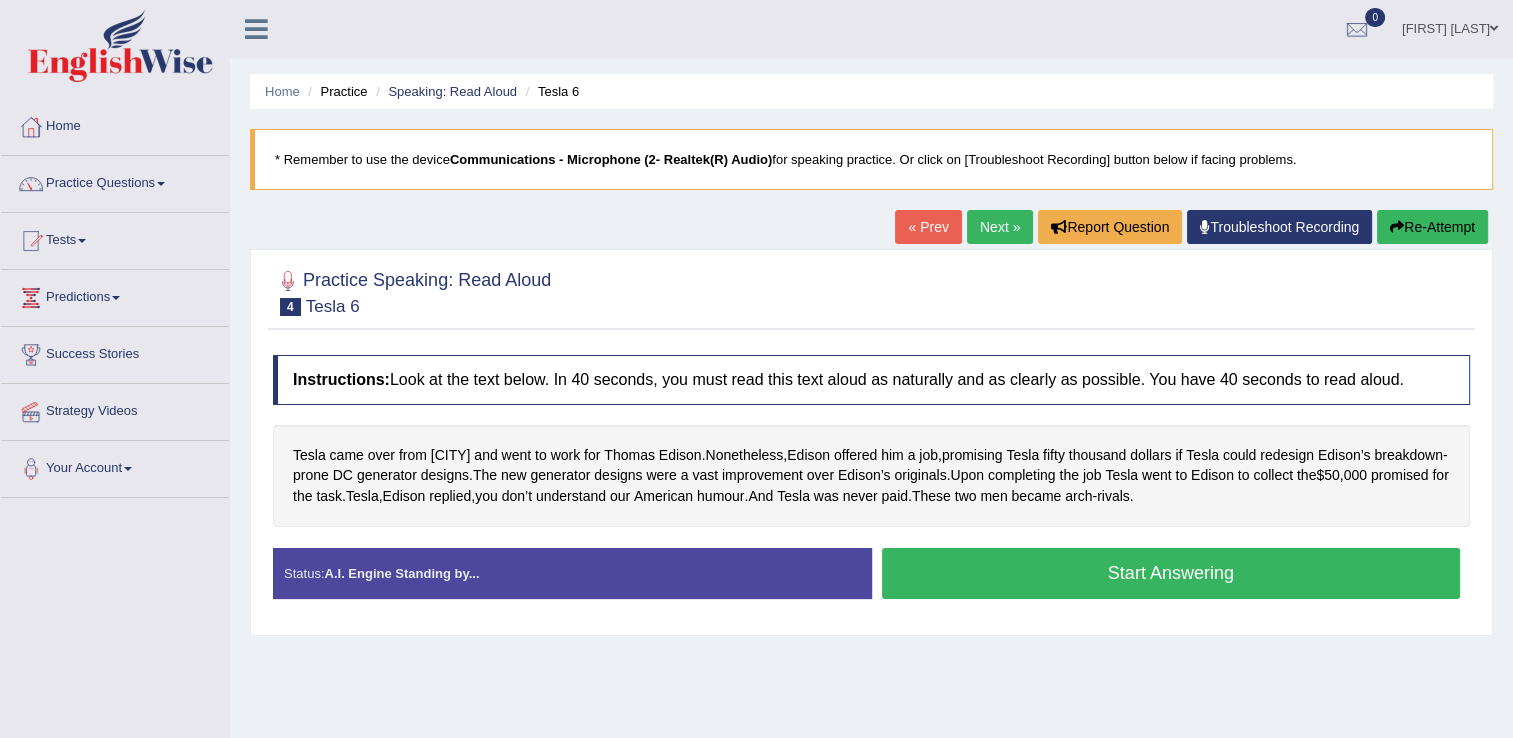 click on "Next »" at bounding box center [1000, 227] 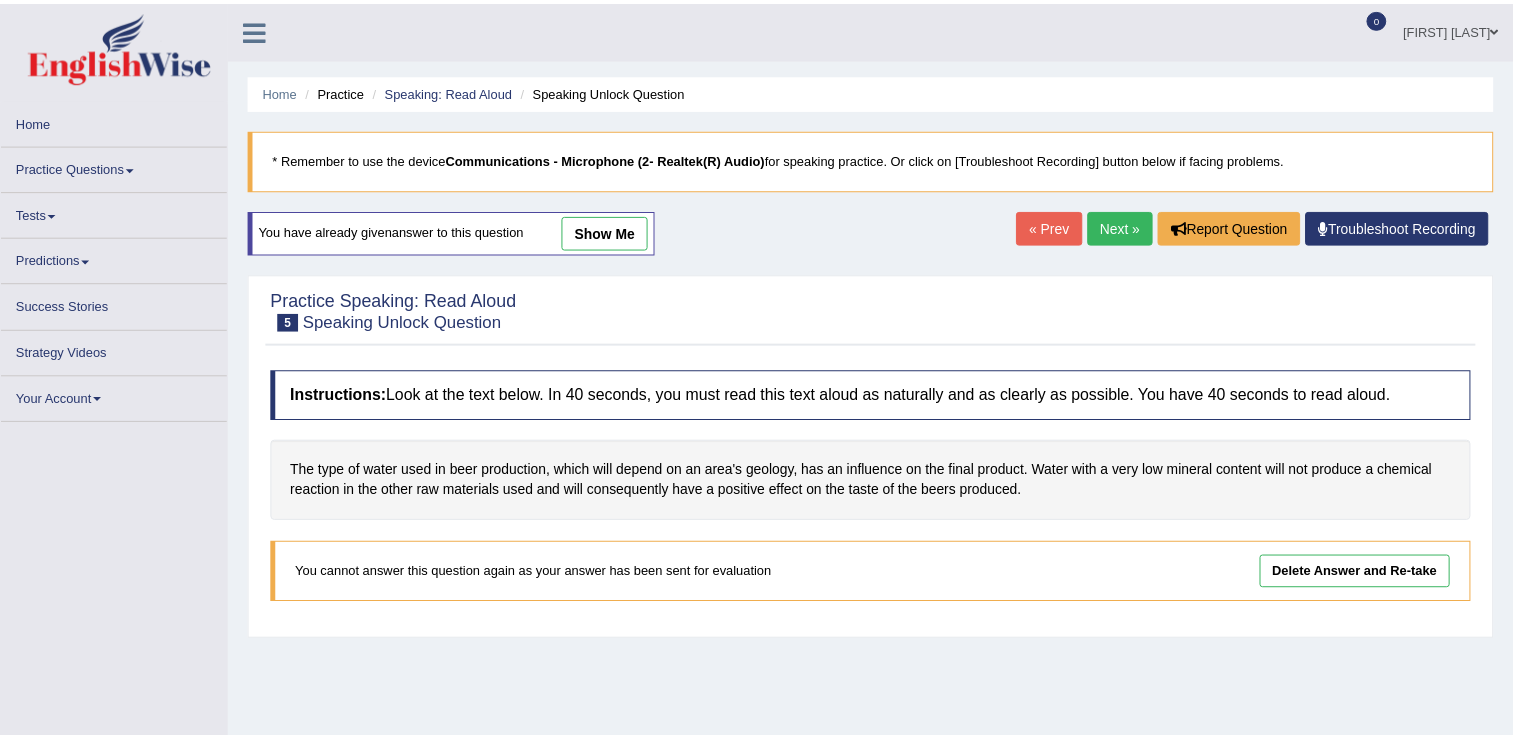 scroll, scrollTop: 0, scrollLeft: 0, axis: both 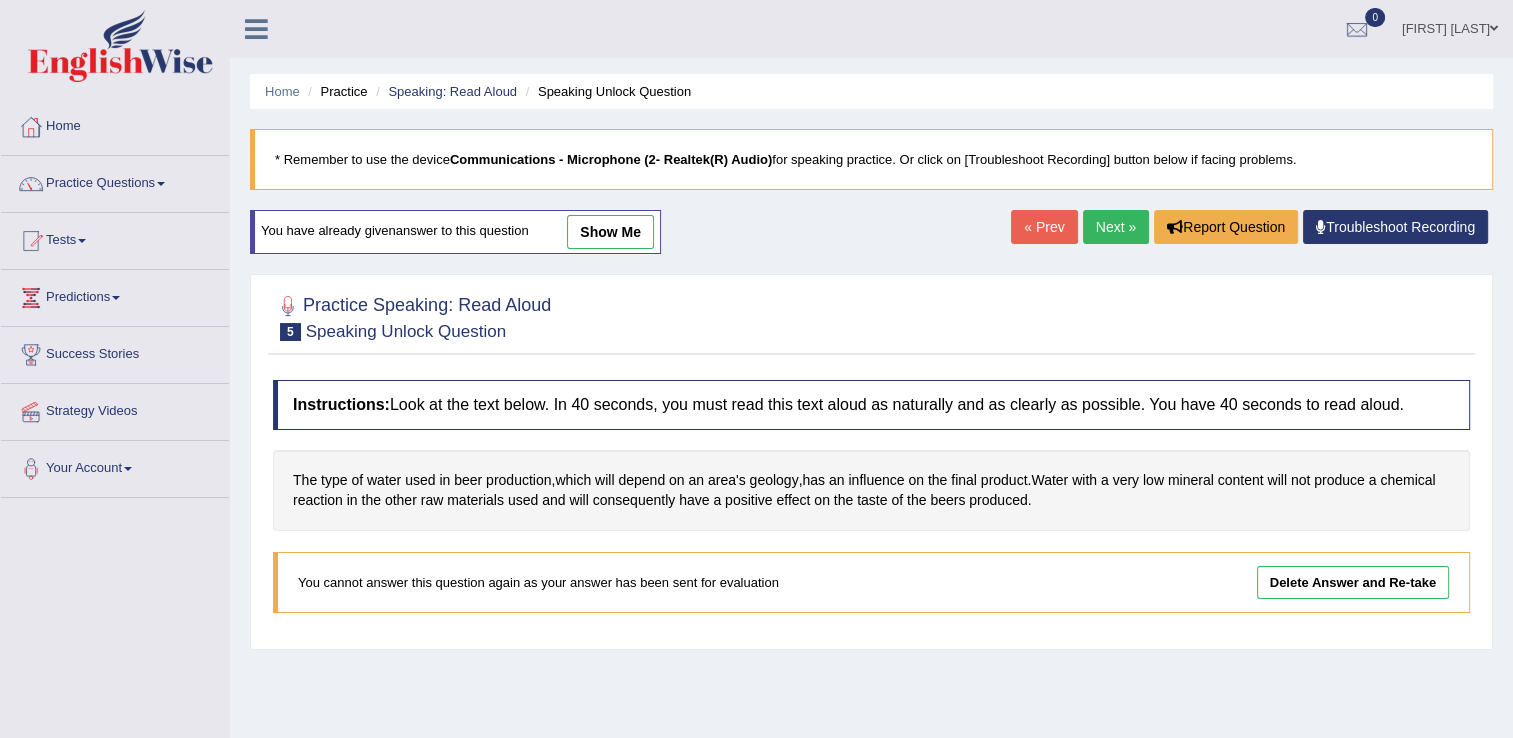 click on "Next »" at bounding box center (1116, 227) 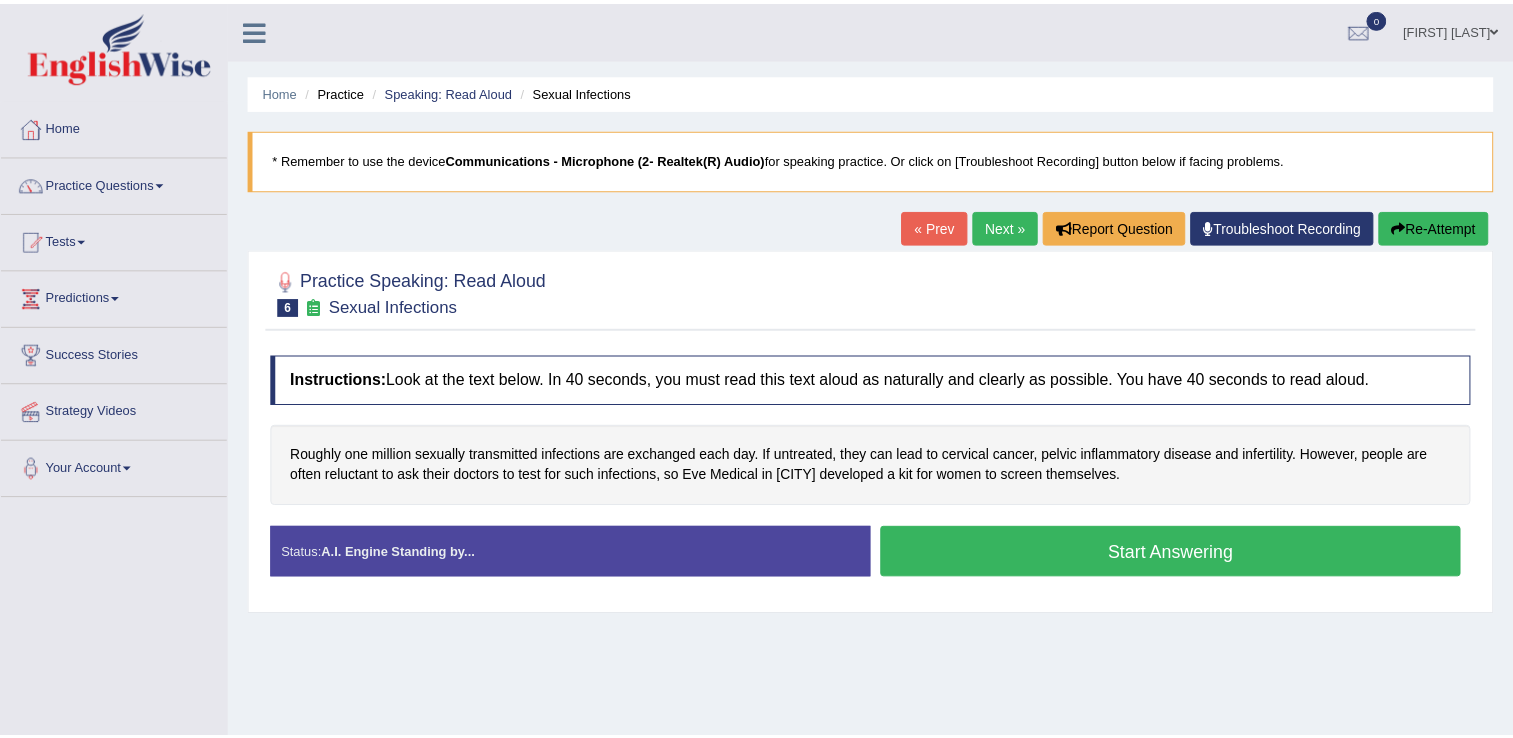 scroll, scrollTop: 0, scrollLeft: 0, axis: both 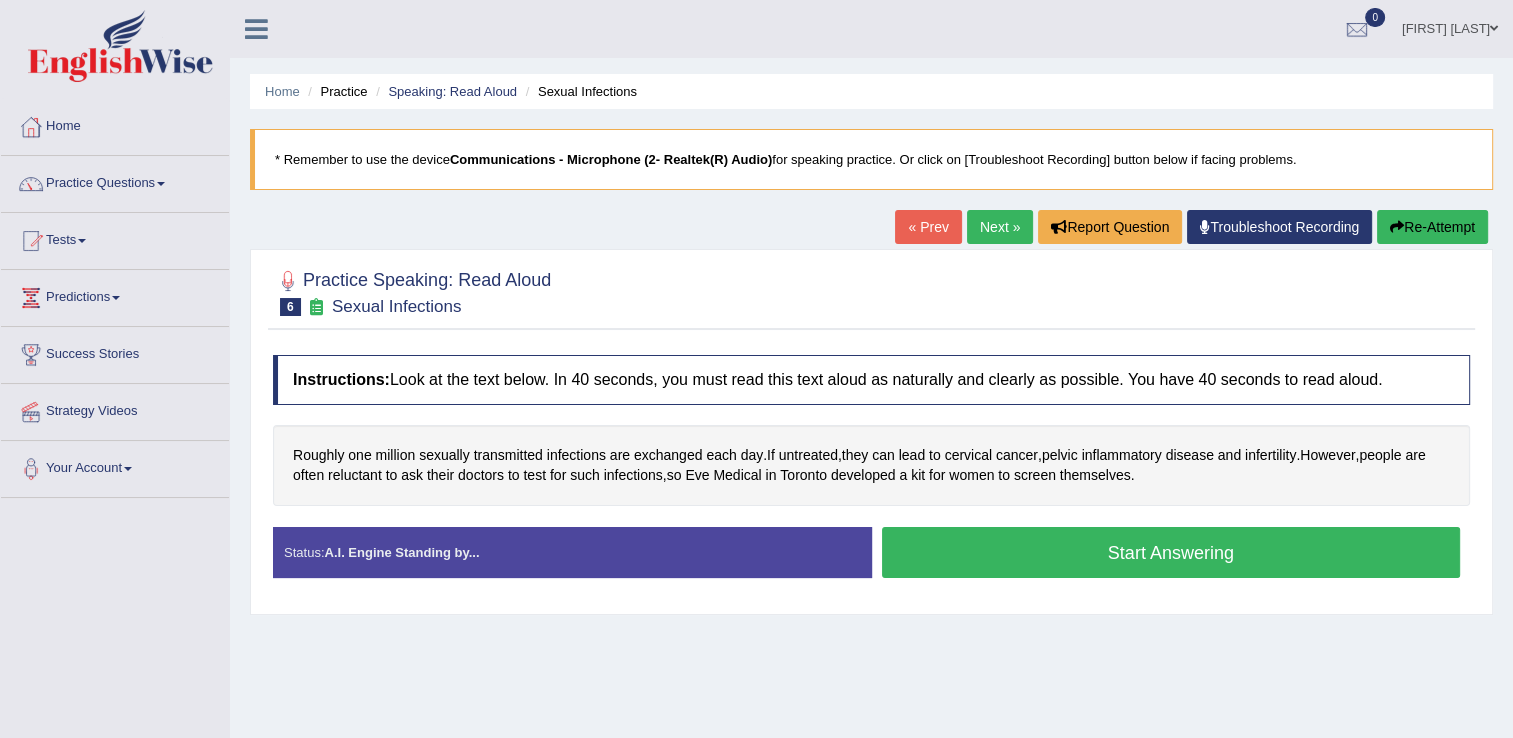 click on "Start Answering" at bounding box center (1171, 555) 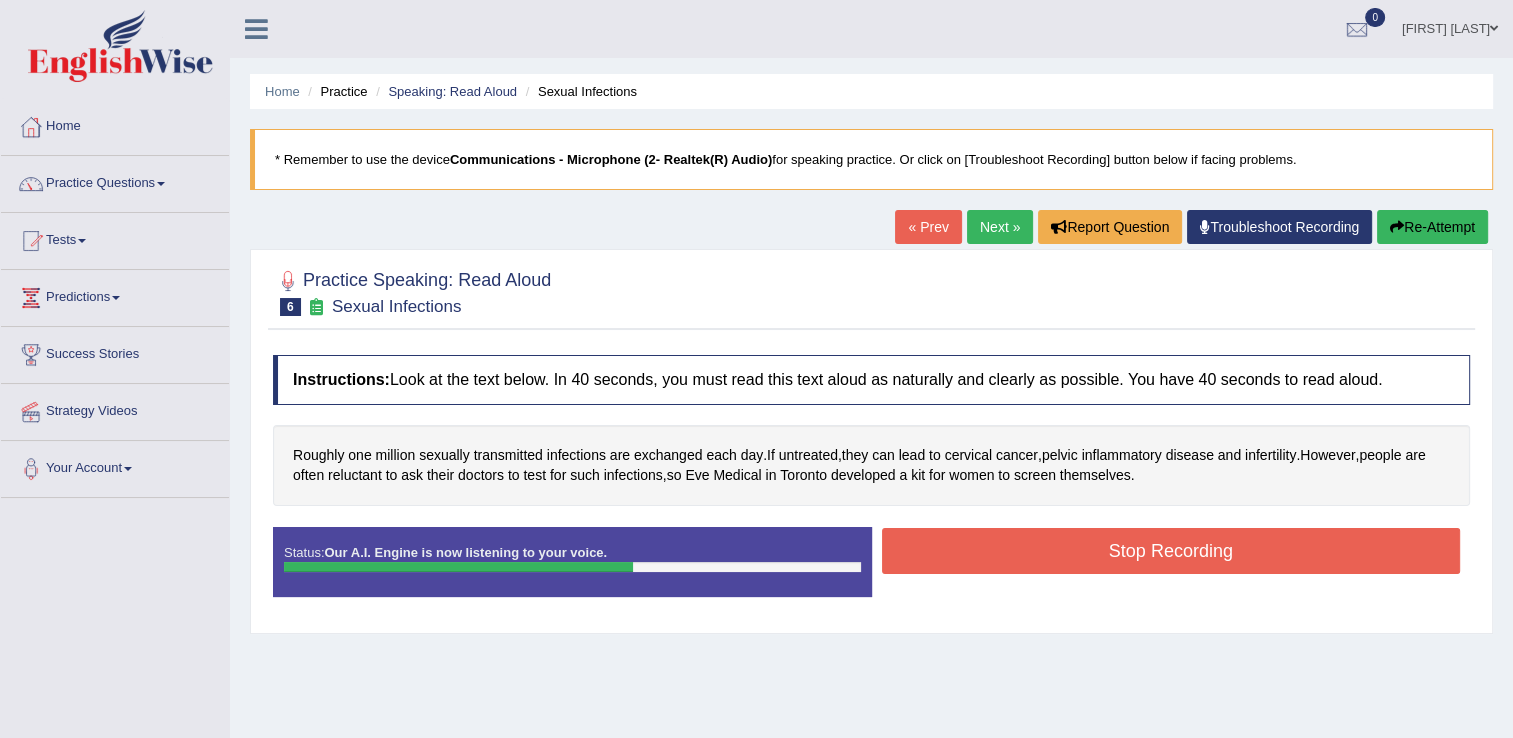 click on "Stop Recording" at bounding box center (1171, 551) 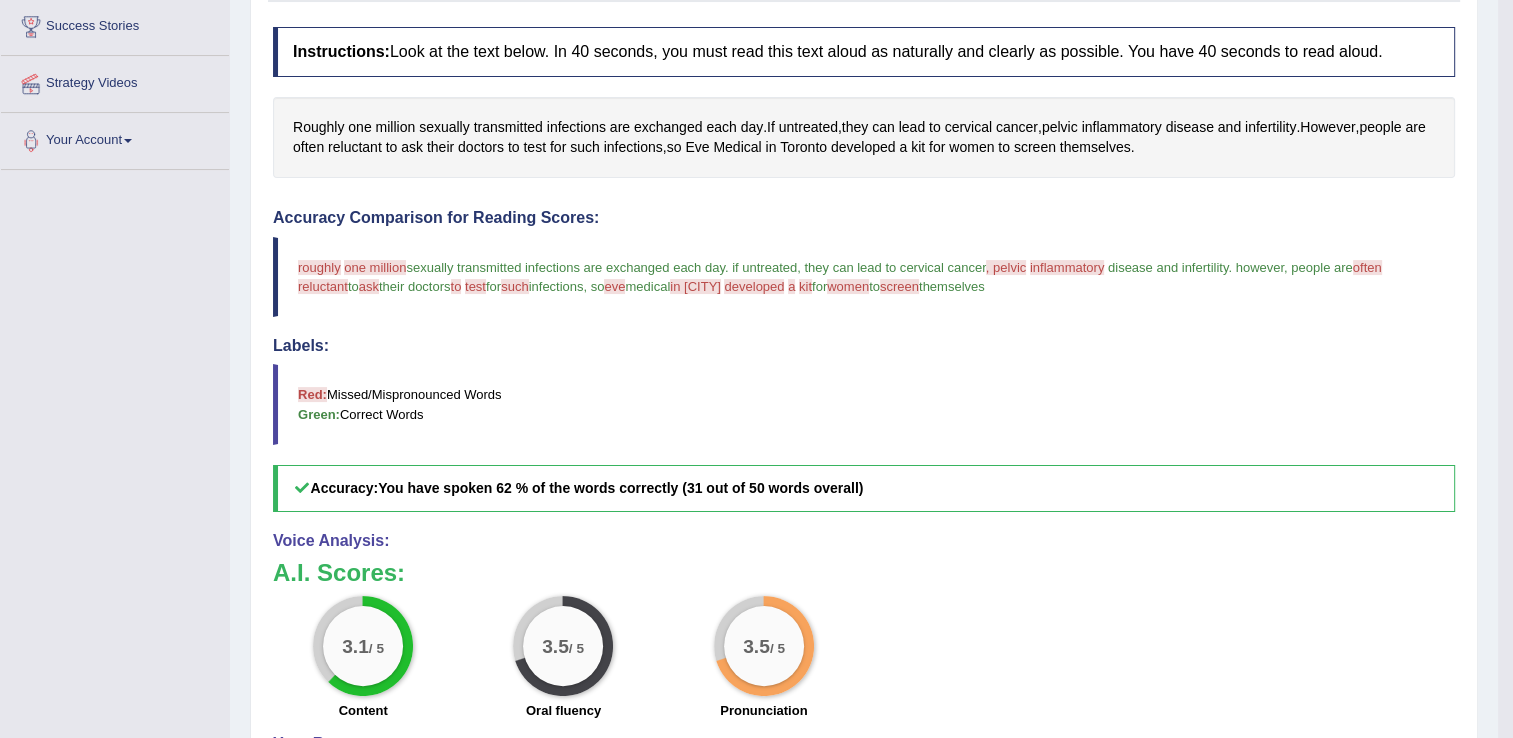 scroll, scrollTop: 329, scrollLeft: 0, axis: vertical 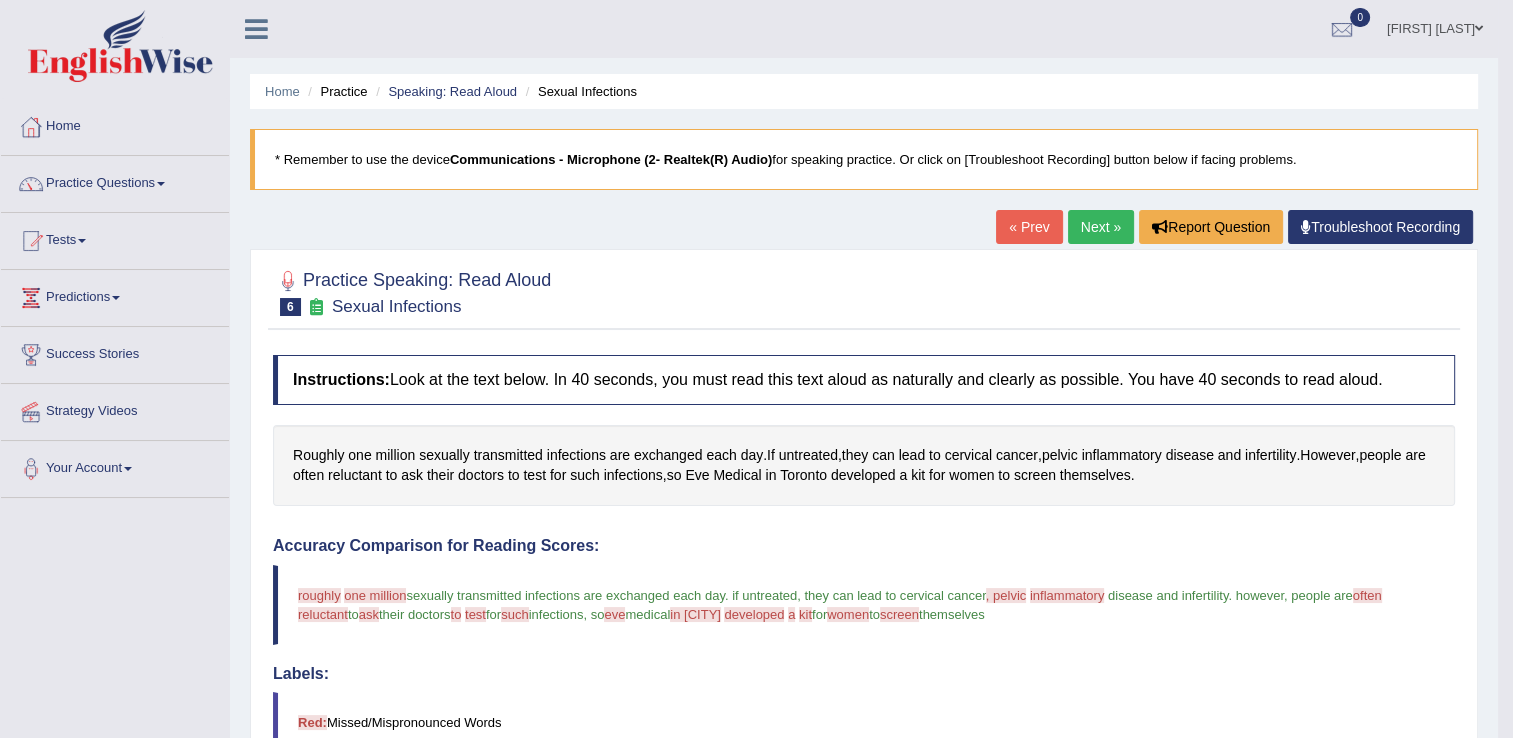 click on "Next »" at bounding box center (1101, 227) 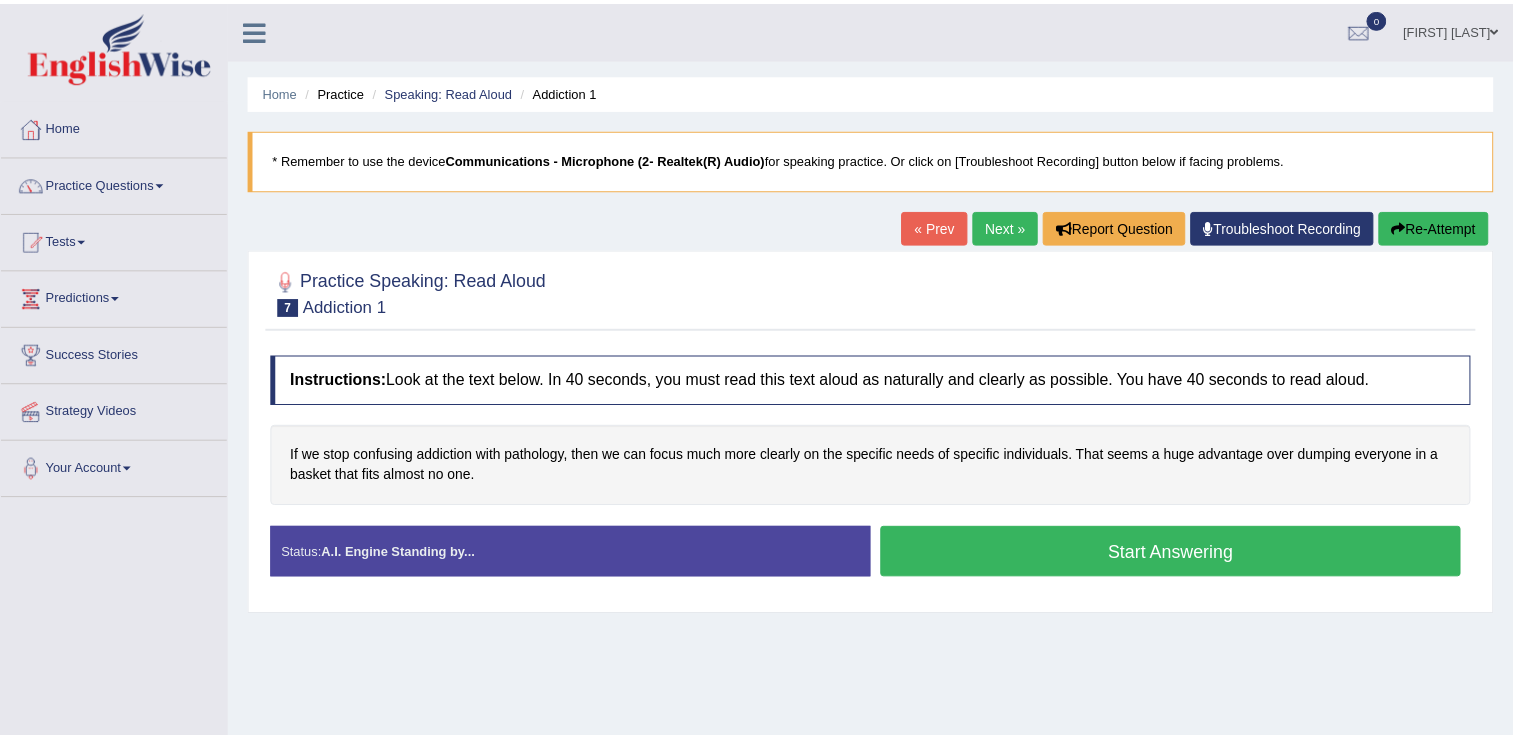 scroll, scrollTop: 0, scrollLeft: 0, axis: both 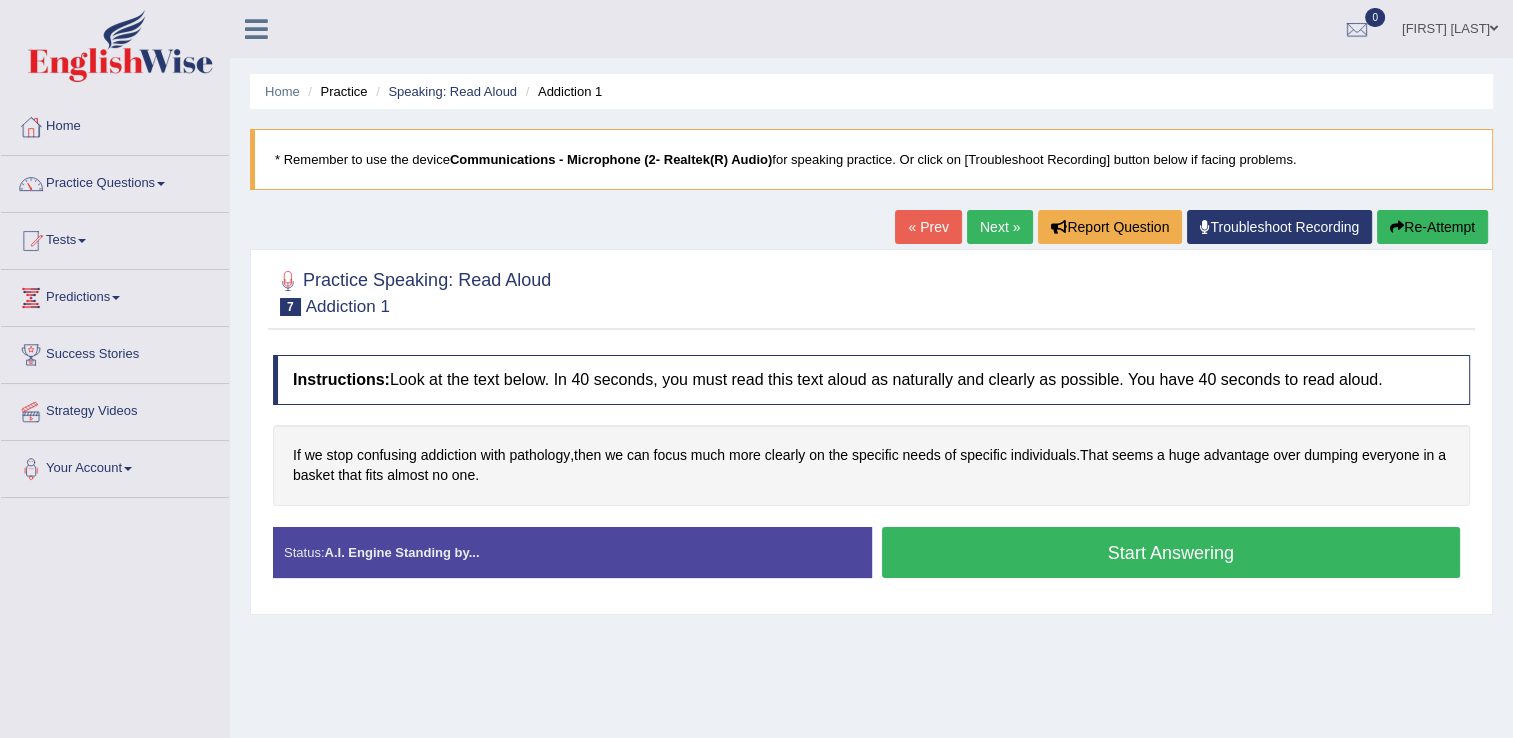 click on "« Prev" at bounding box center [928, 227] 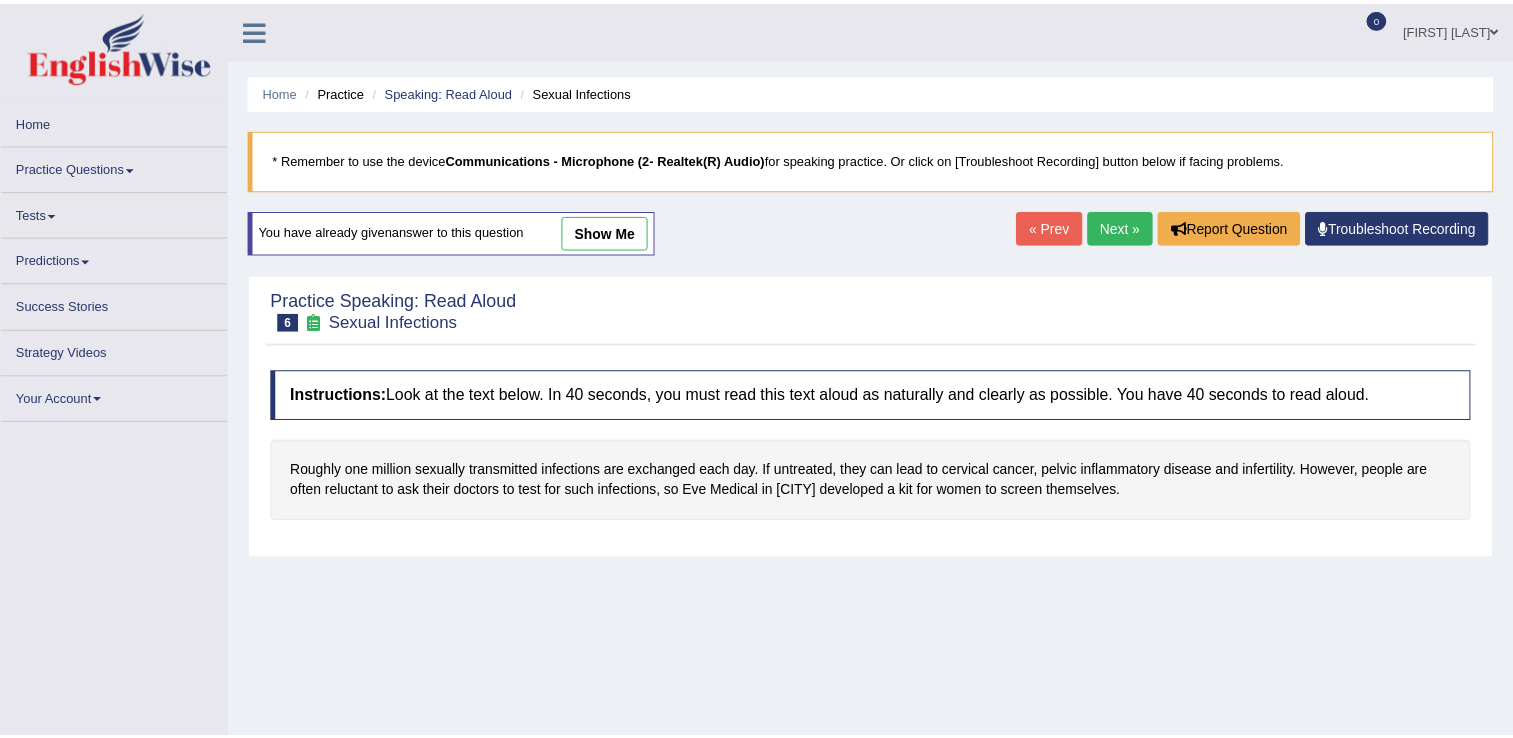 scroll, scrollTop: 0, scrollLeft: 0, axis: both 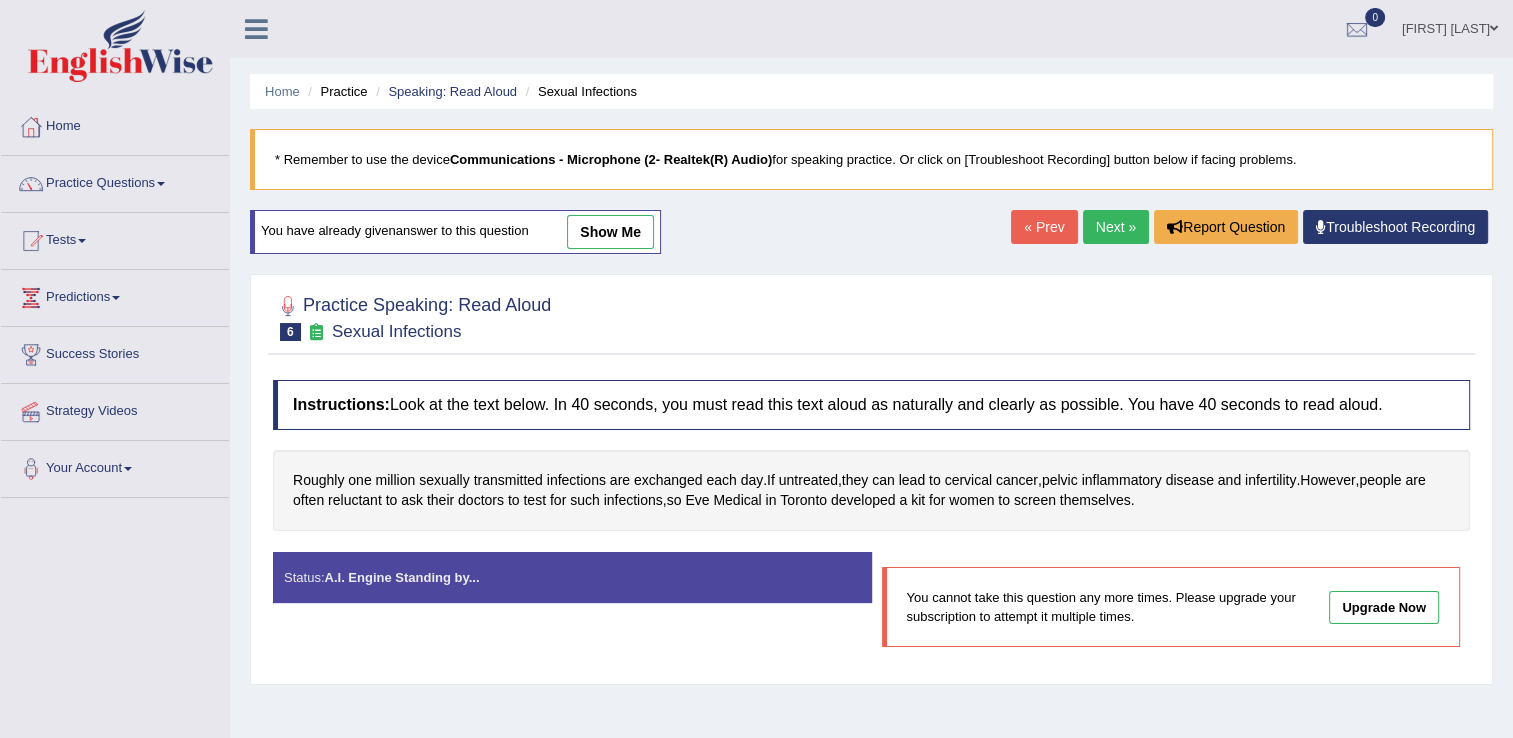 click on "Next »" at bounding box center (1116, 227) 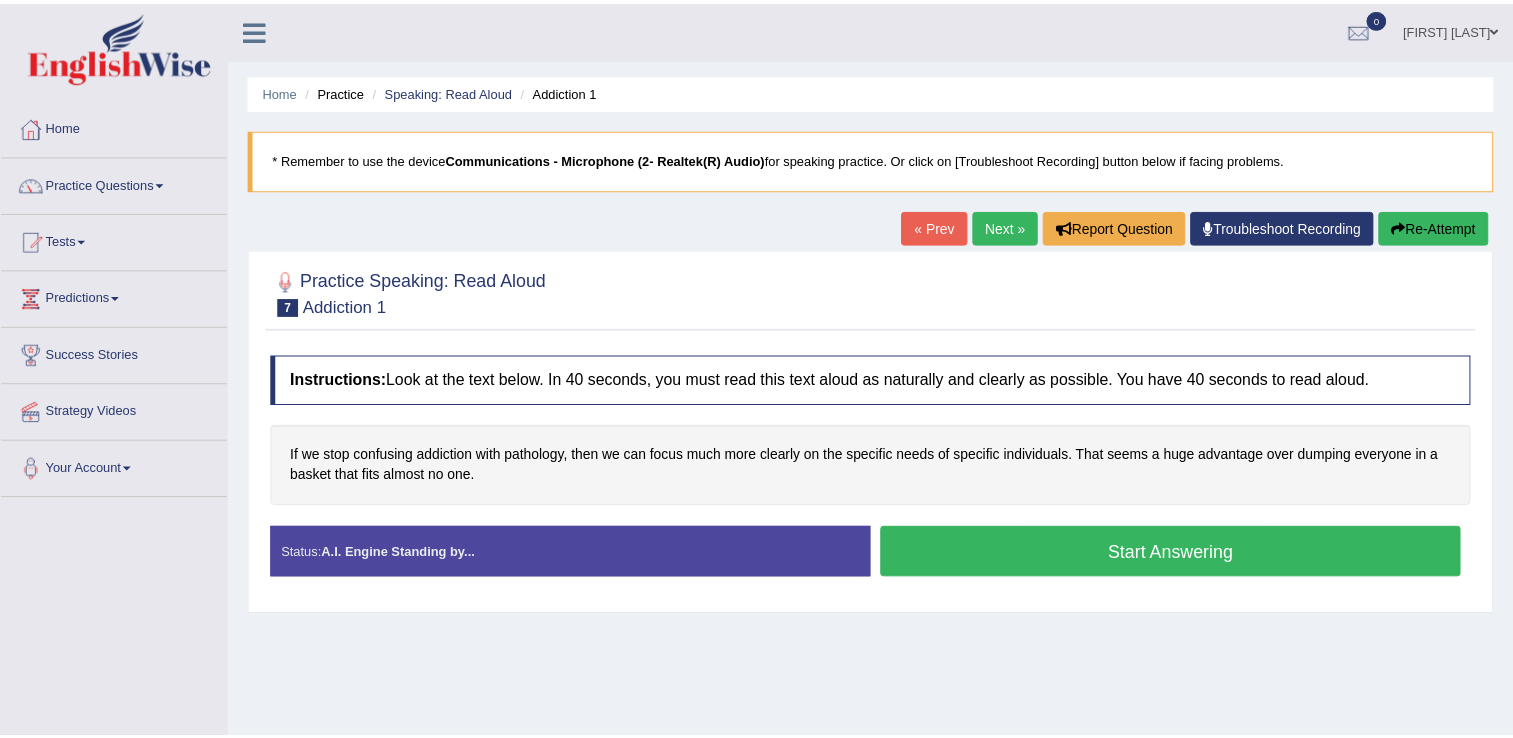 scroll, scrollTop: 0, scrollLeft: 0, axis: both 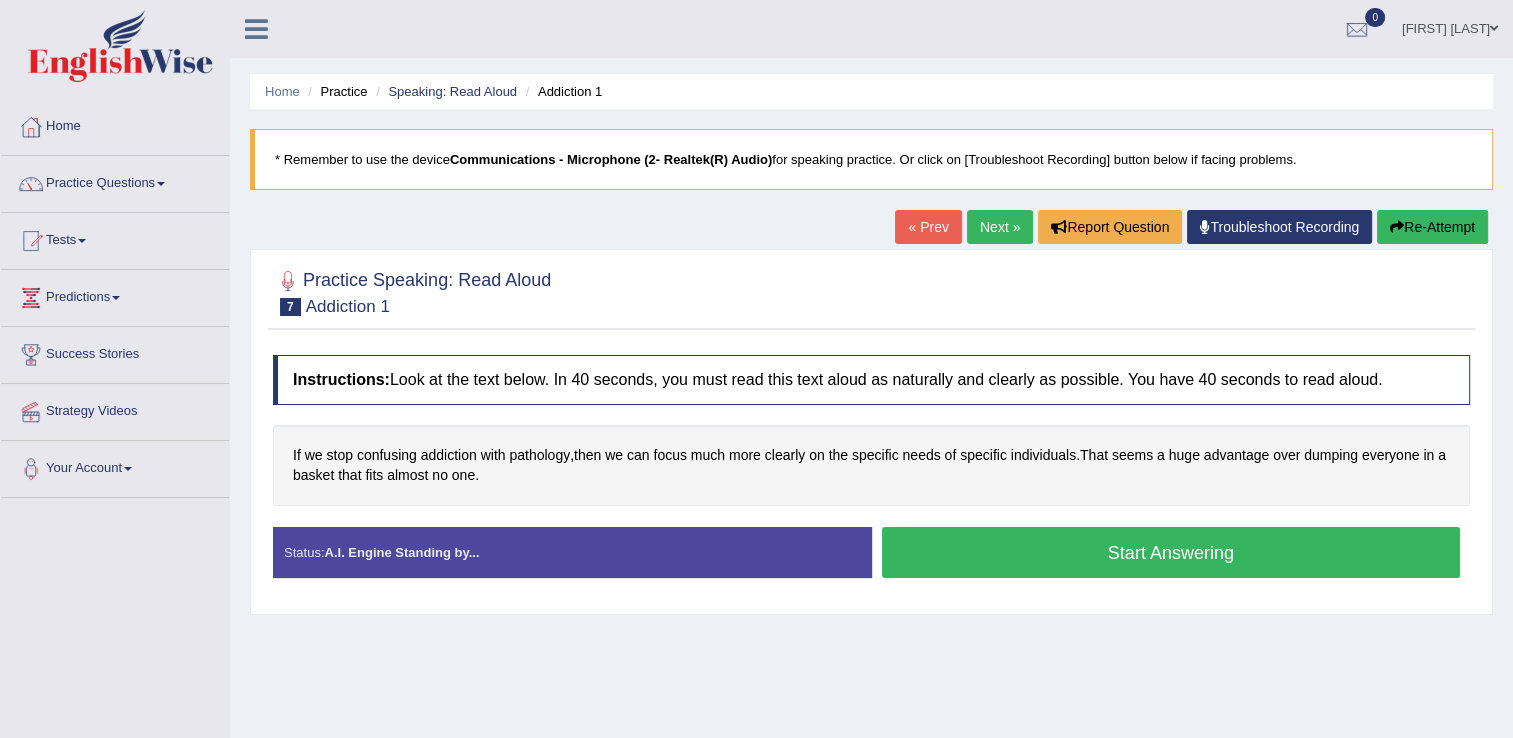 click on "Start Answering" at bounding box center [1171, 552] 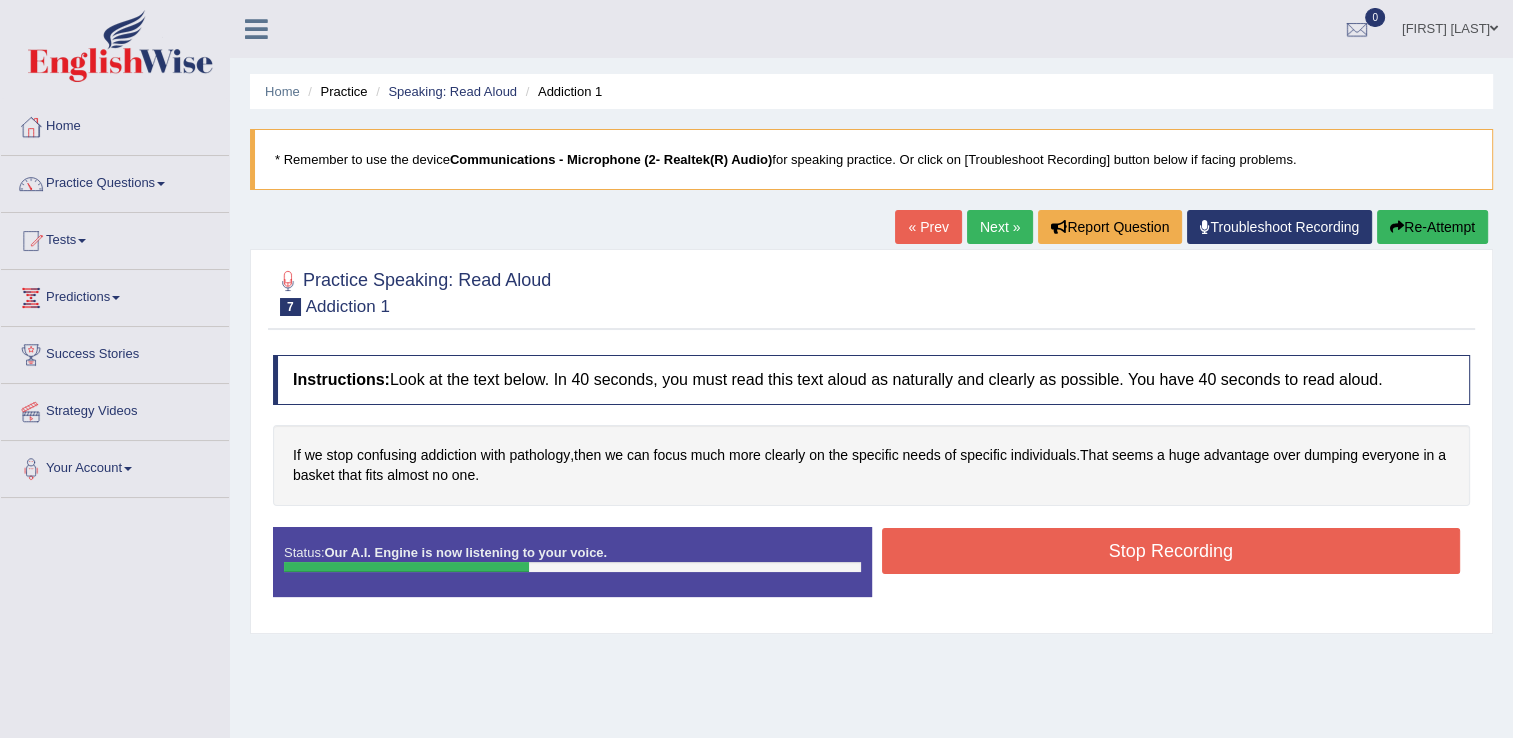 click on "Stop Recording" at bounding box center [1171, 551] 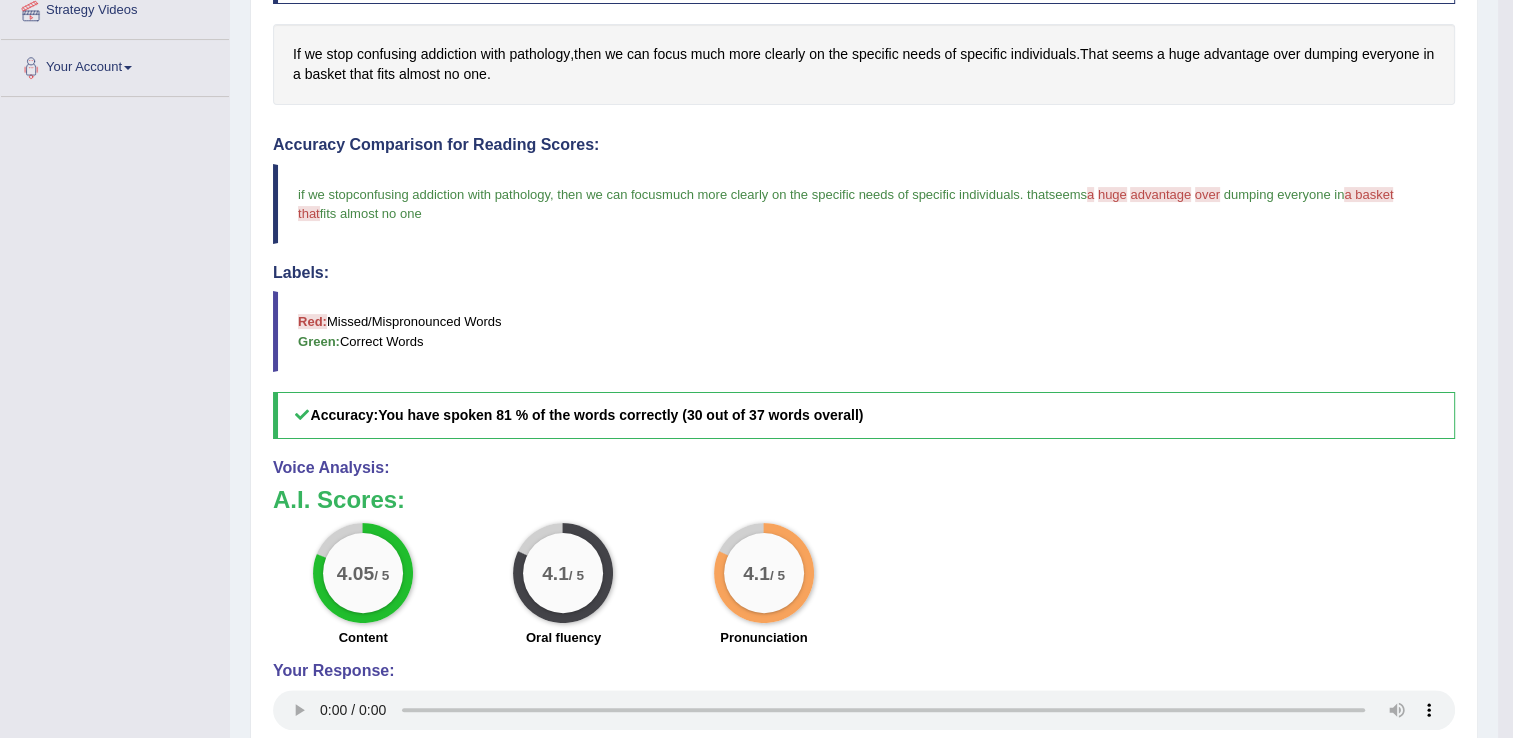 scroll, scrollTop: 399, scrollLeft: 0, axis: vertical 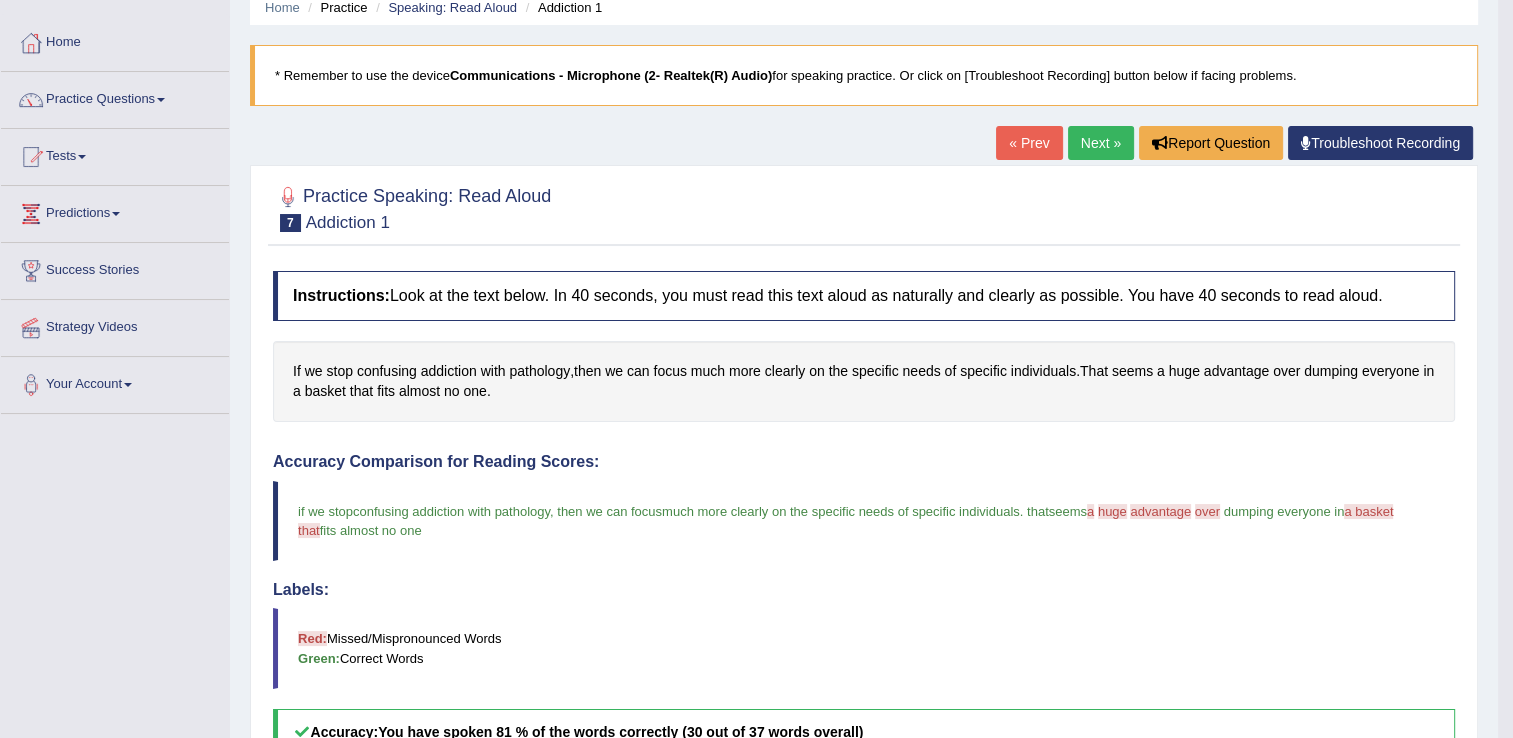 click on "Next »" at bounding box center [1101, 143] 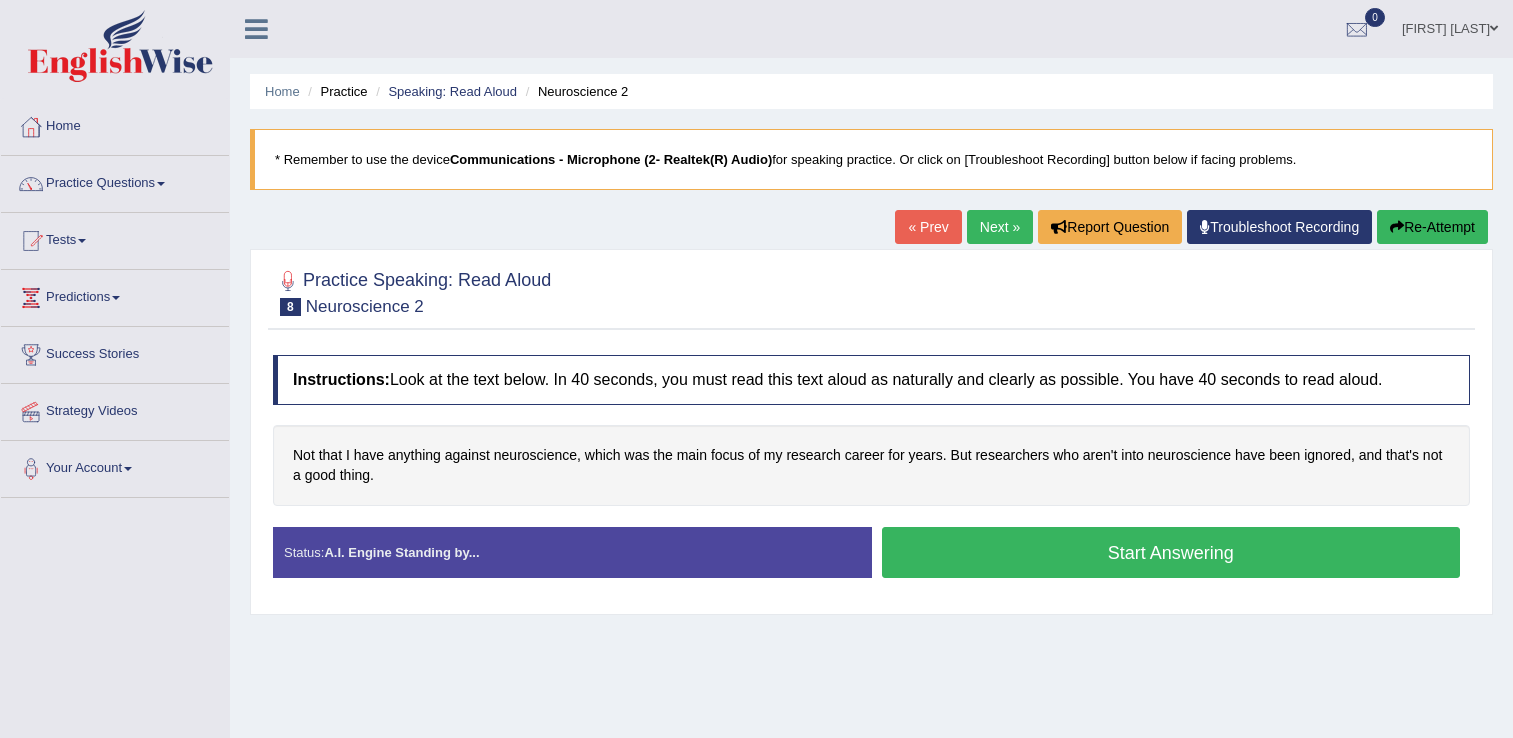 scroll, scrollTop: 0, scrollLeft: 0, axis: both 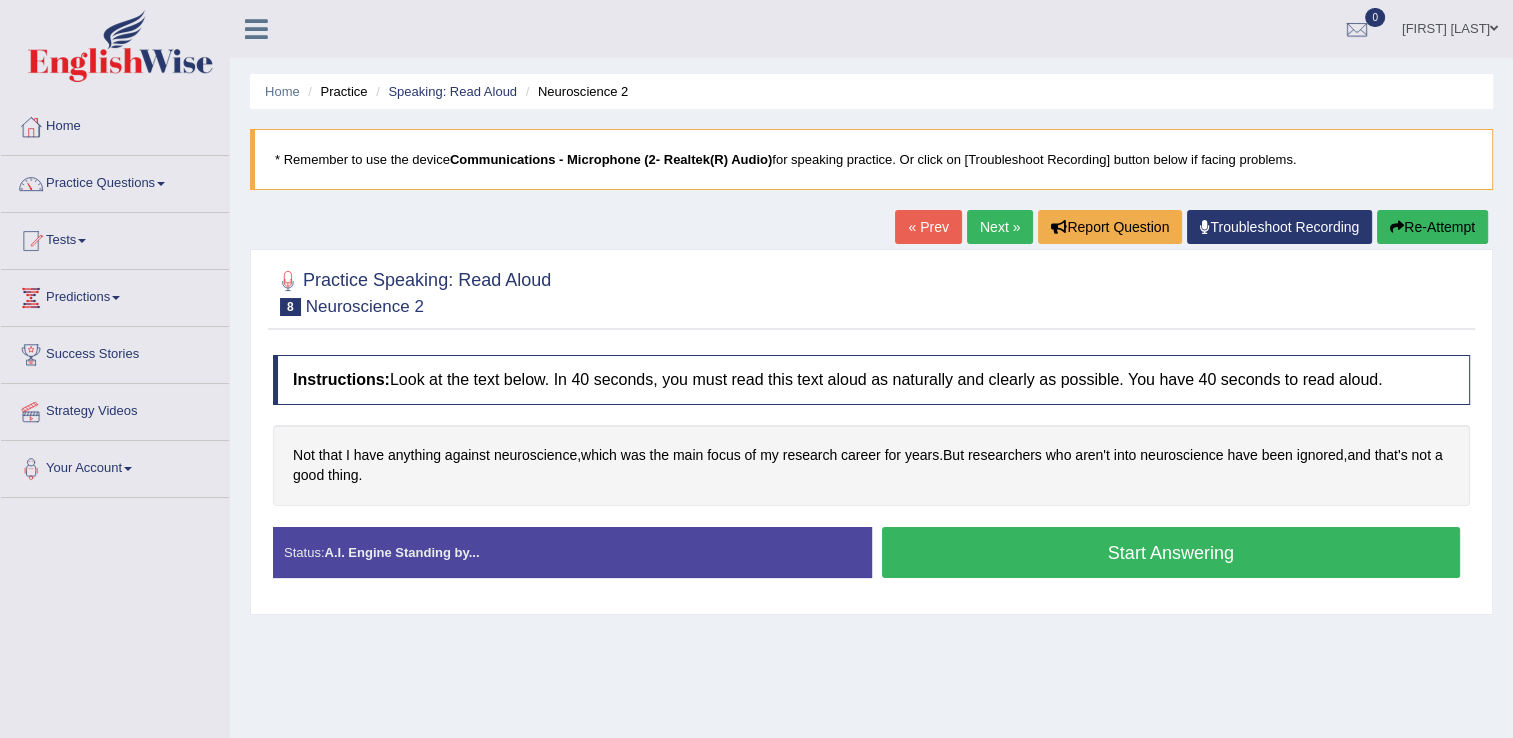 click on "Start Answering" at bounding box center [1171, 552] 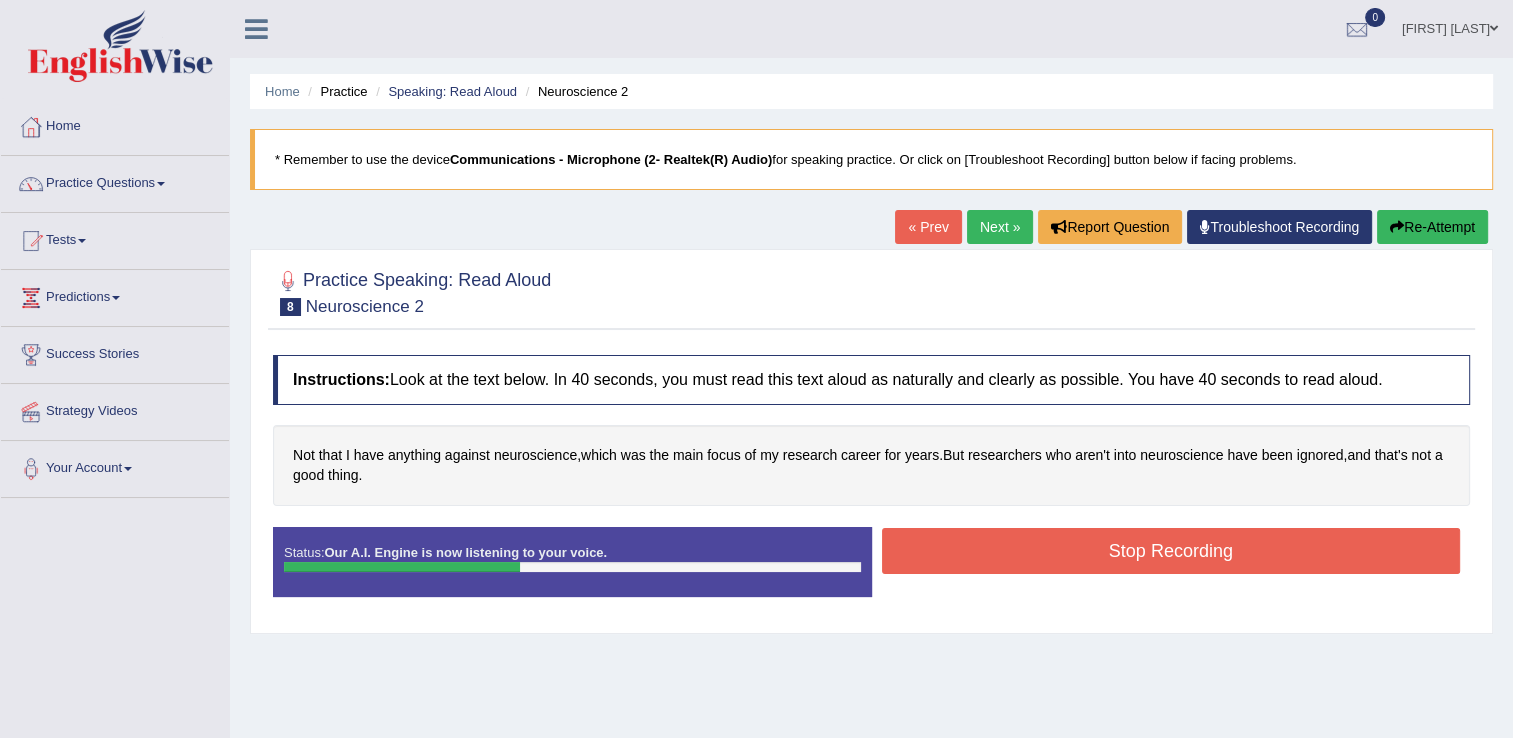 click on "Stop Recording" at bounding box center [1171, 551] 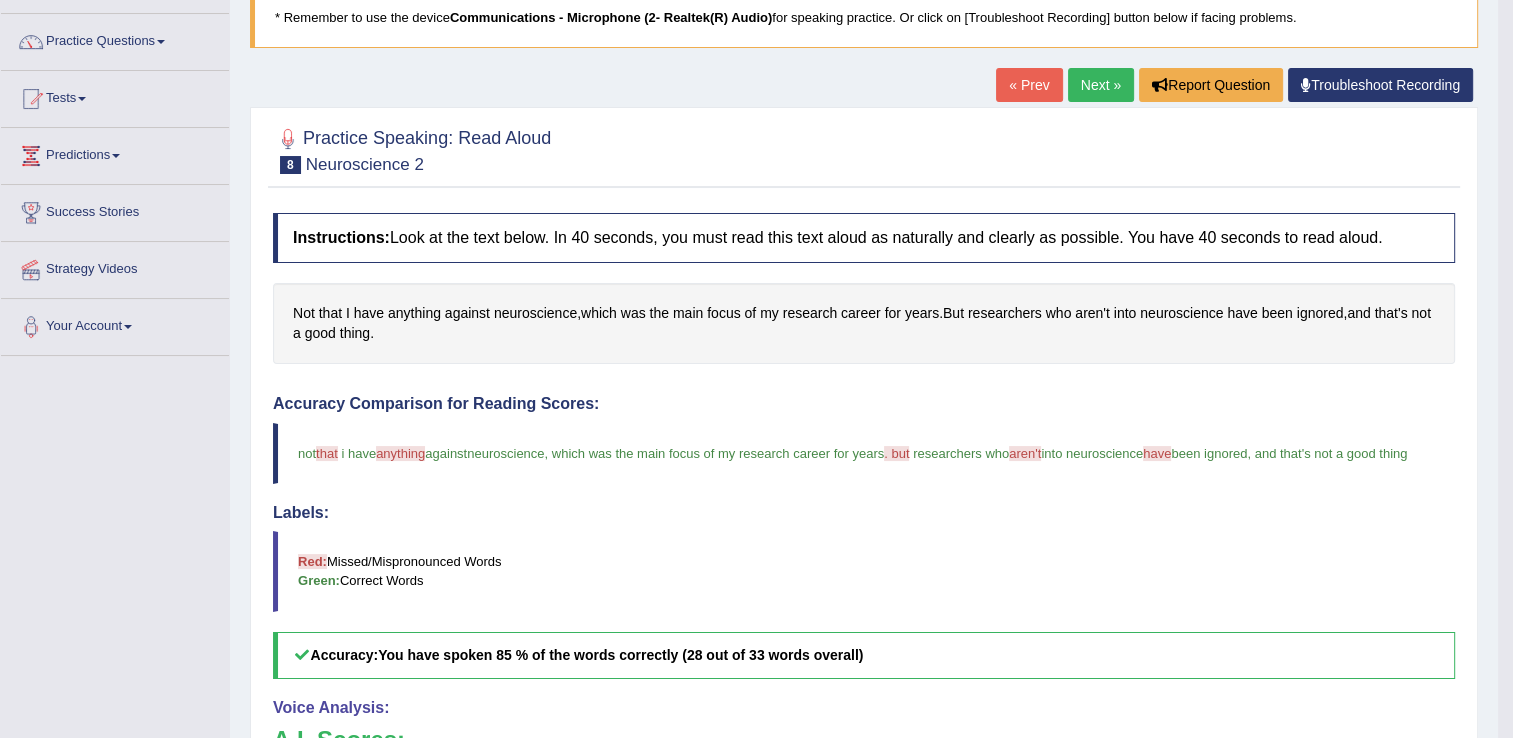 scroll, scrollTop: 134, scrollLeft: 0, axis: vertical 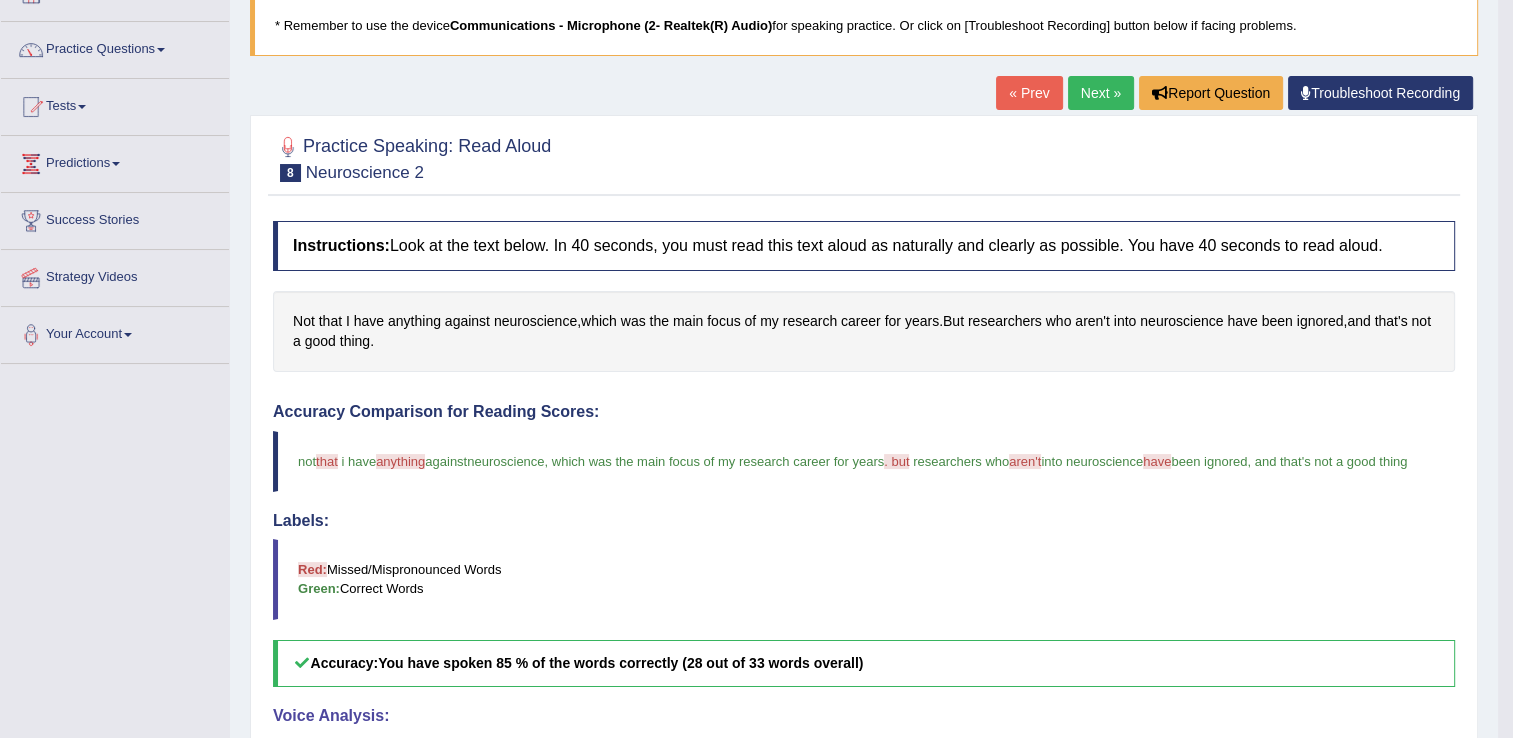 click on "Next »" at bounding box center (1101, 93) 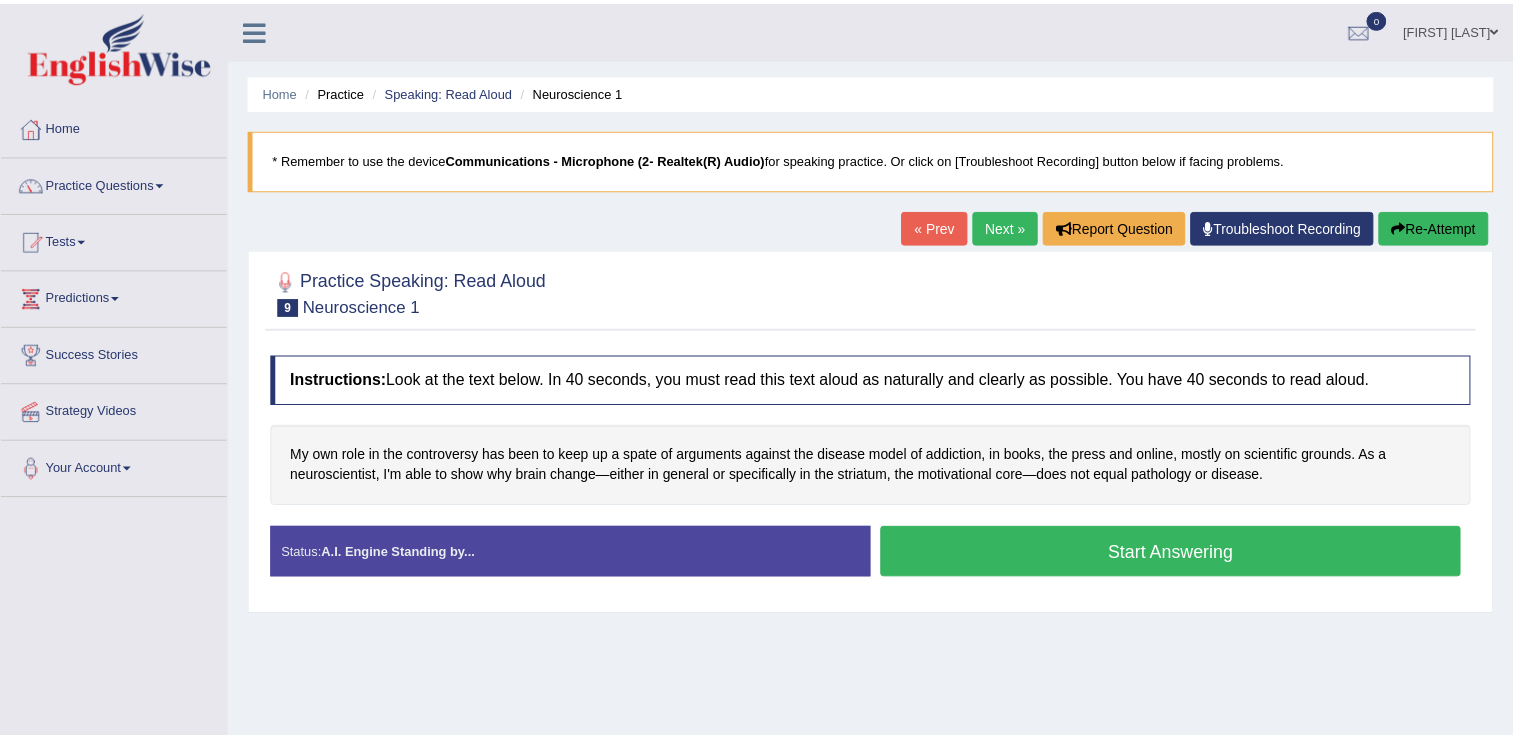 scroll, scrollTop: 0, scrollLeft: 0, axis: both 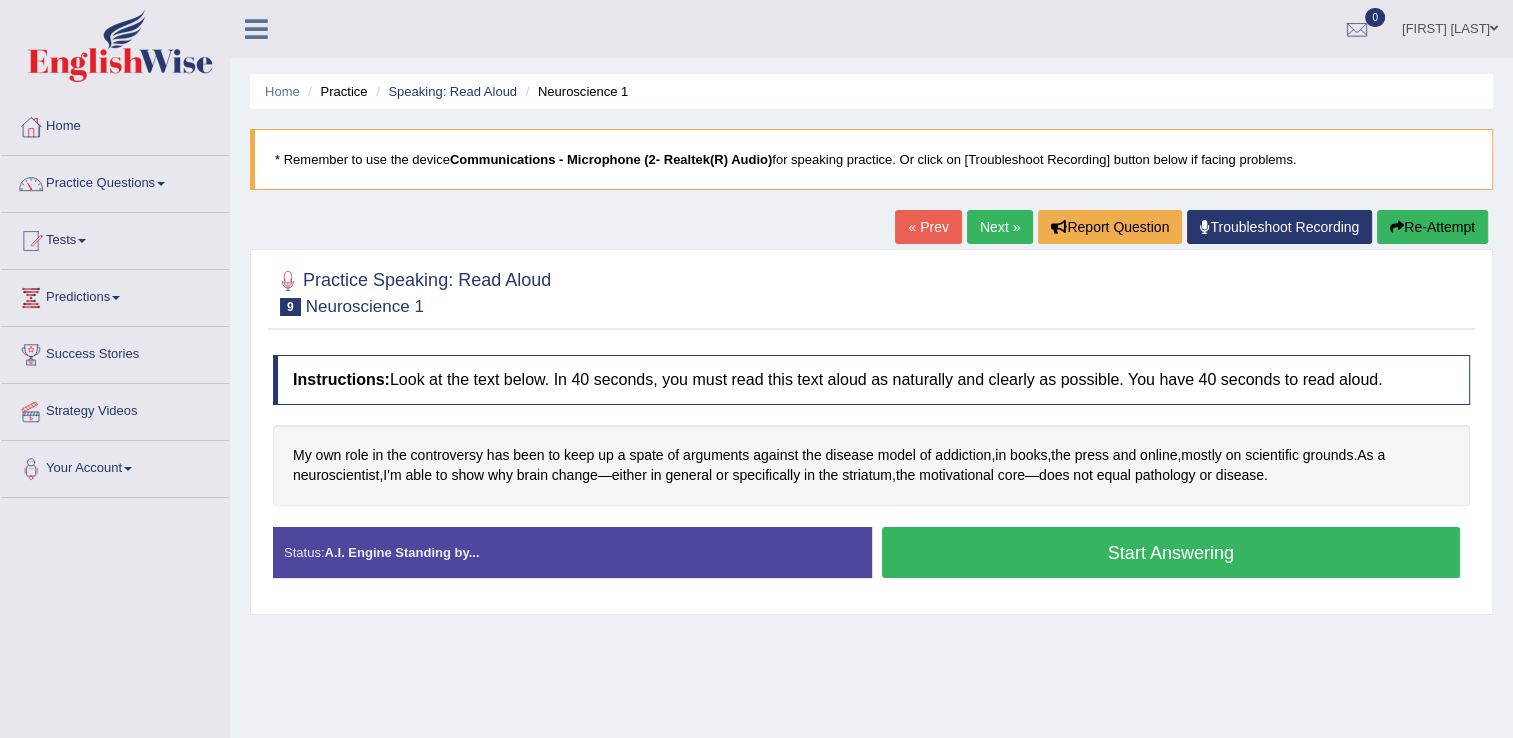 click on "Start Answering" at bounding box center [1171, 552] 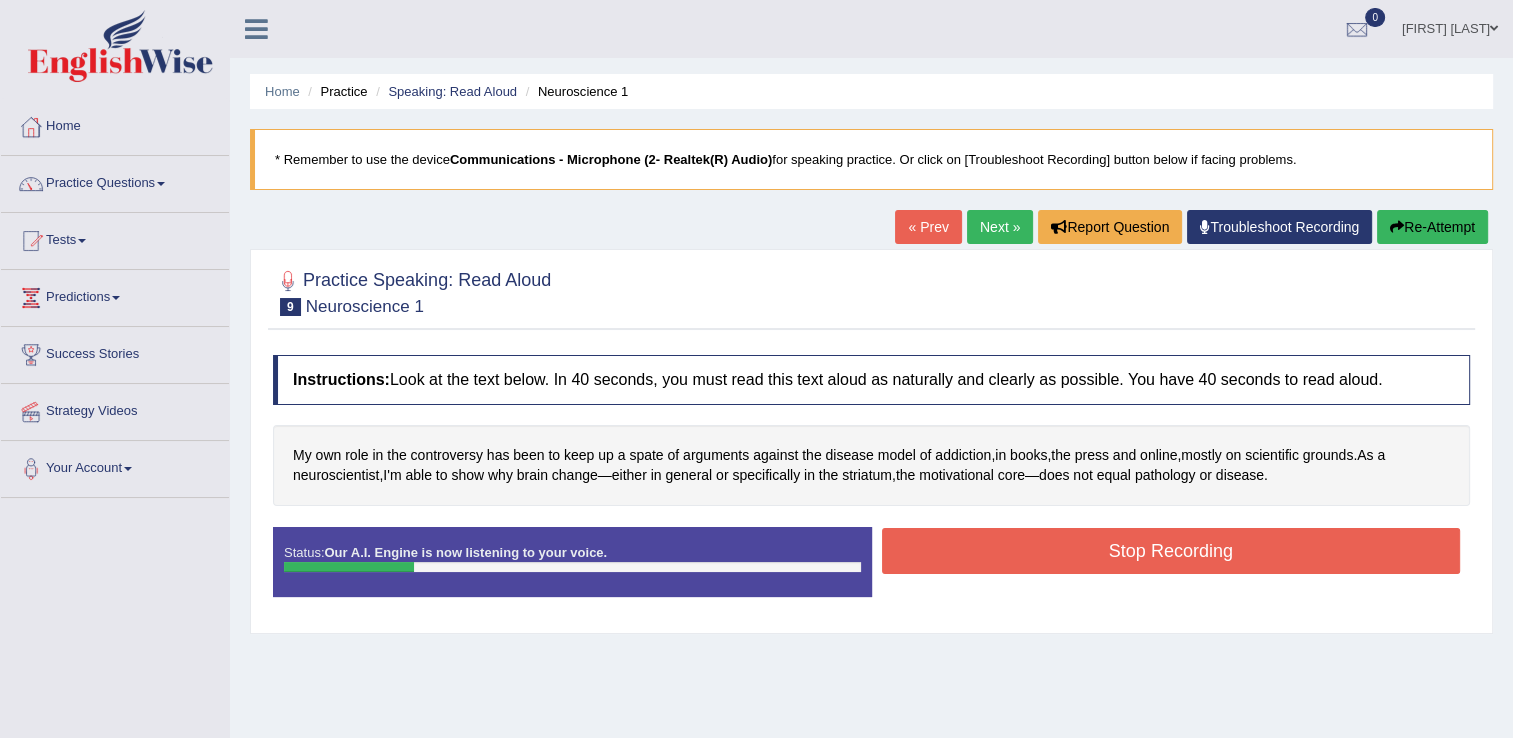click on "Re-Attempt" at bounding box center (1432, 227) 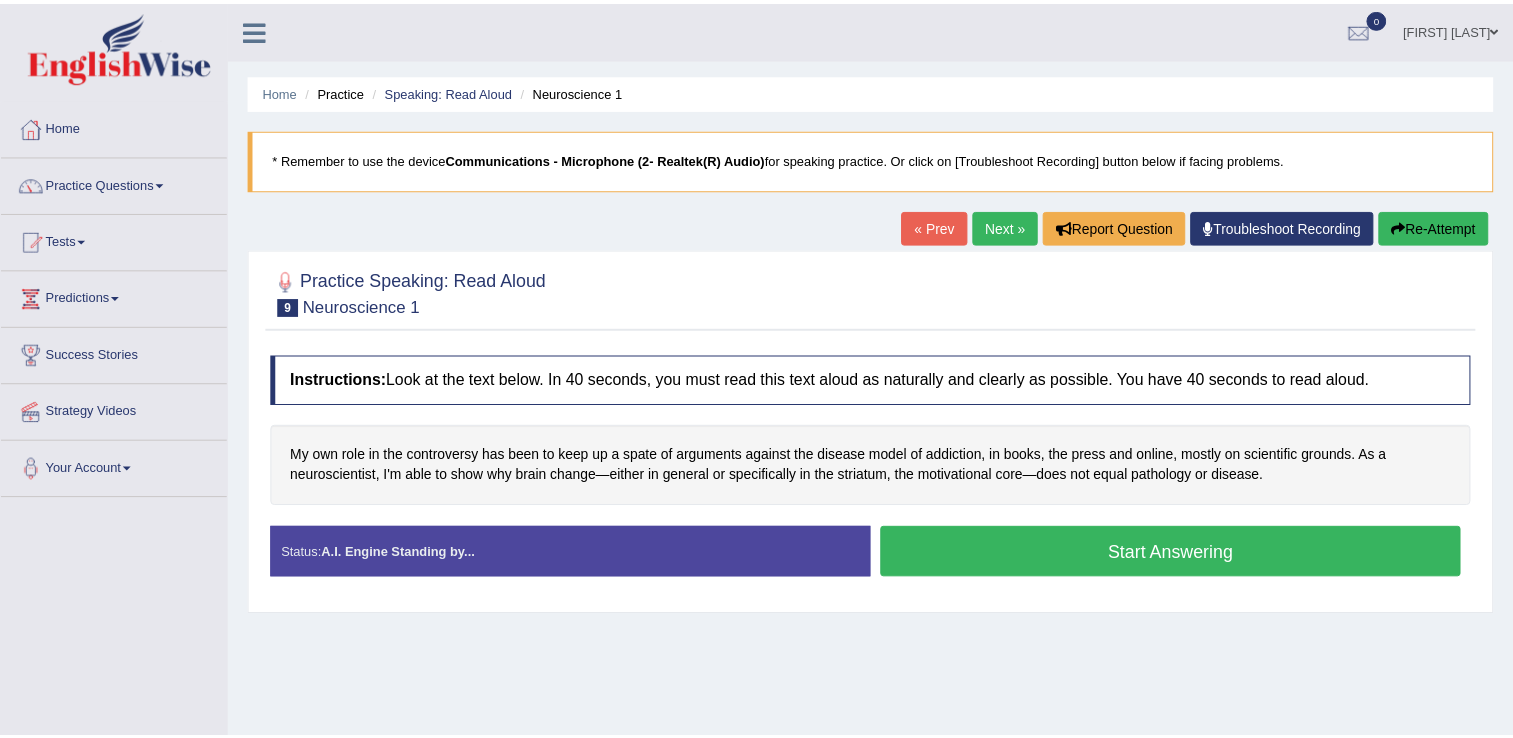scroll, scrollTop: 0, scrollLeft: 0, axis: both 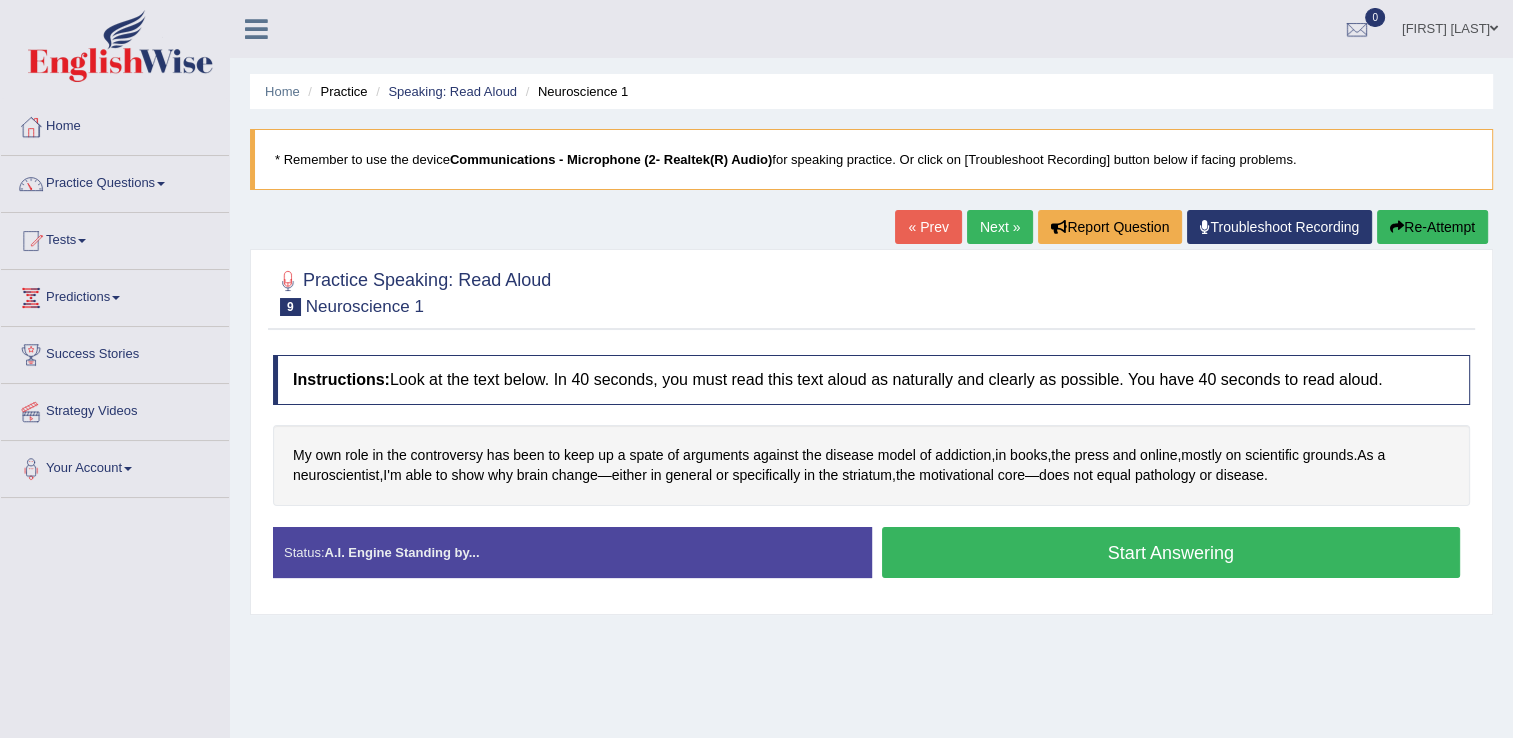 click on "Start Answering" at bounding box center [1171, 552] 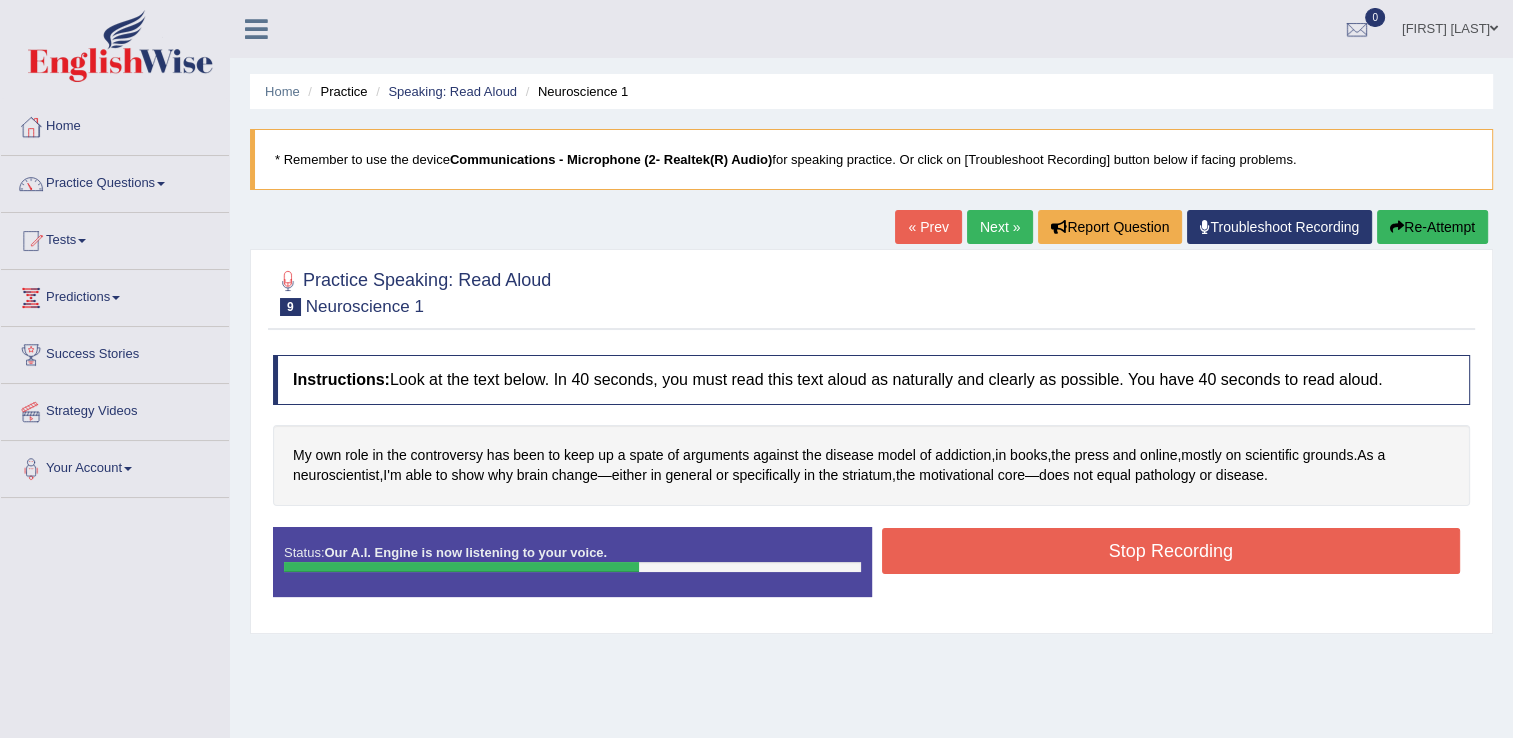click on "Stop Recording" at bounding box center (1171, 551) 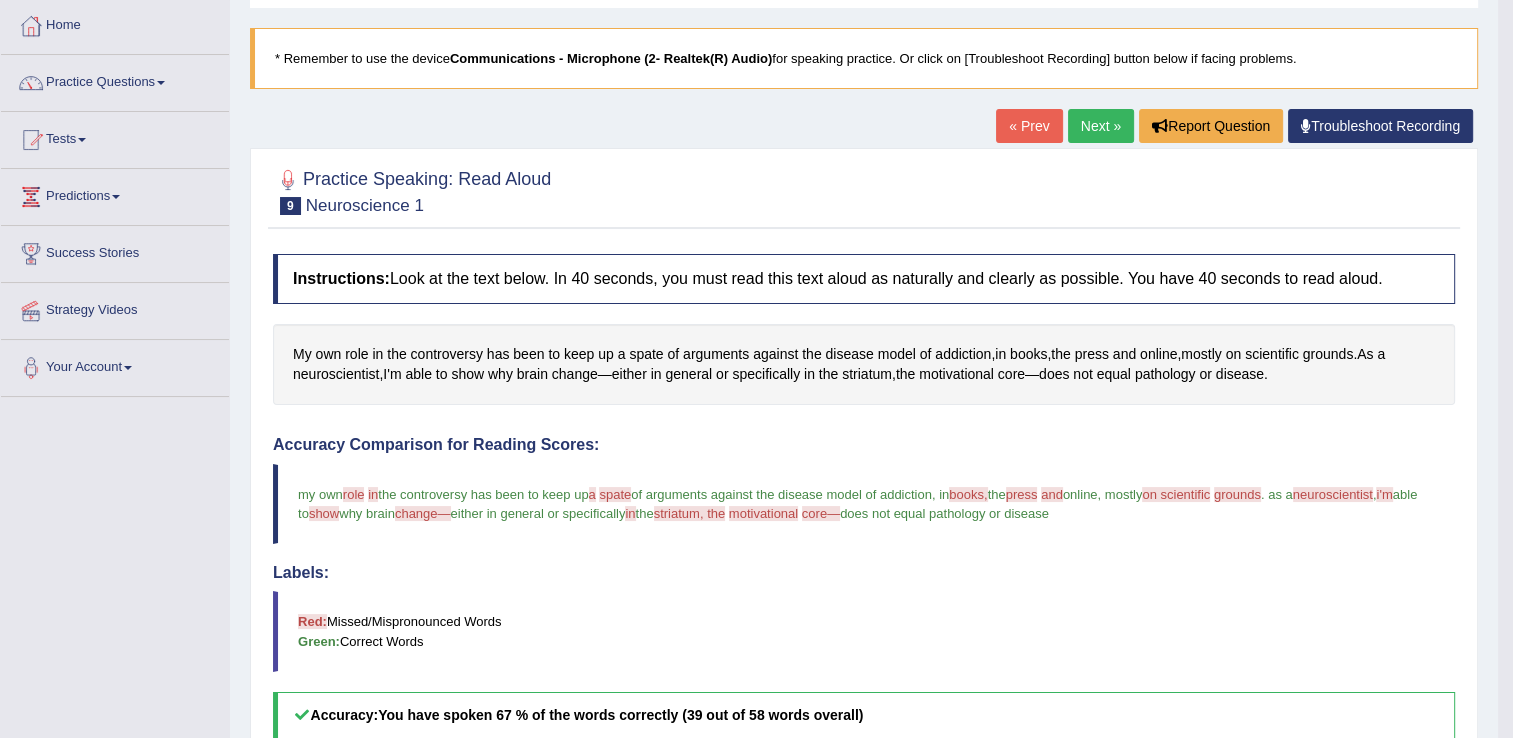 scroll, scrollTop: 115, scrollLeft: 0, axis: vertical 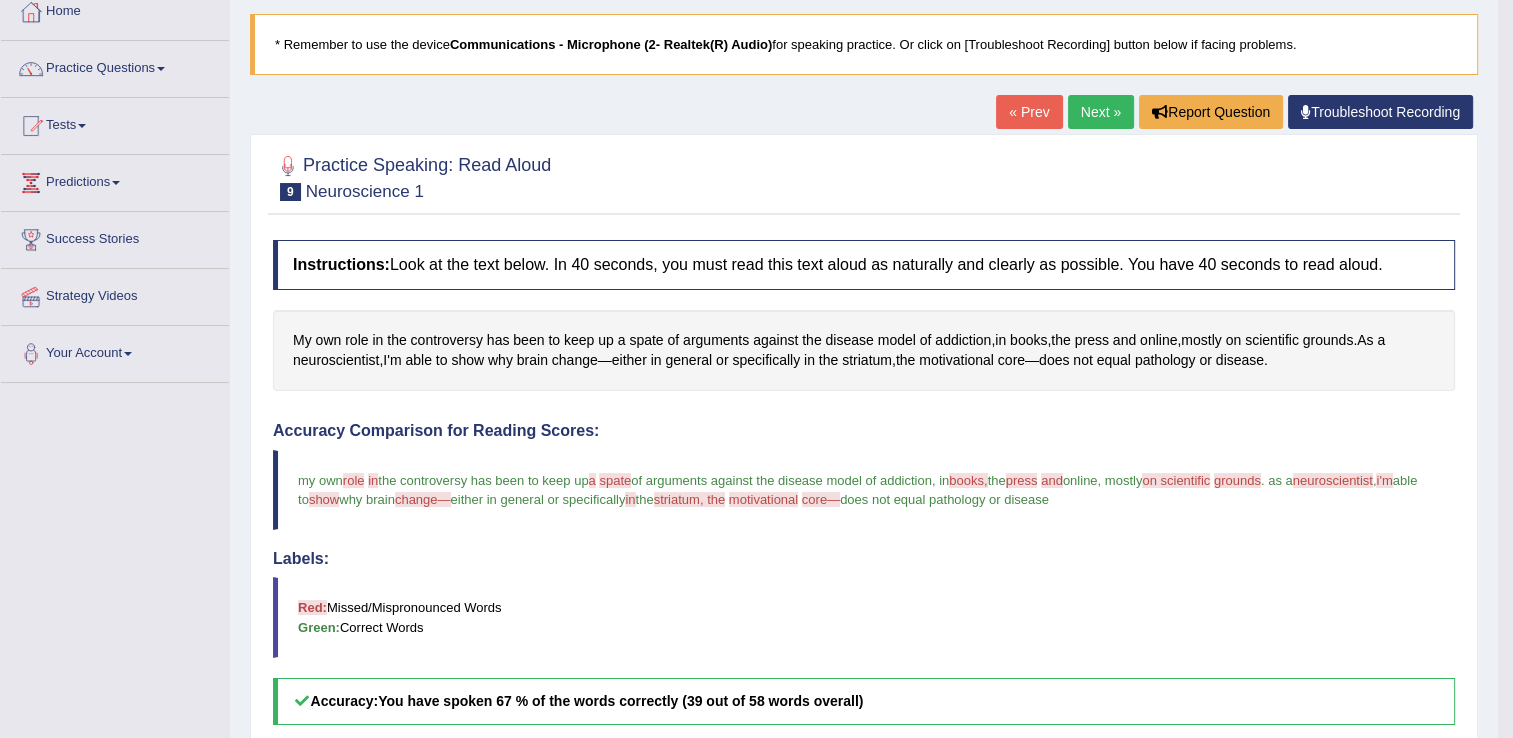 click on "Next »" at bounding box center (1101, 112) 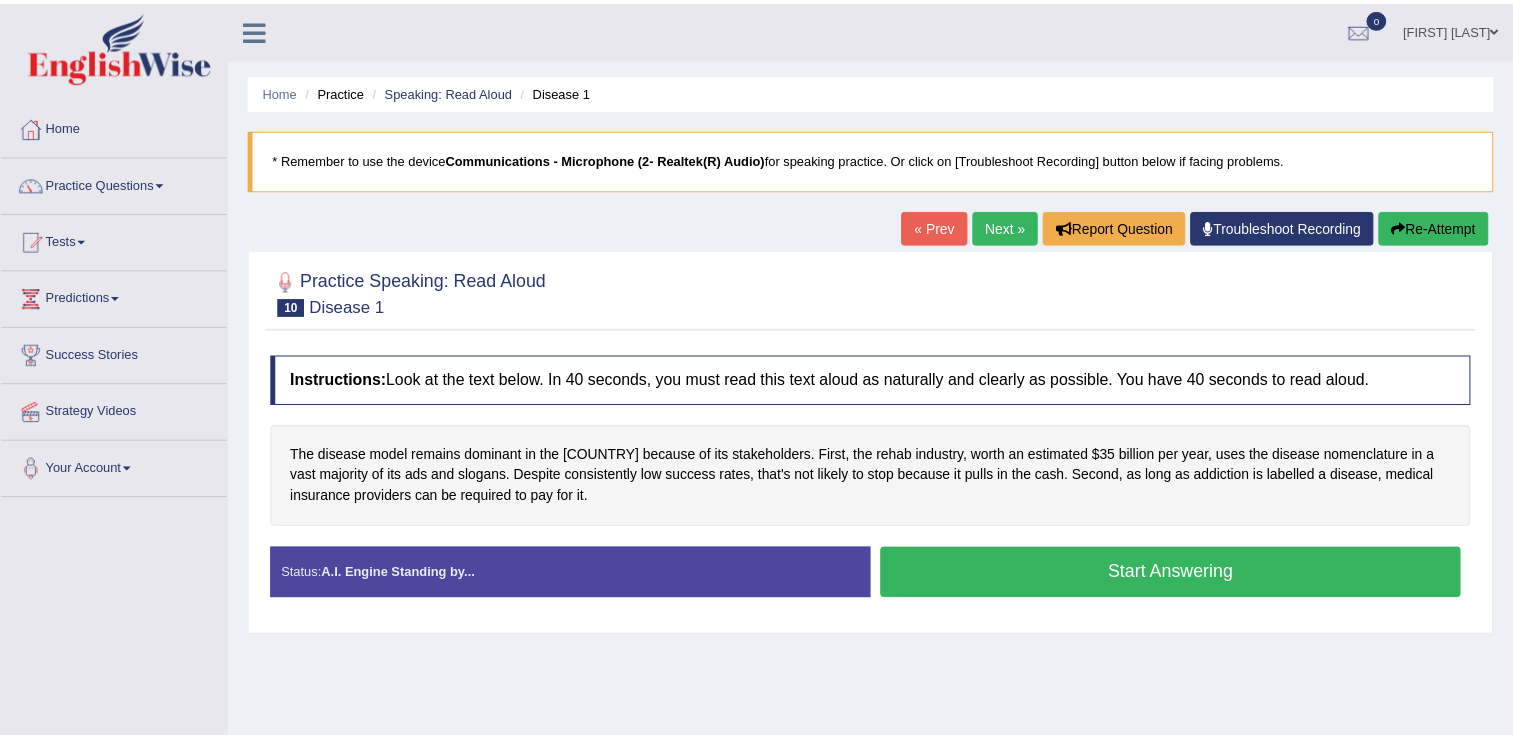 scroll, scrollTop: 0, scrollLeft: 0, axis: both 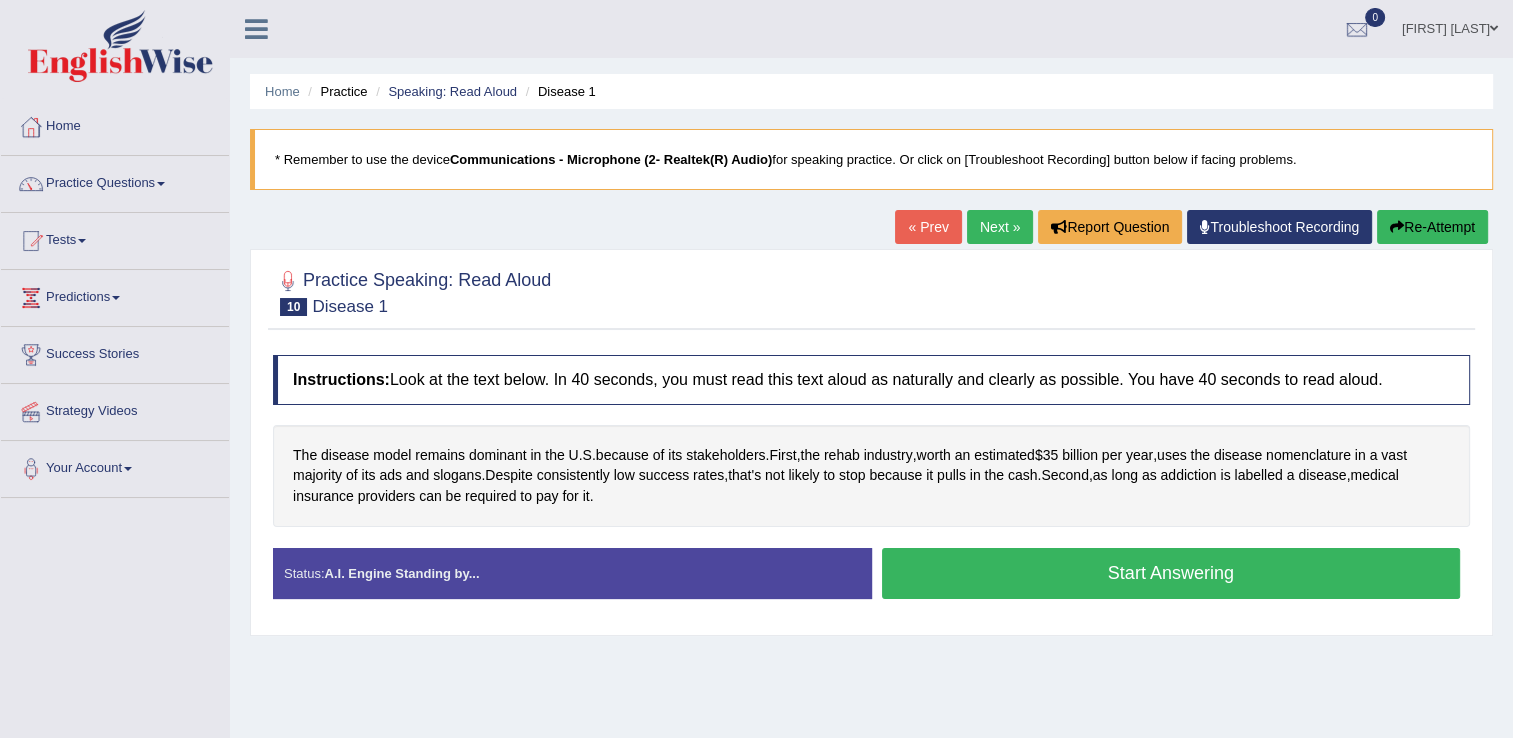 click on "Re-Attempt" at bounding box center (1432, 227) 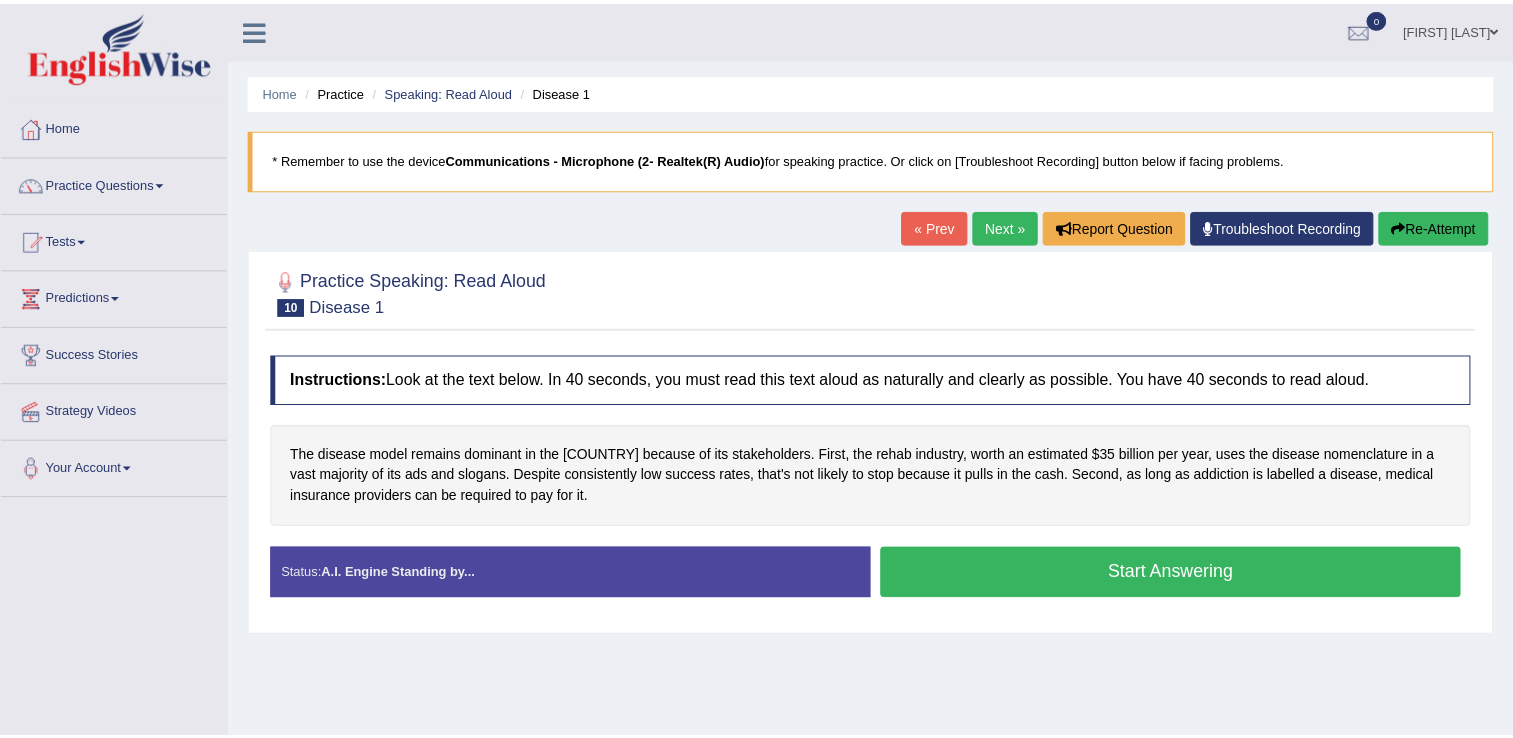 scroll, scrollTop: 0, scrollLeft: 0, axis: both 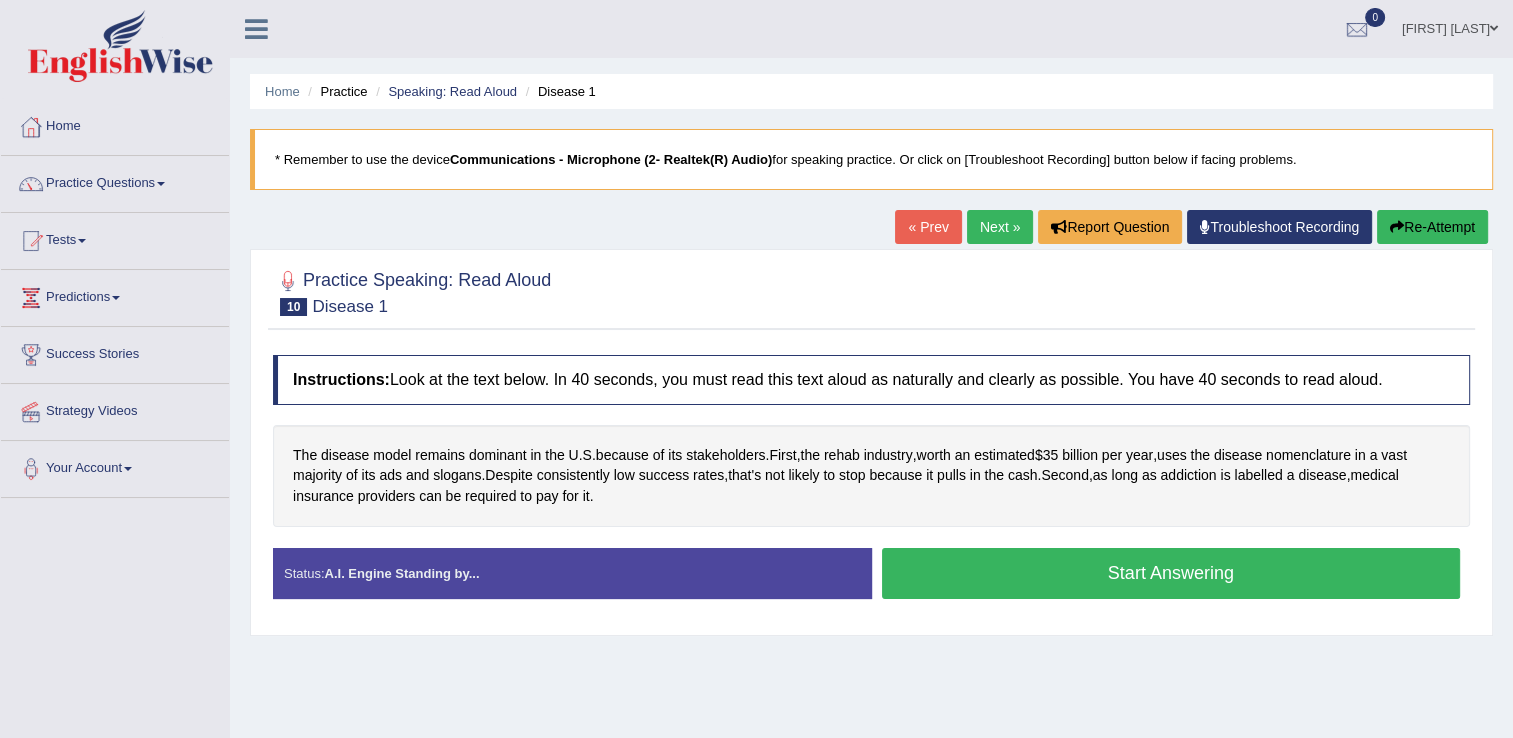 click on "Next »" at bounding box center [1000, 227] 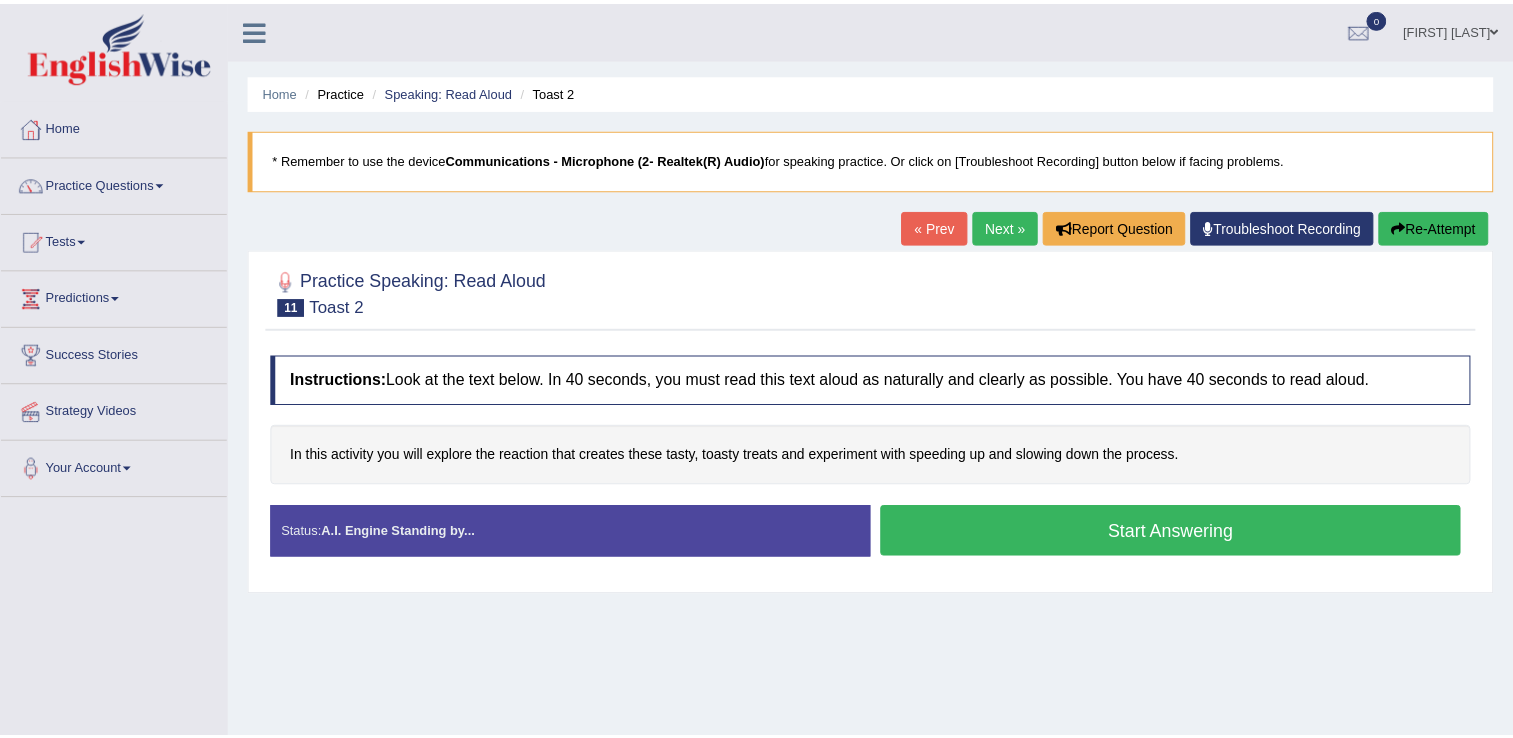 scroll, scrollTop: 0, scrollLeft: 0, axis: both 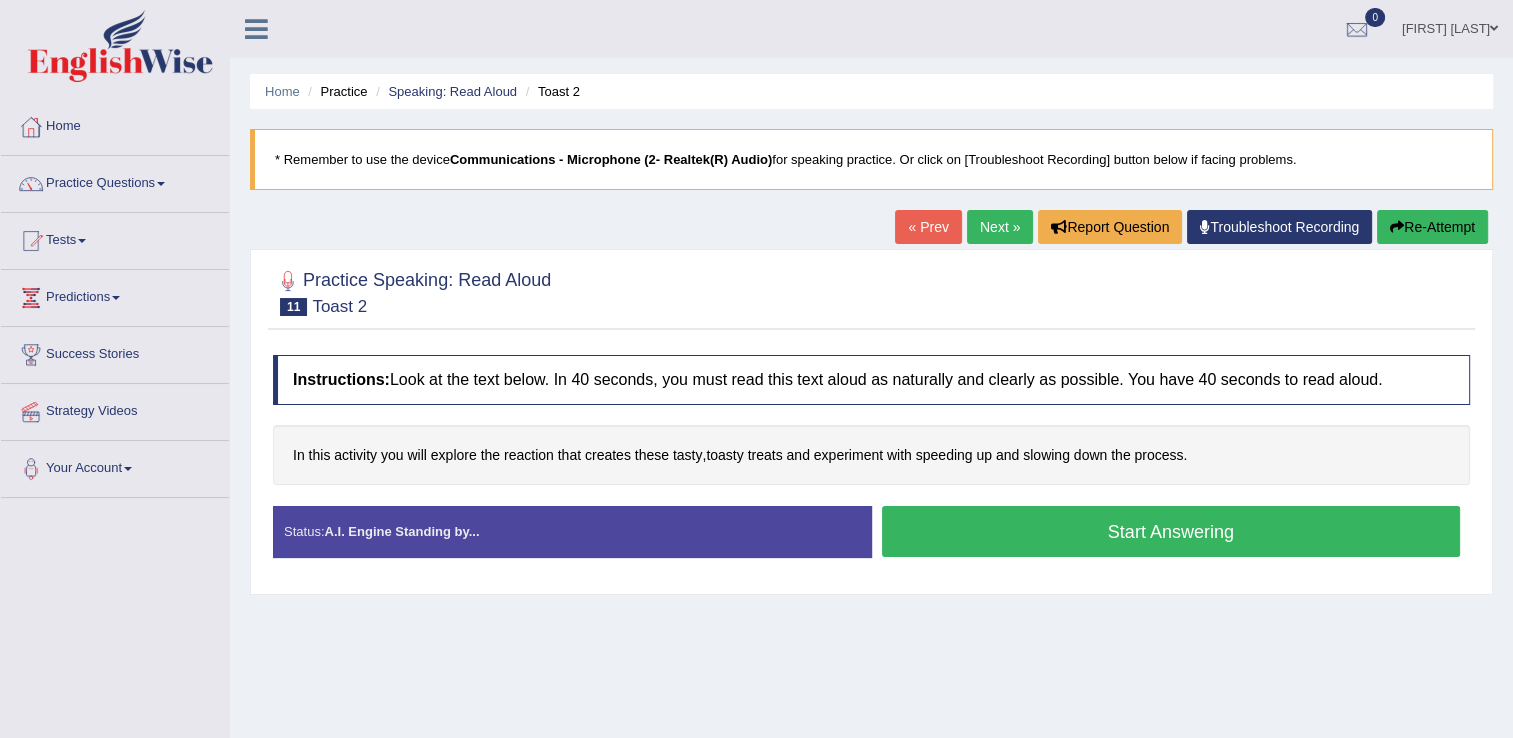click on "Start Answering" at bounding box center [1171, 531] 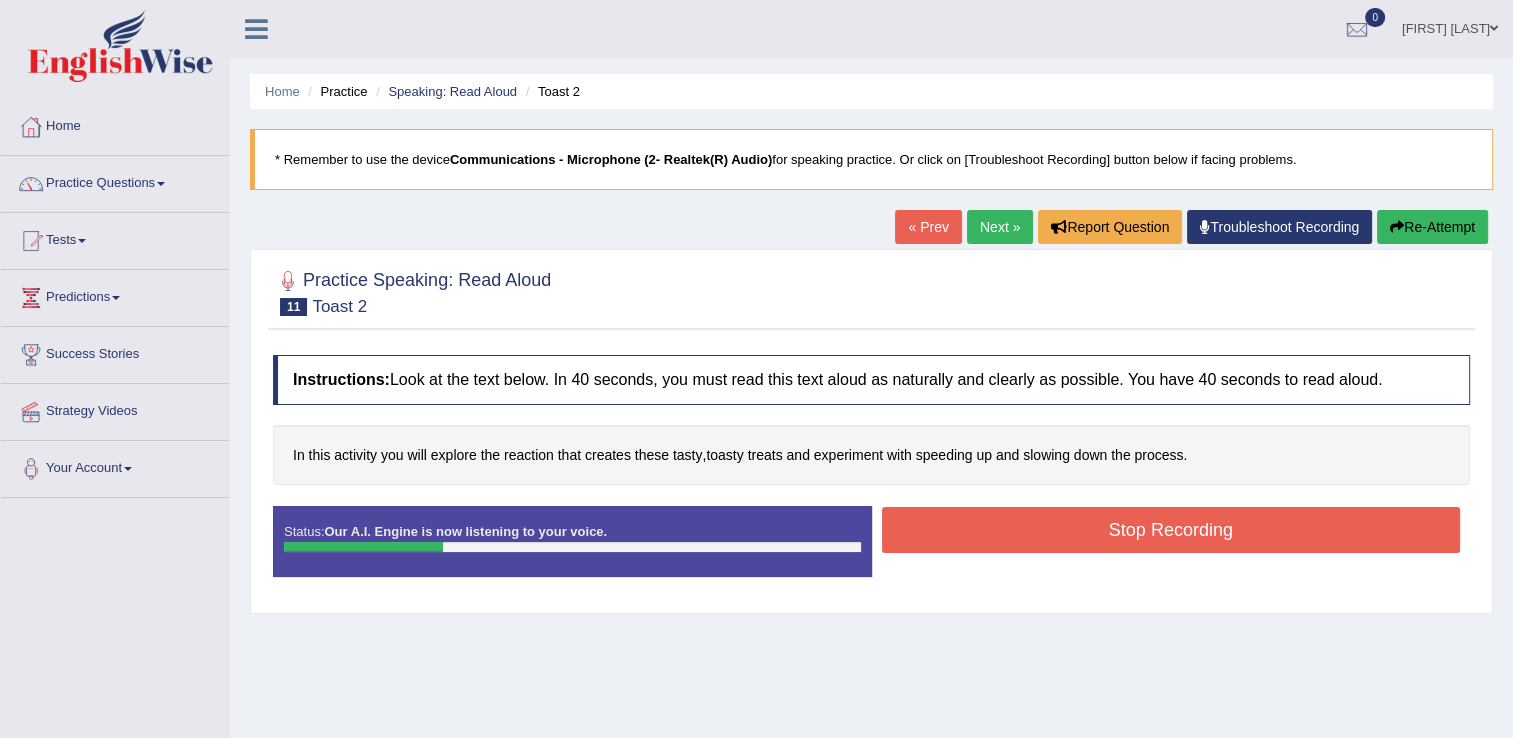 click on "Stop Recording" at bounding box center [1171, 530] 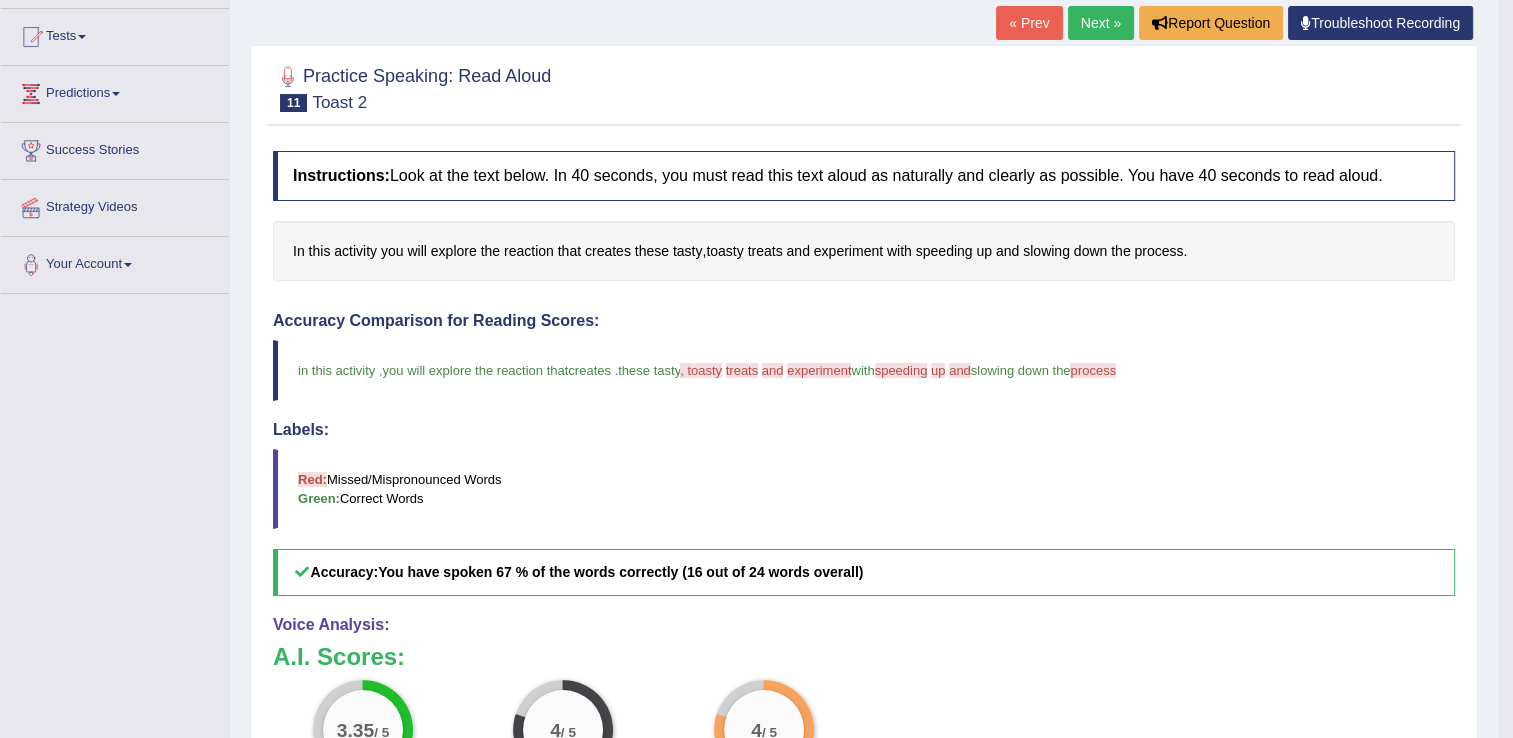 scroll, scrollTop: 169, scrollLeft: 0, axis: vertical 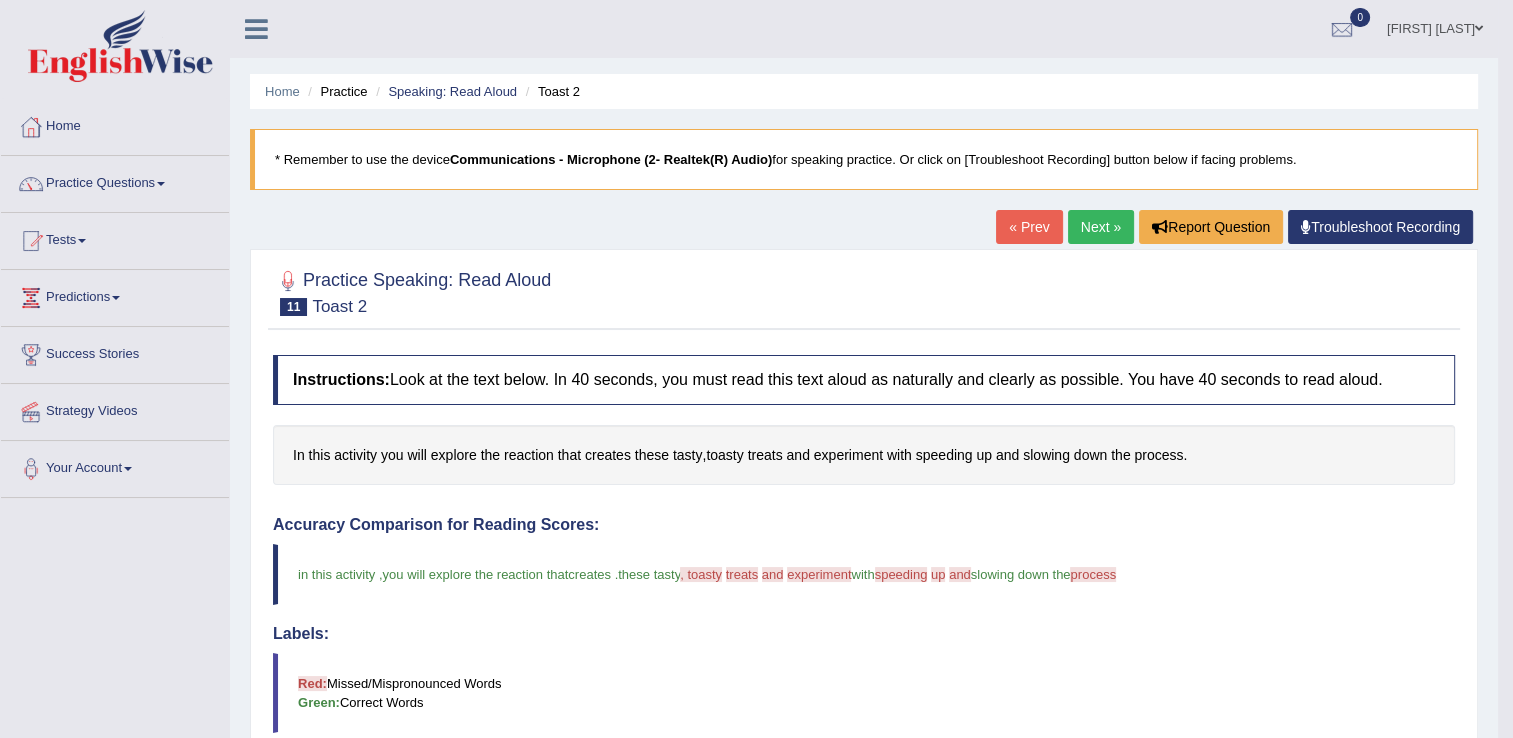 click on "Next »" at bounding box center (1101, 227) 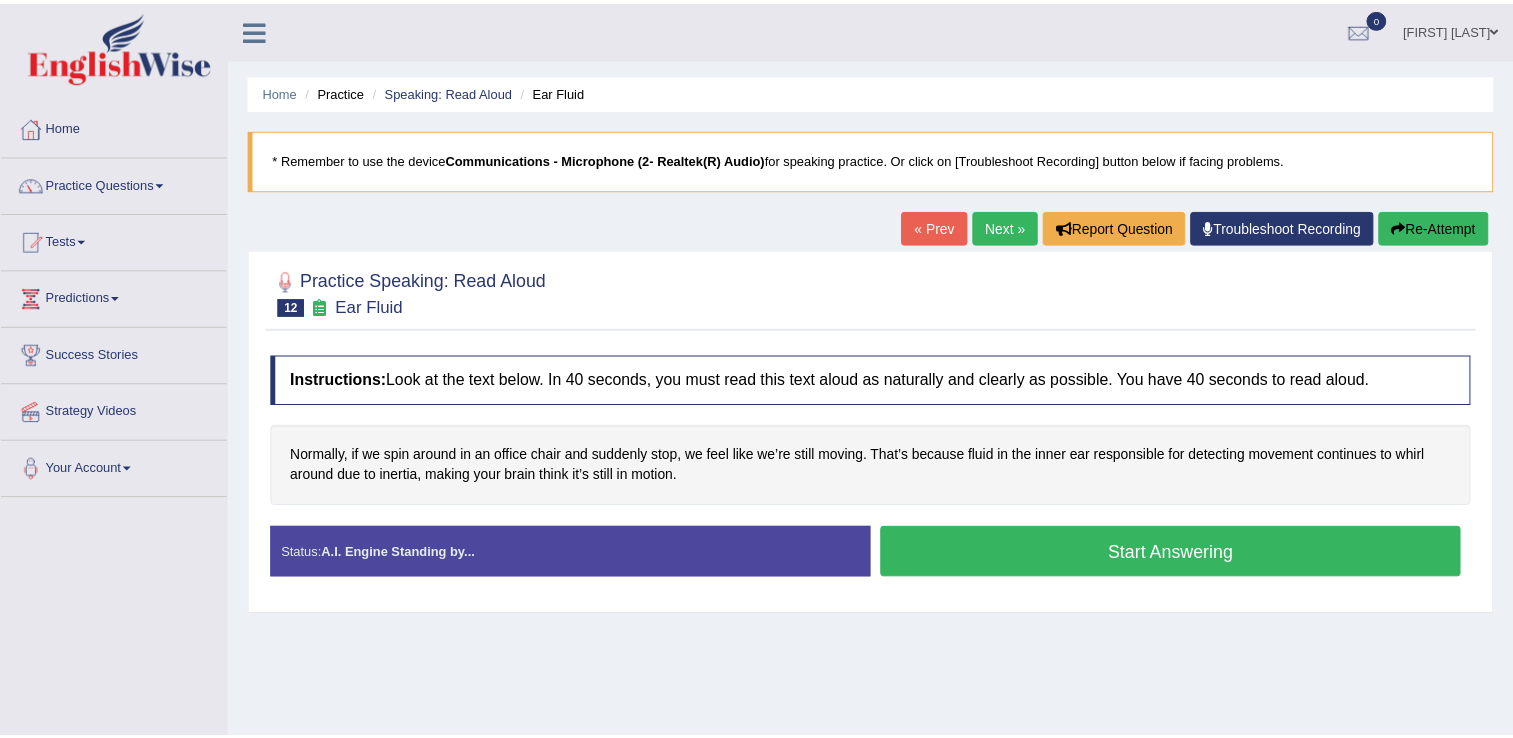 scroll, scrollTop: 0, scrollLeft: 0, axis: both 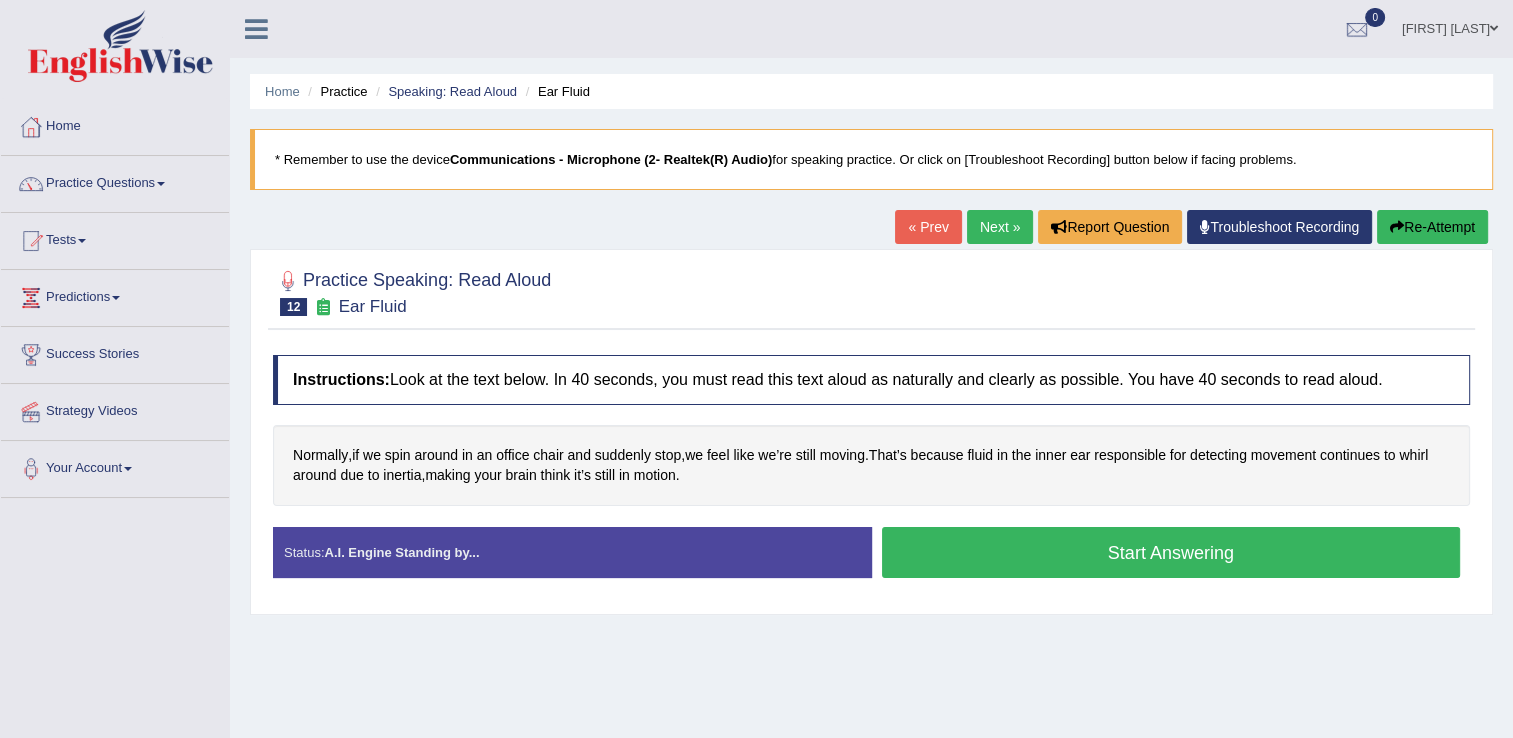 click on "Start Answering" at bounding box center (1171, 552) 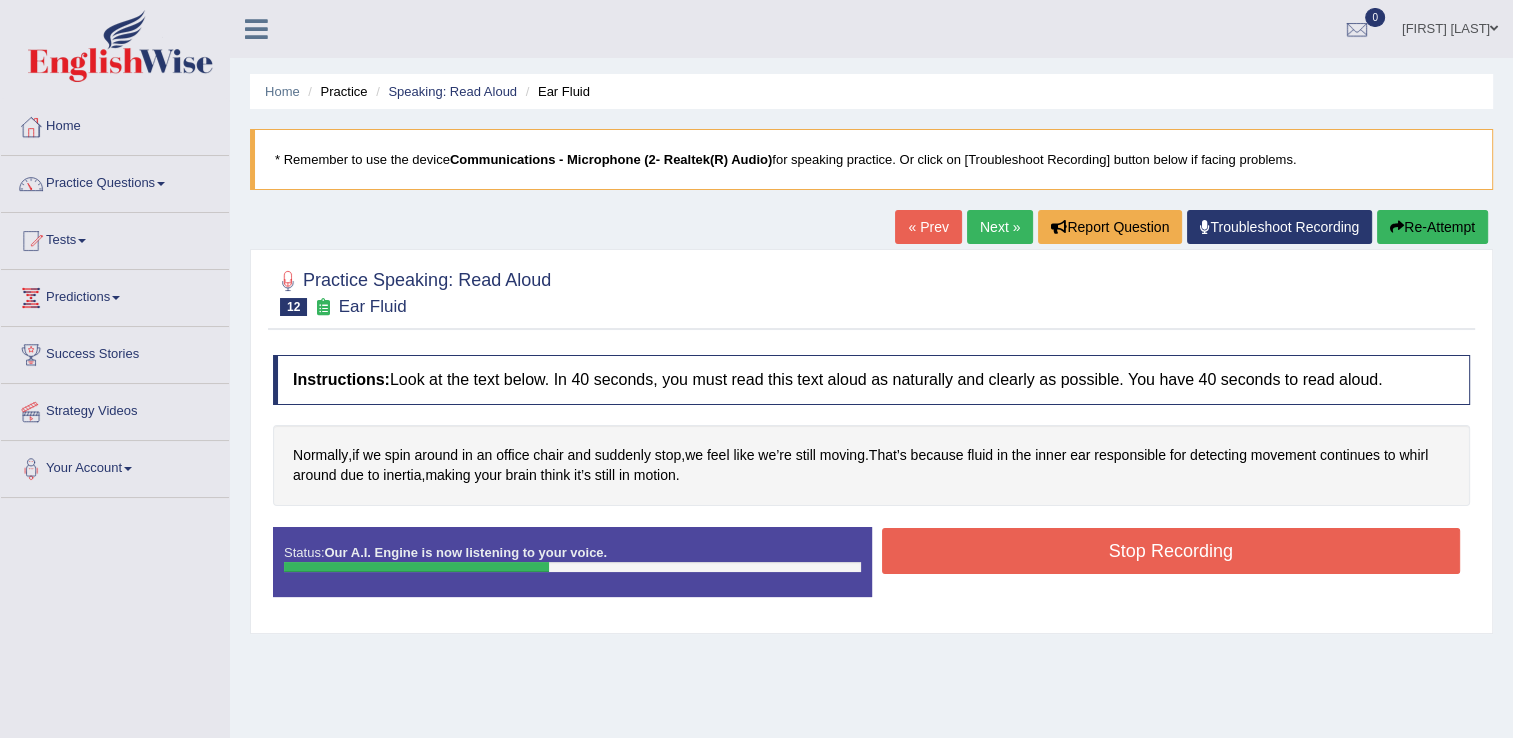 click on "Stop Recording" at bounding box center (1171, 551) 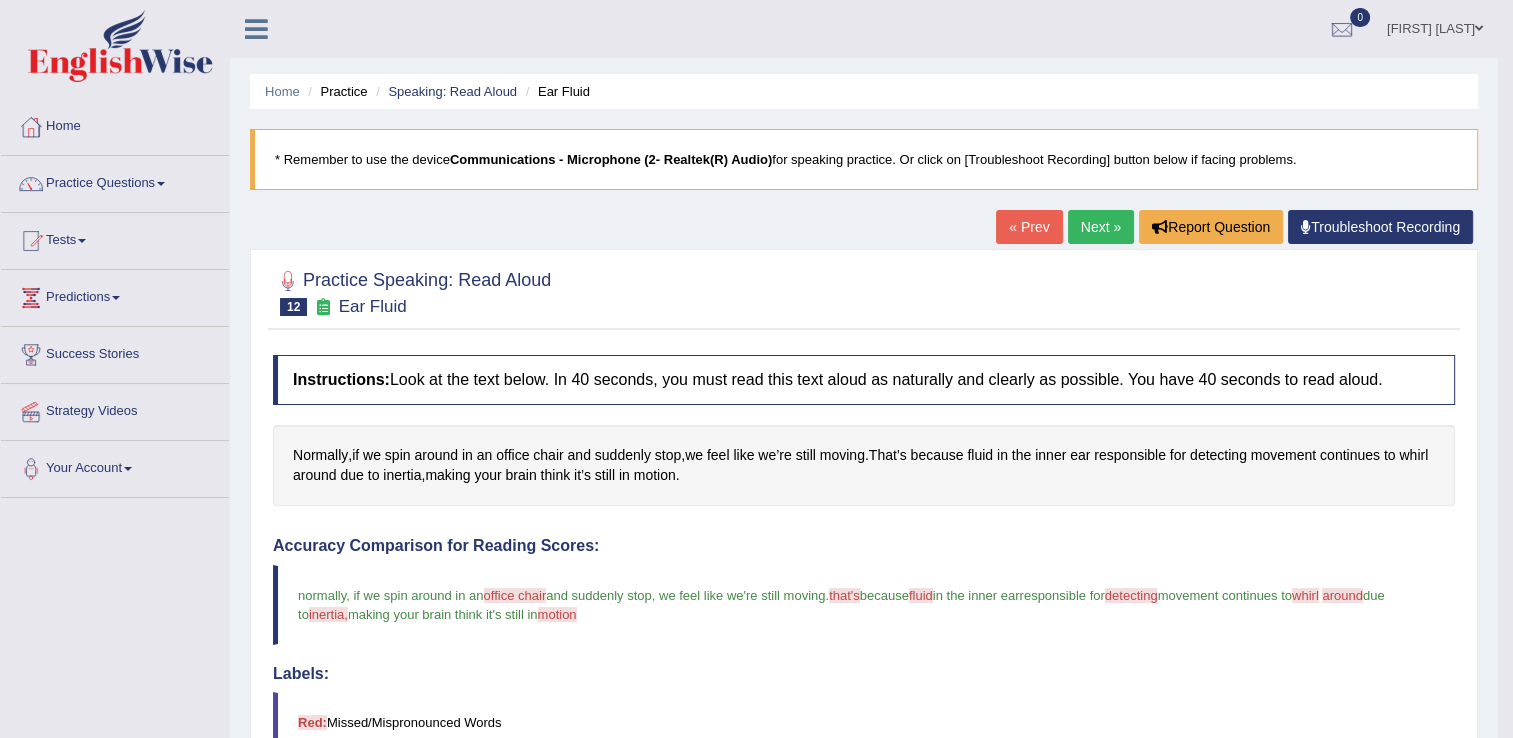 drag, startPoint x: 1519, startPoint y: 246, endPoint x: 1527, endPoint y: 471, distance: 225.14218 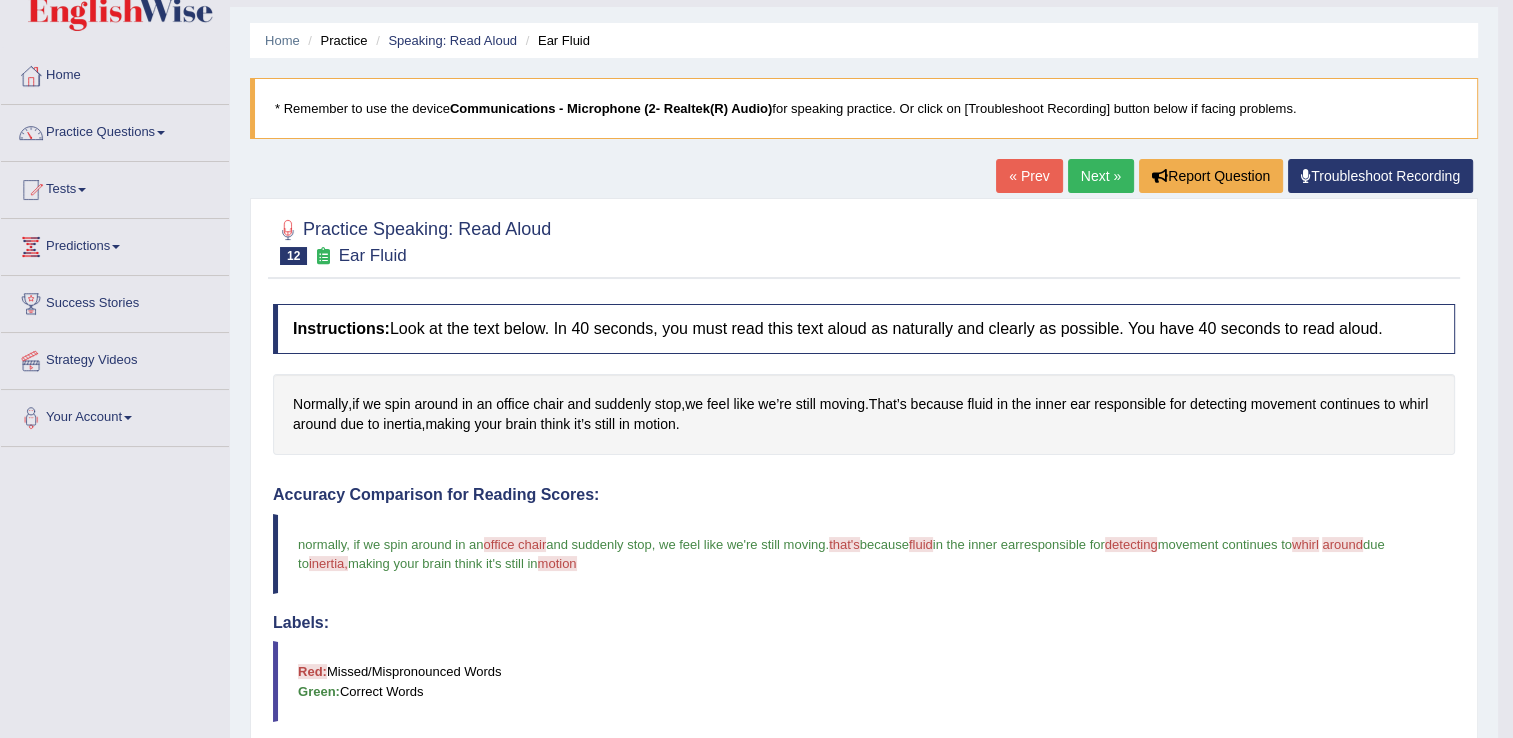 scroll, scrollTop: 49, scrollLeft: 0, axis: vertical 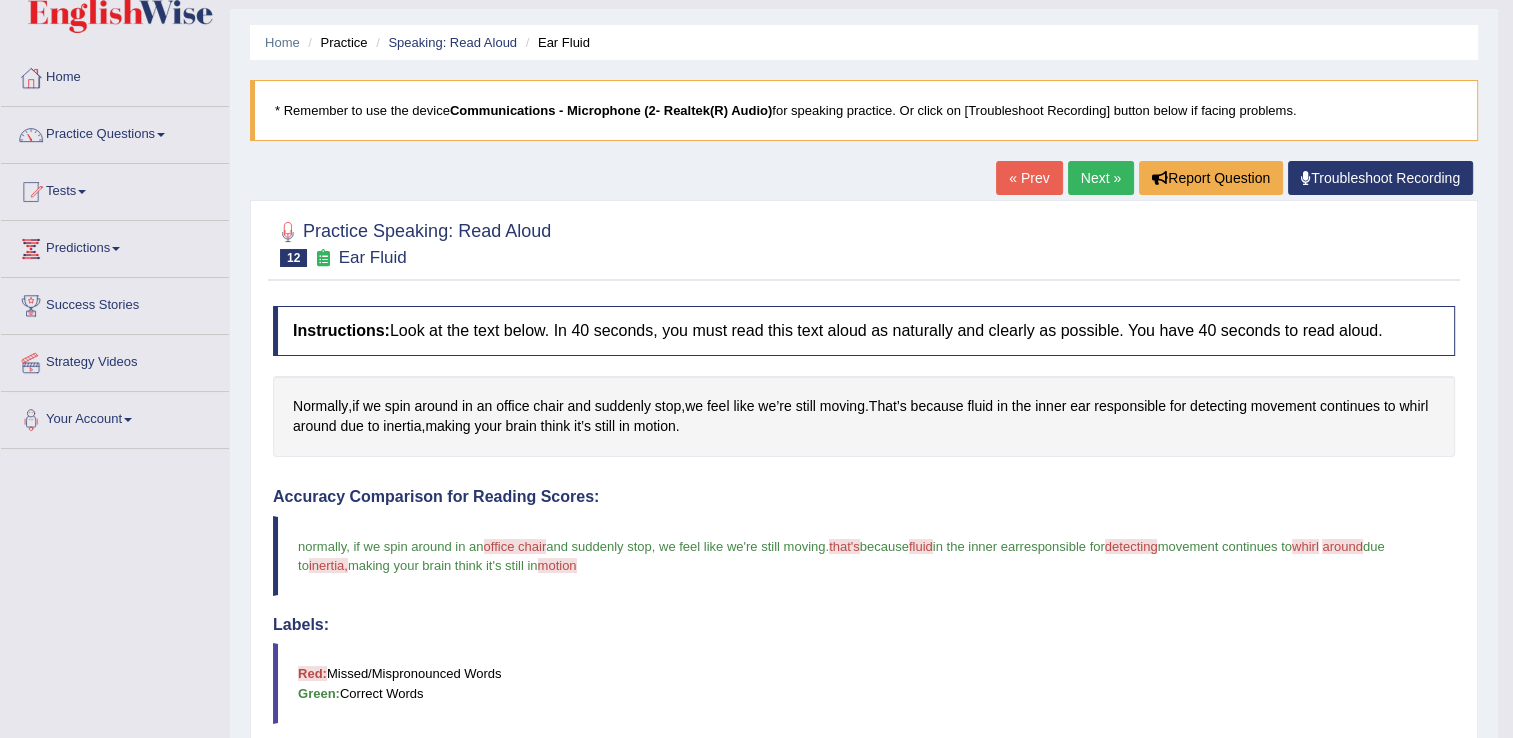 click on "Next »" at bounding box center [1101, 178] 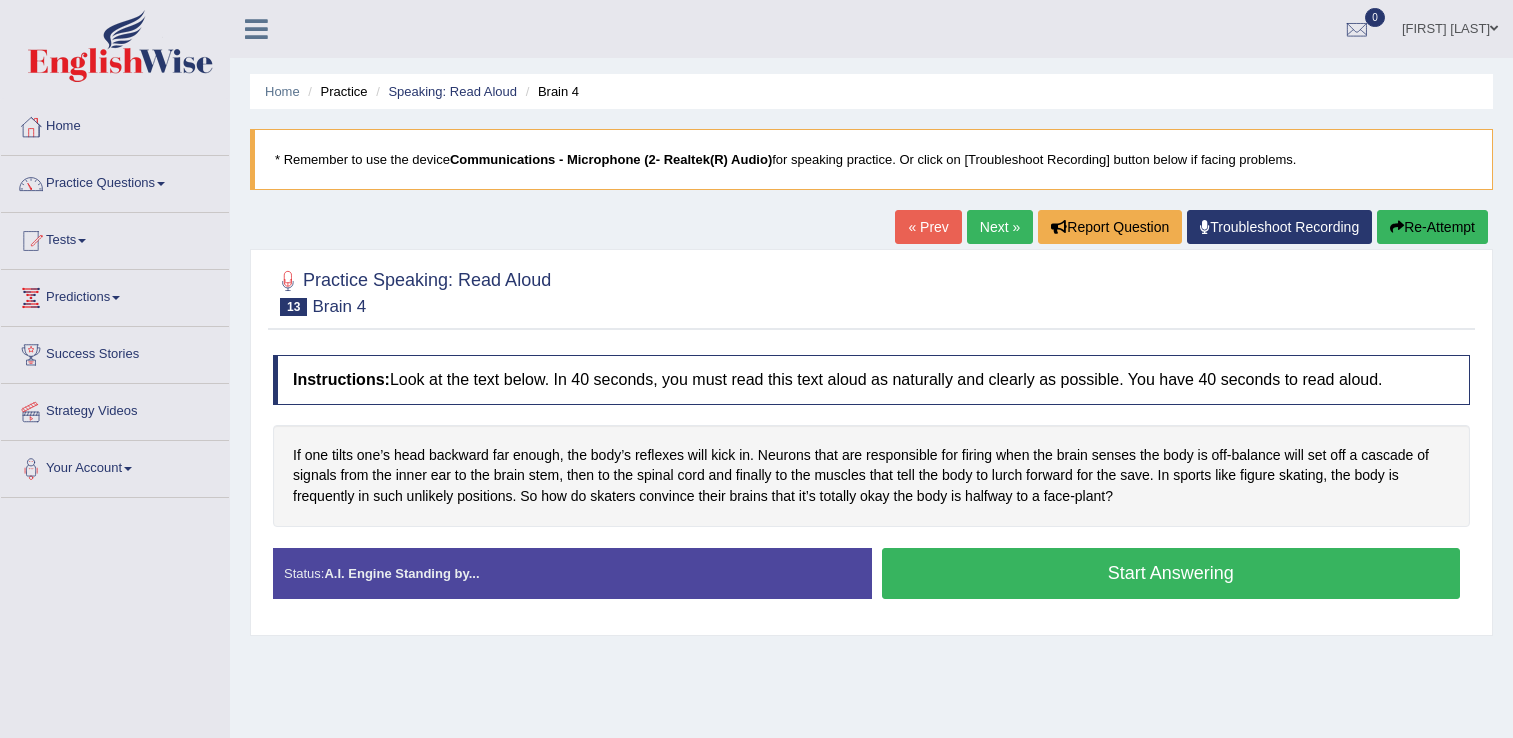 scroll, scrollTop: 0, scrollLeft: 0, axis: both 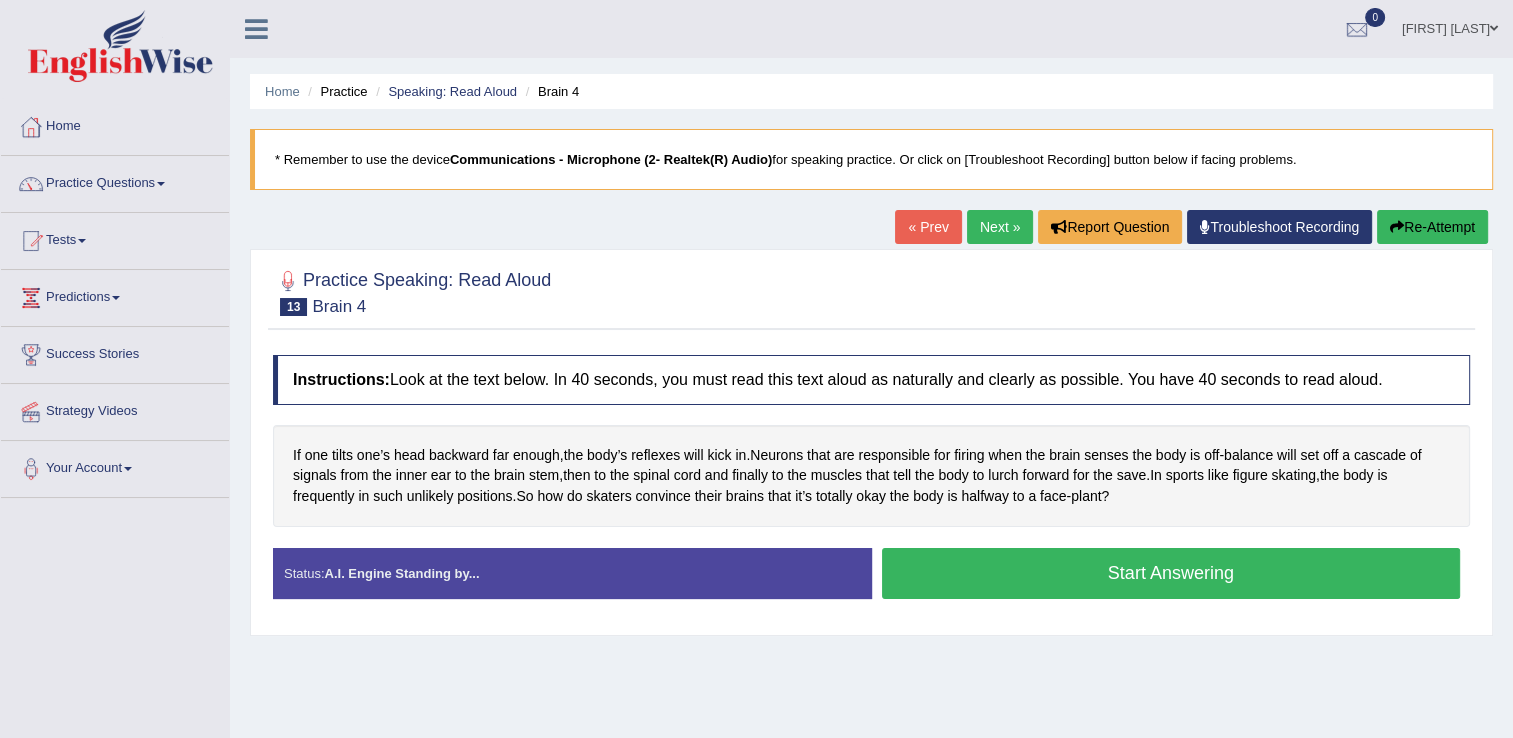 click on "* Remember to use the device  Communications - Microphone (2- Realtek(R) Audio)  for speaking practice. Or click on [Troubleshoot Recording] button below if facing problems." at bounding box center [871, 159] 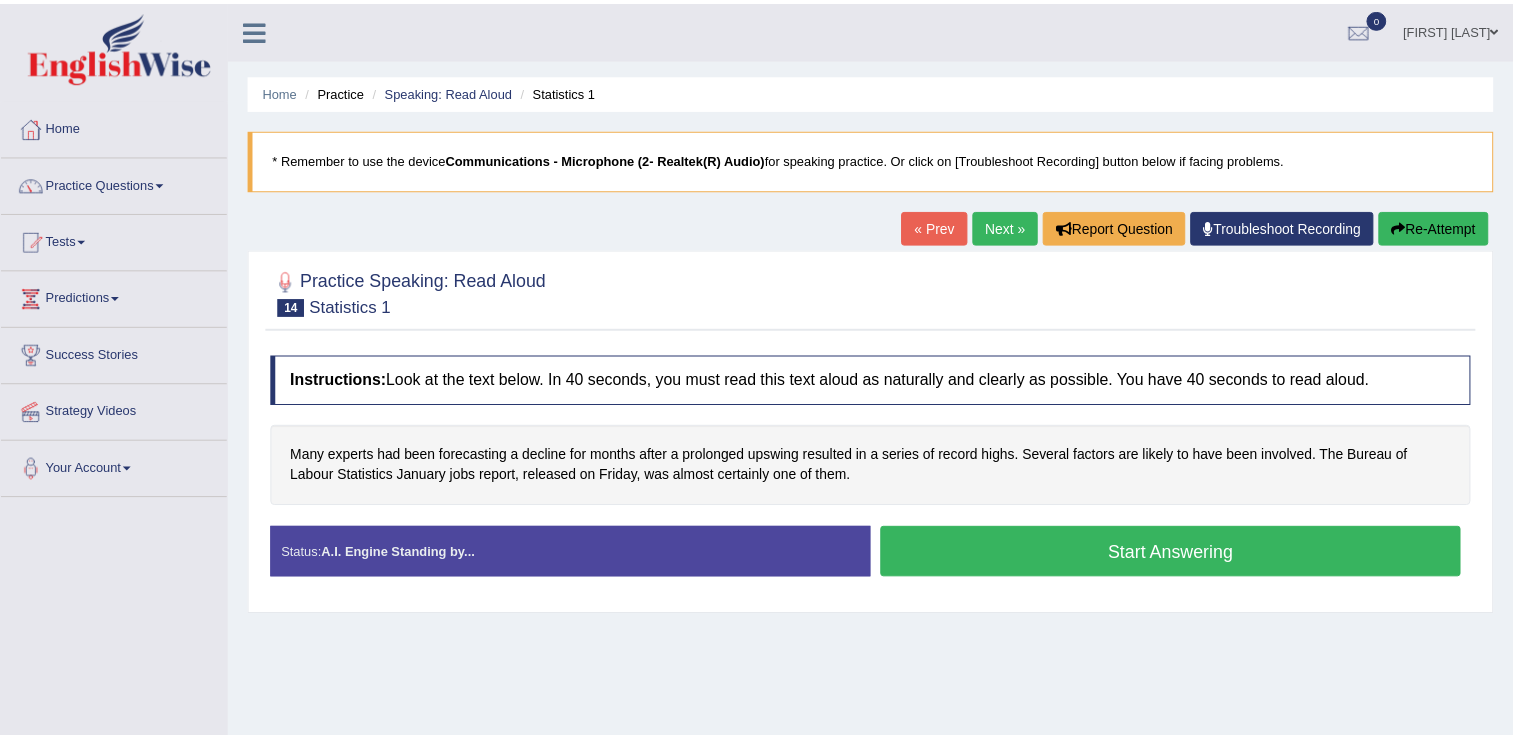 scroll, scrollTop: 0, scrollLeft: 0, axis: both 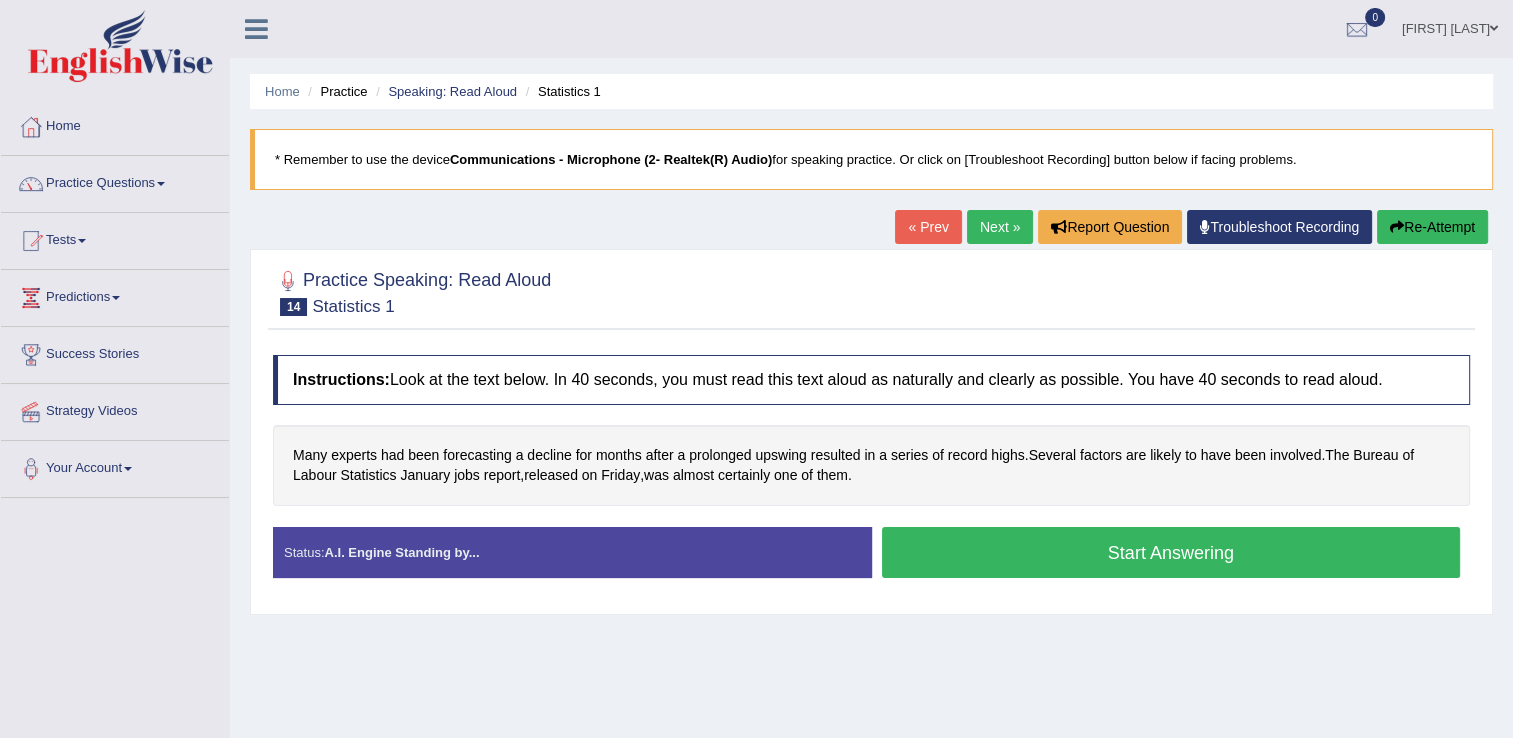 click on "Next »" at bounding box center (1000, 227) 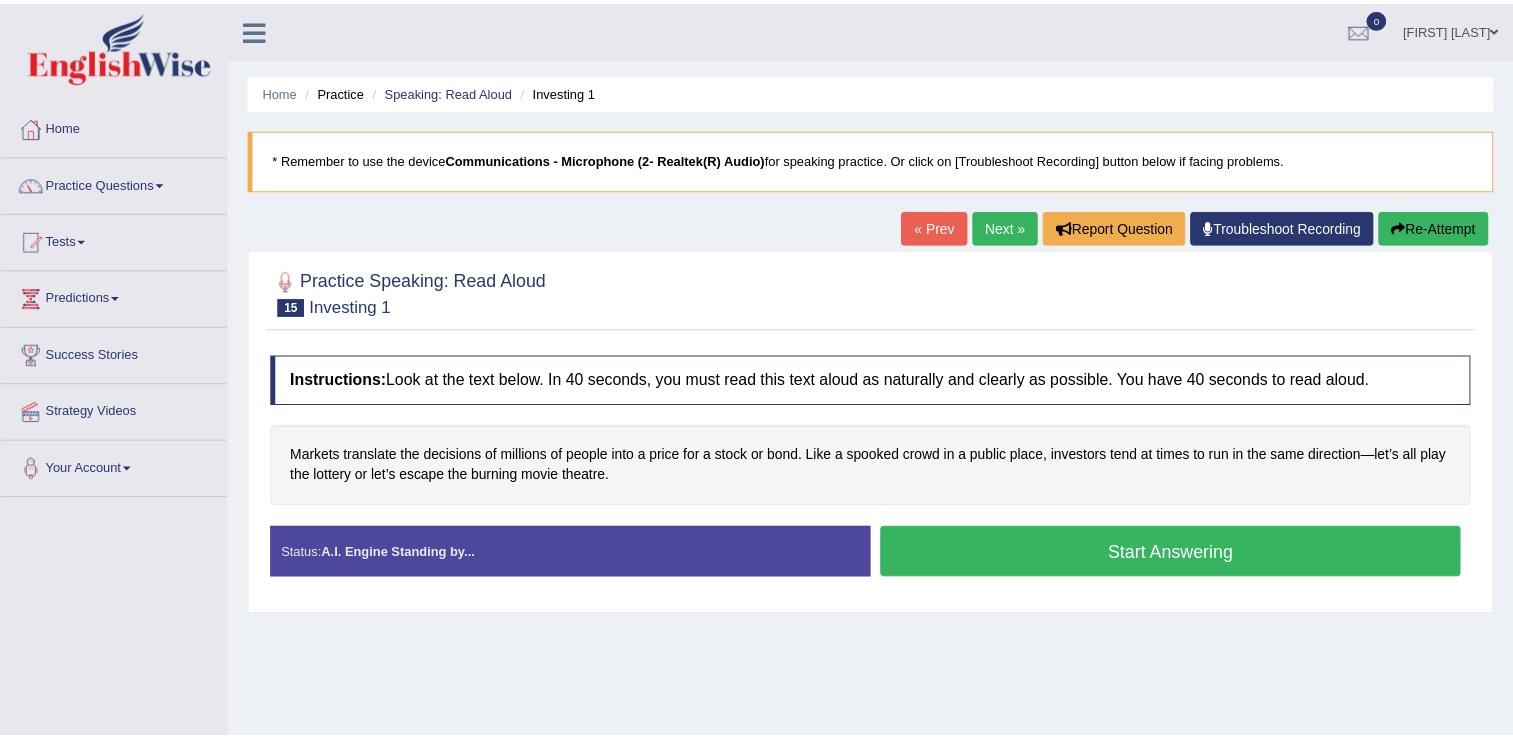 scroll, scrollTop: 0, scrollLeft: 0, axis: both 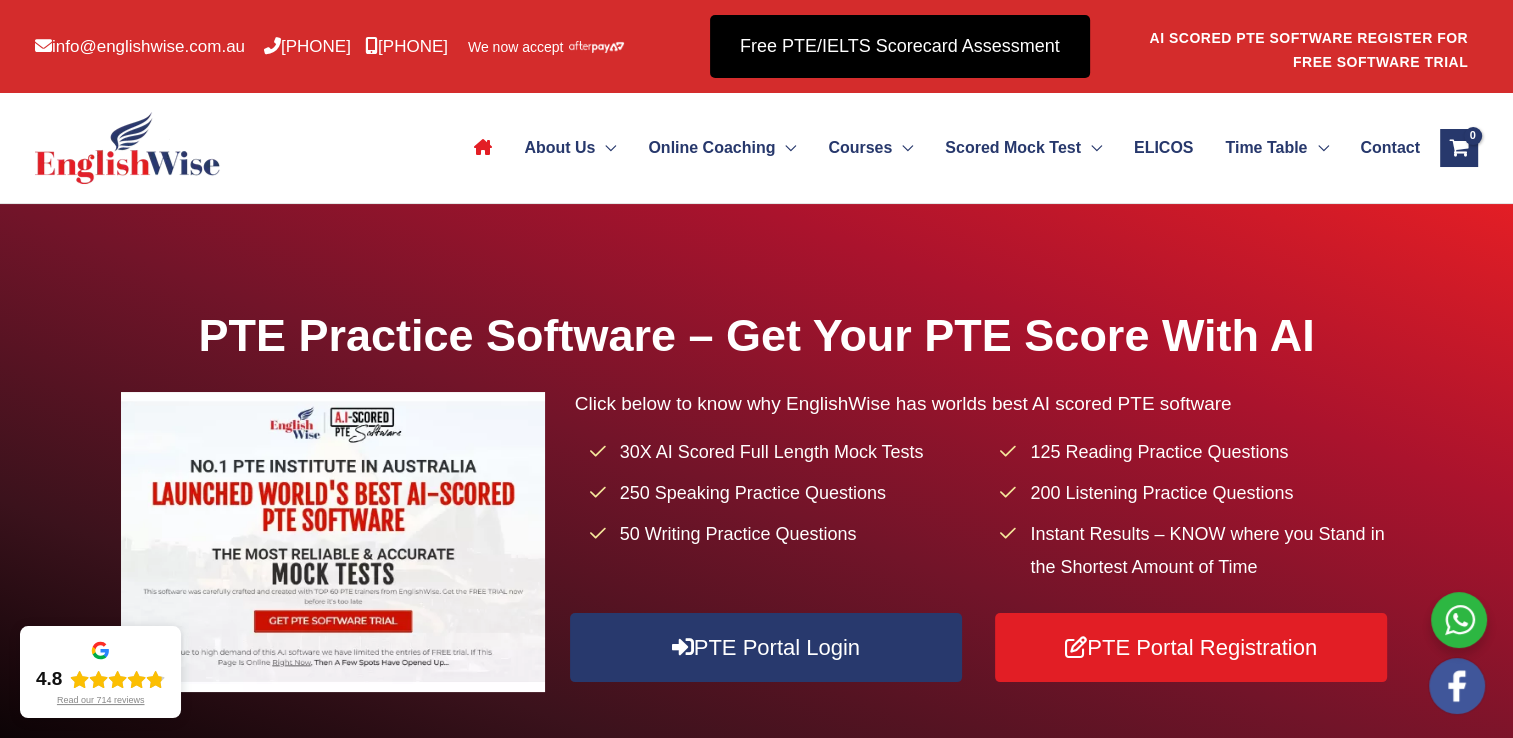 click on "Free PTE/IELTS Scorecard Assessment" at bounding box center [900, 46] 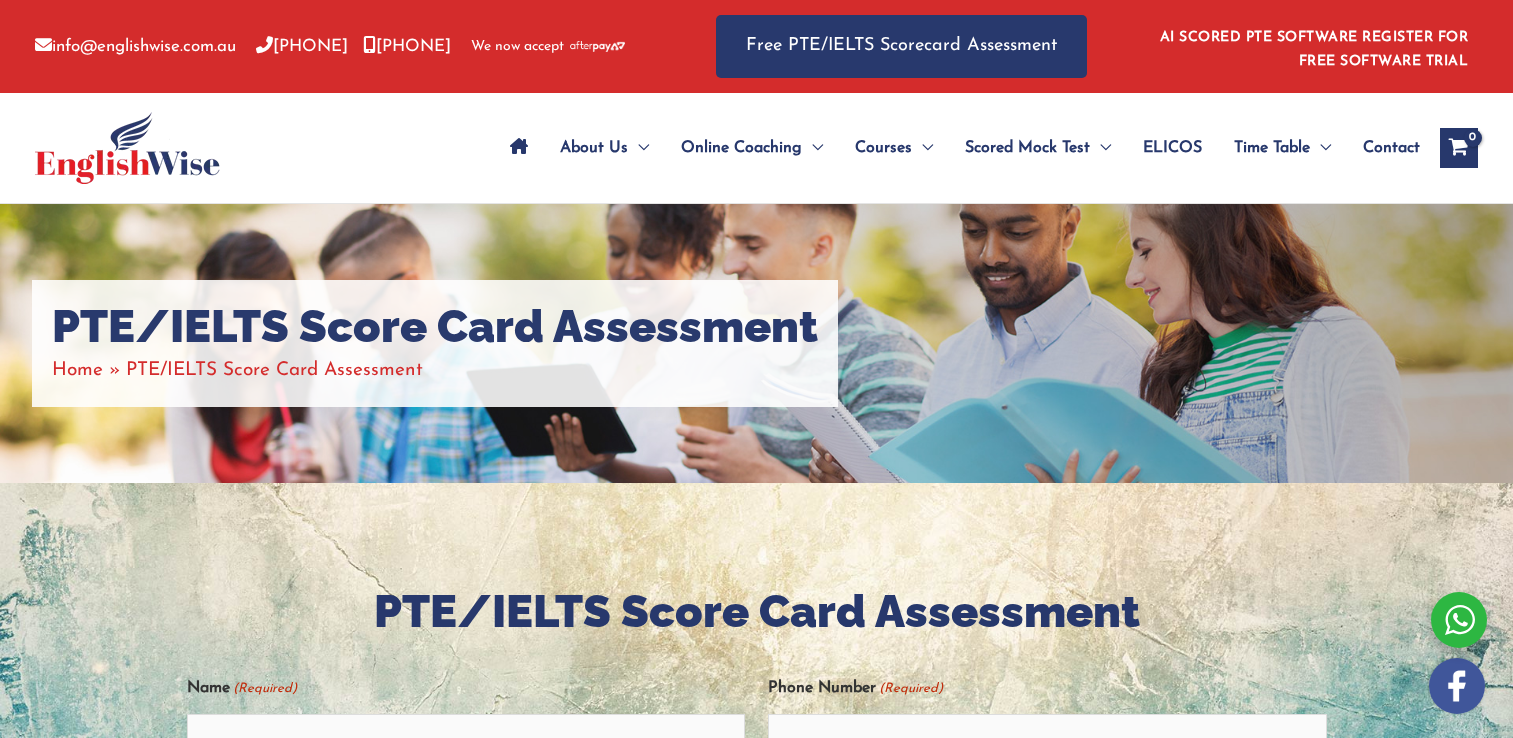 scroll, scrollTop: 0, scrollLeft: 0, axis: both 